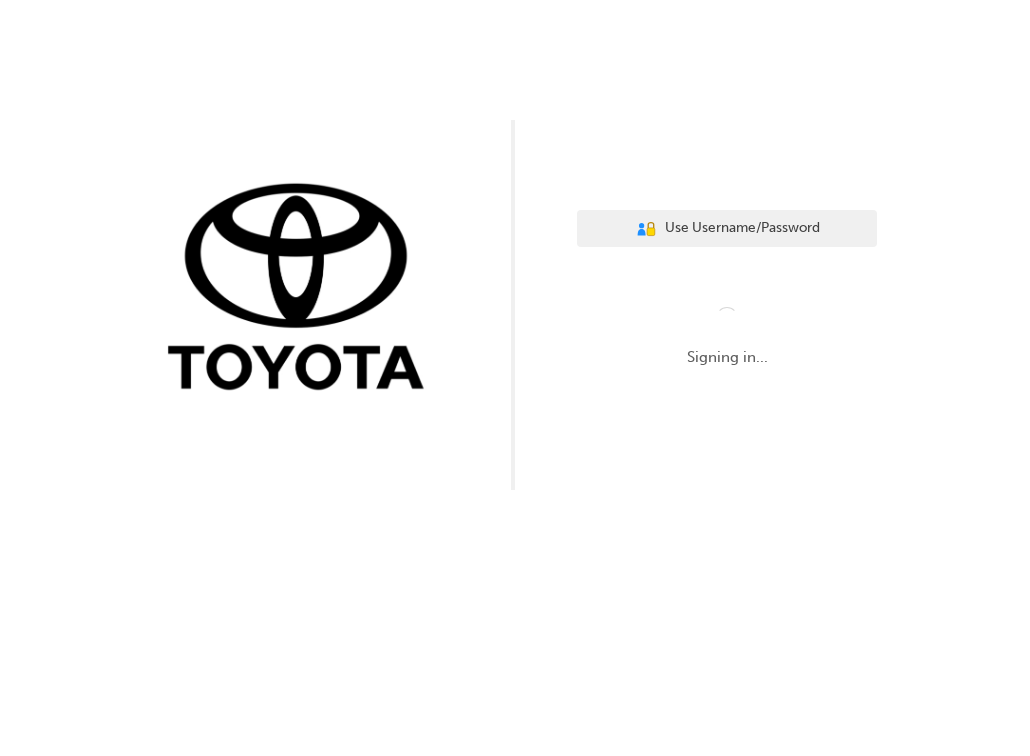 scroll, scrollTop: 0, scrollLeft: 0, axis: both 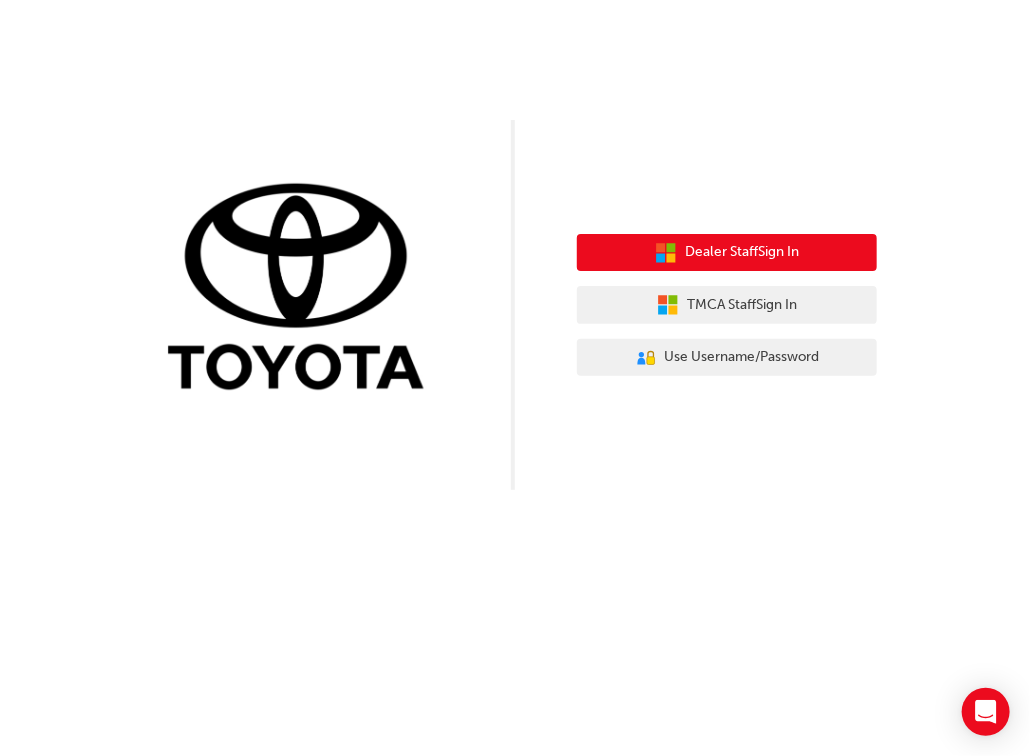 click on "Dealer Staff  Sign In TMCA Staff  Sign In User Authentication Icon - Blue Person, Gold Lock     Use Username/Password" at bounding box center (727, 305) 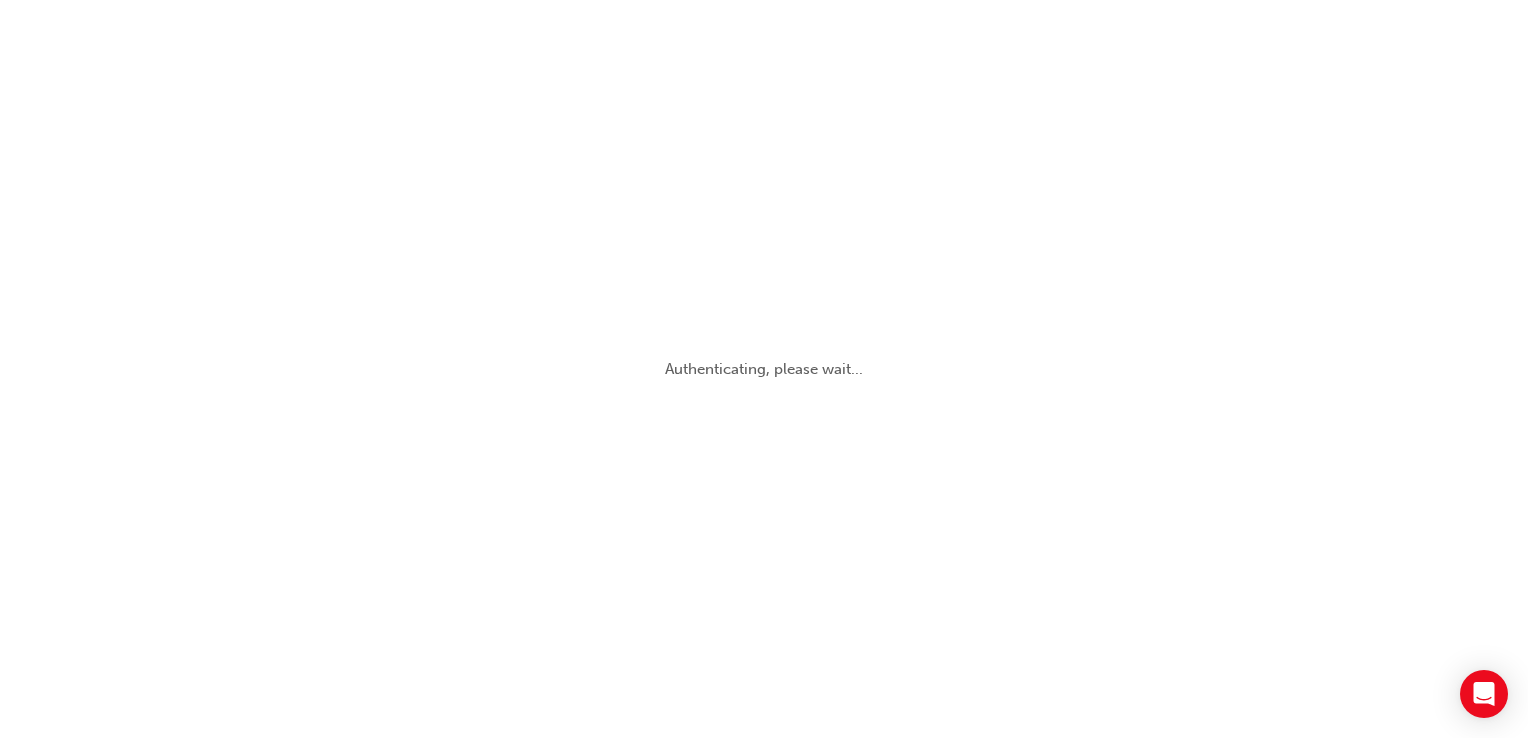 scroll, scrollTop: 0, scrollLeft: 0, axis: both 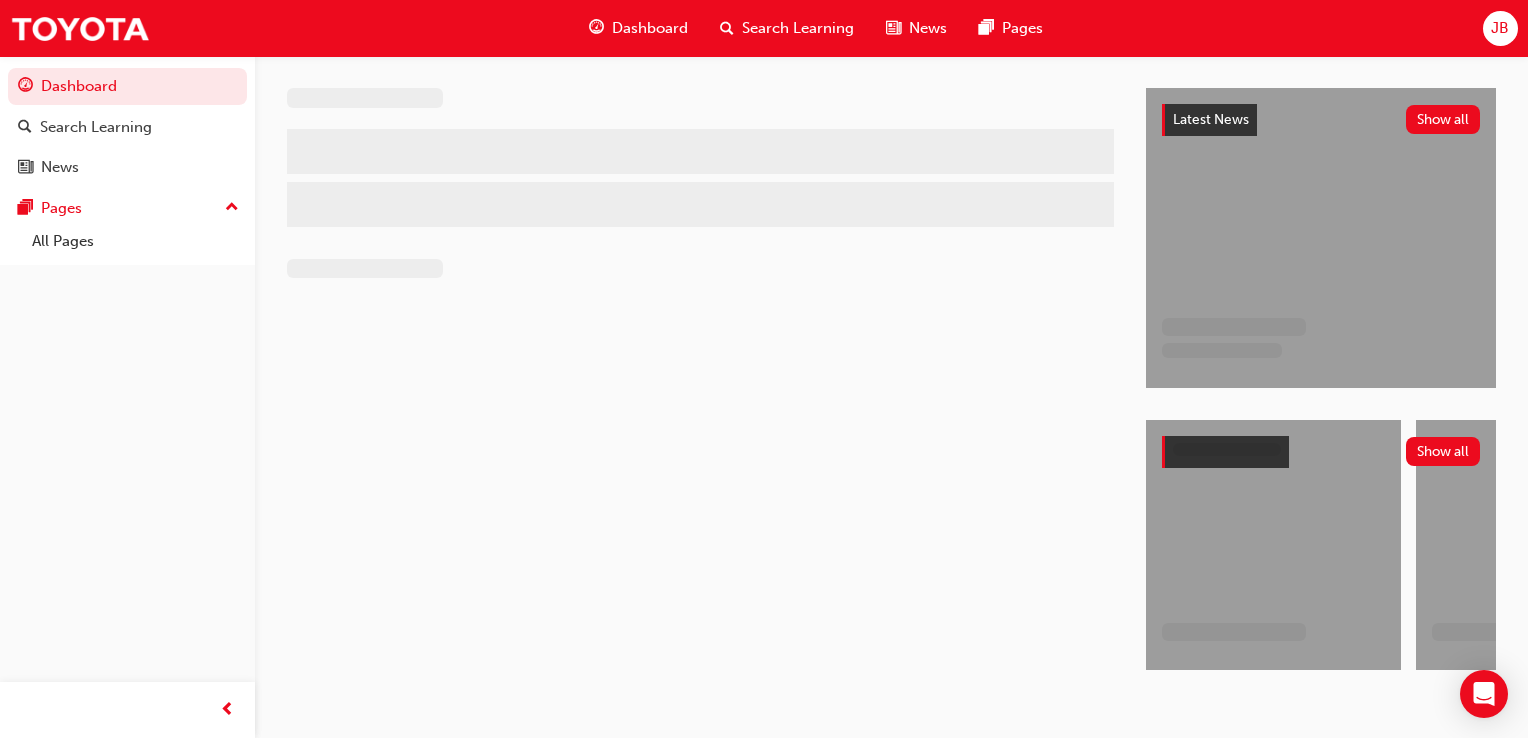 click at bounding box center [1484, 694] 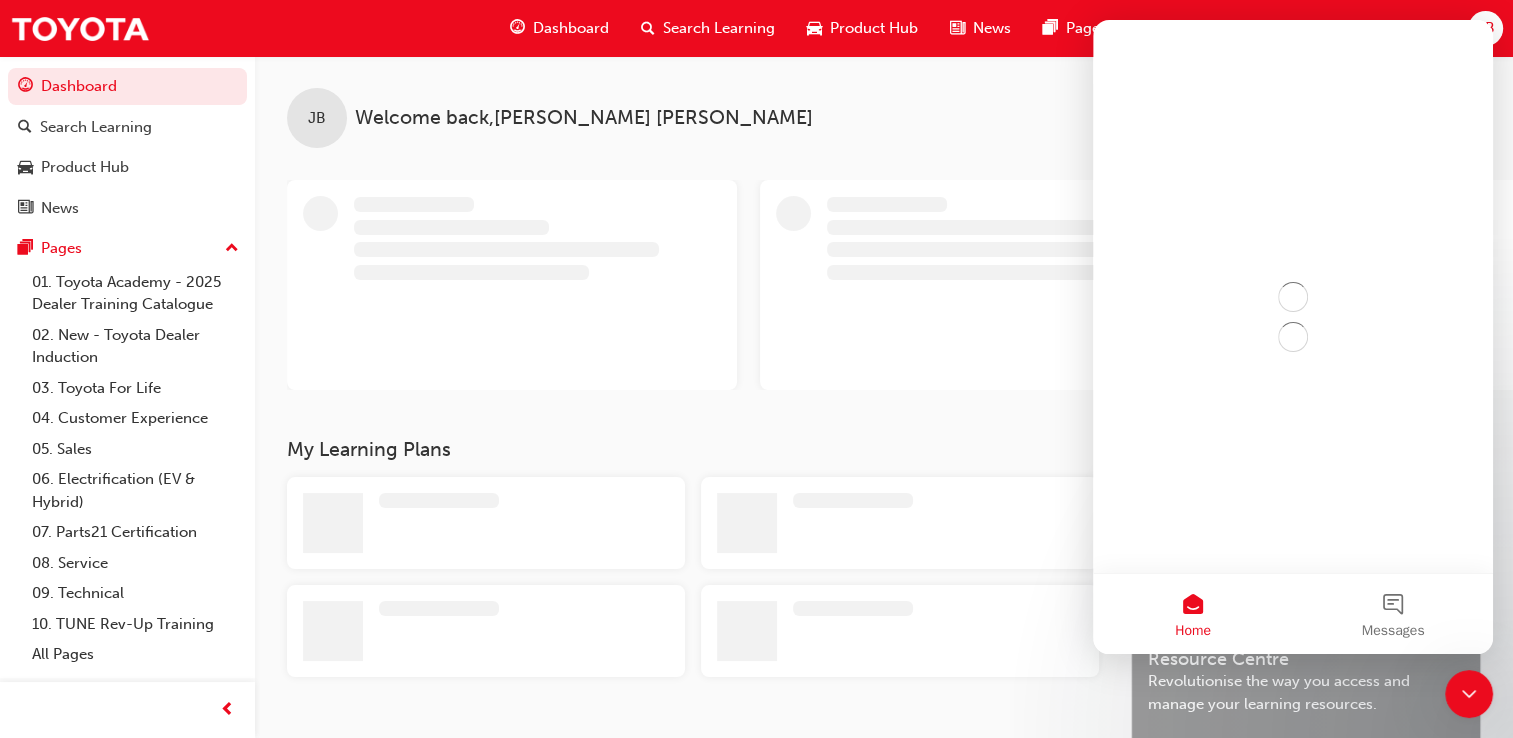 scroll, scrollTop: 0, scrollLeft: 0, axis: both 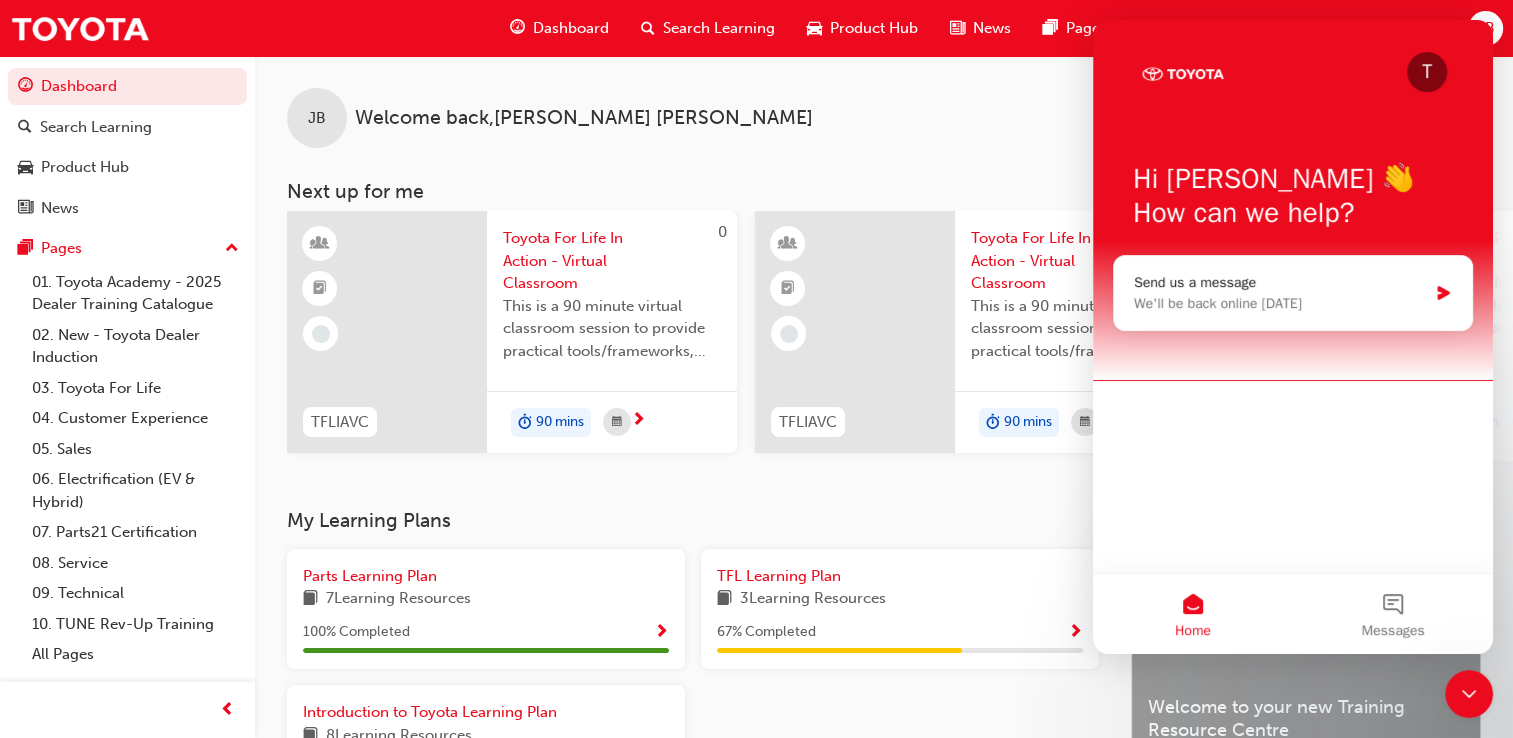 click on "JB Welcome back ,  Johnathon   Brady" at bounding box center [884, 102] 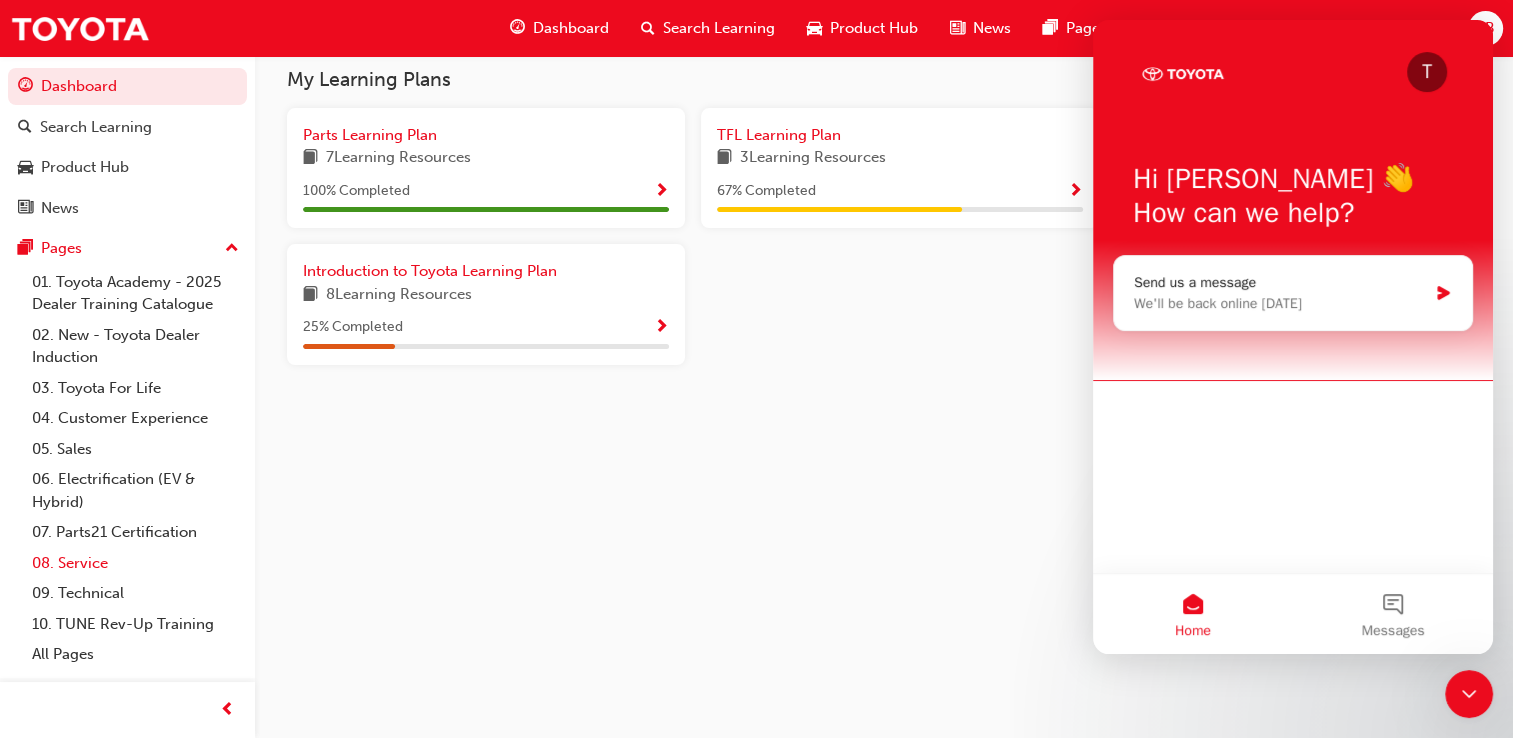 scroll, scrollTop: 455, scrollLeft: 0, axis: vertical 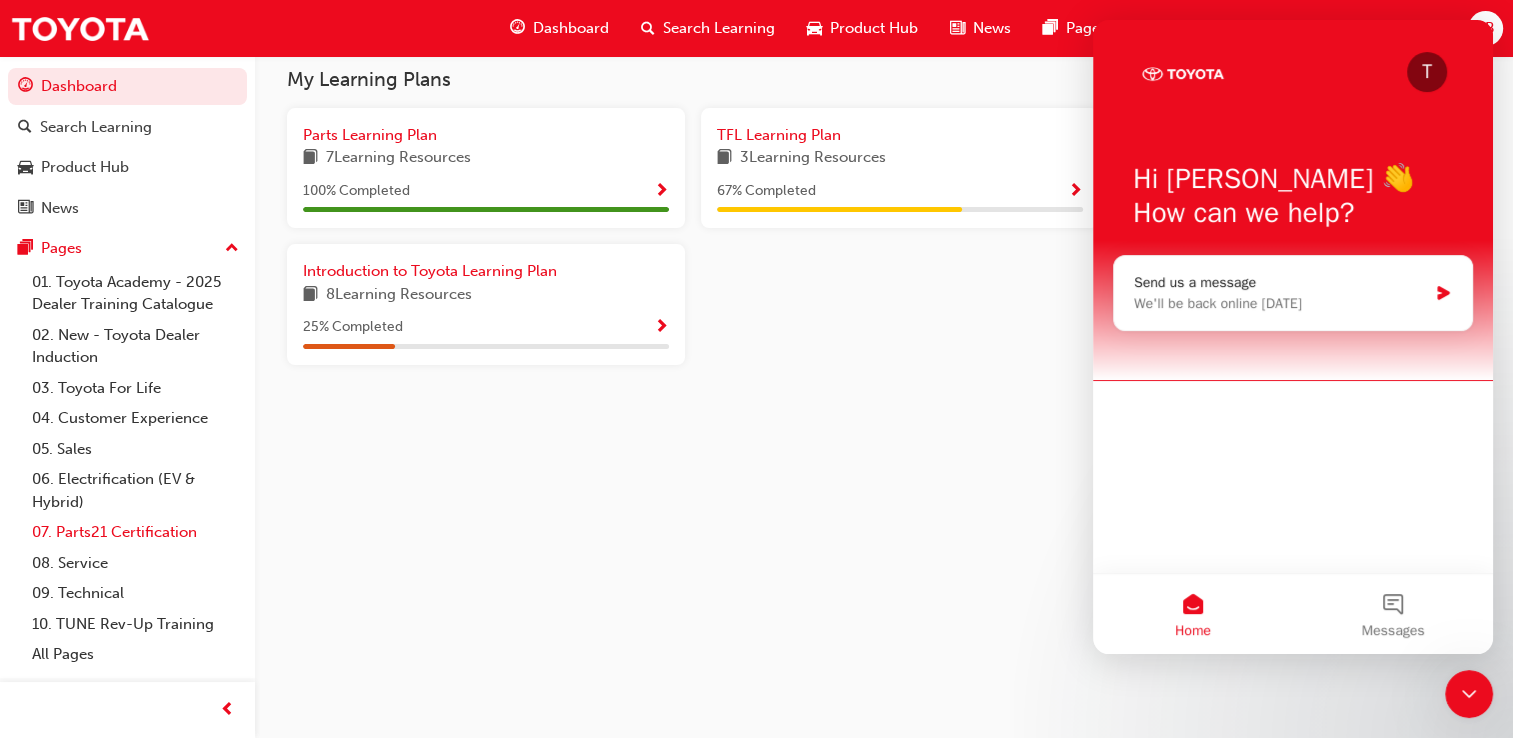 click on "07. Parts21 Certification" at bounding box center [135, 532] 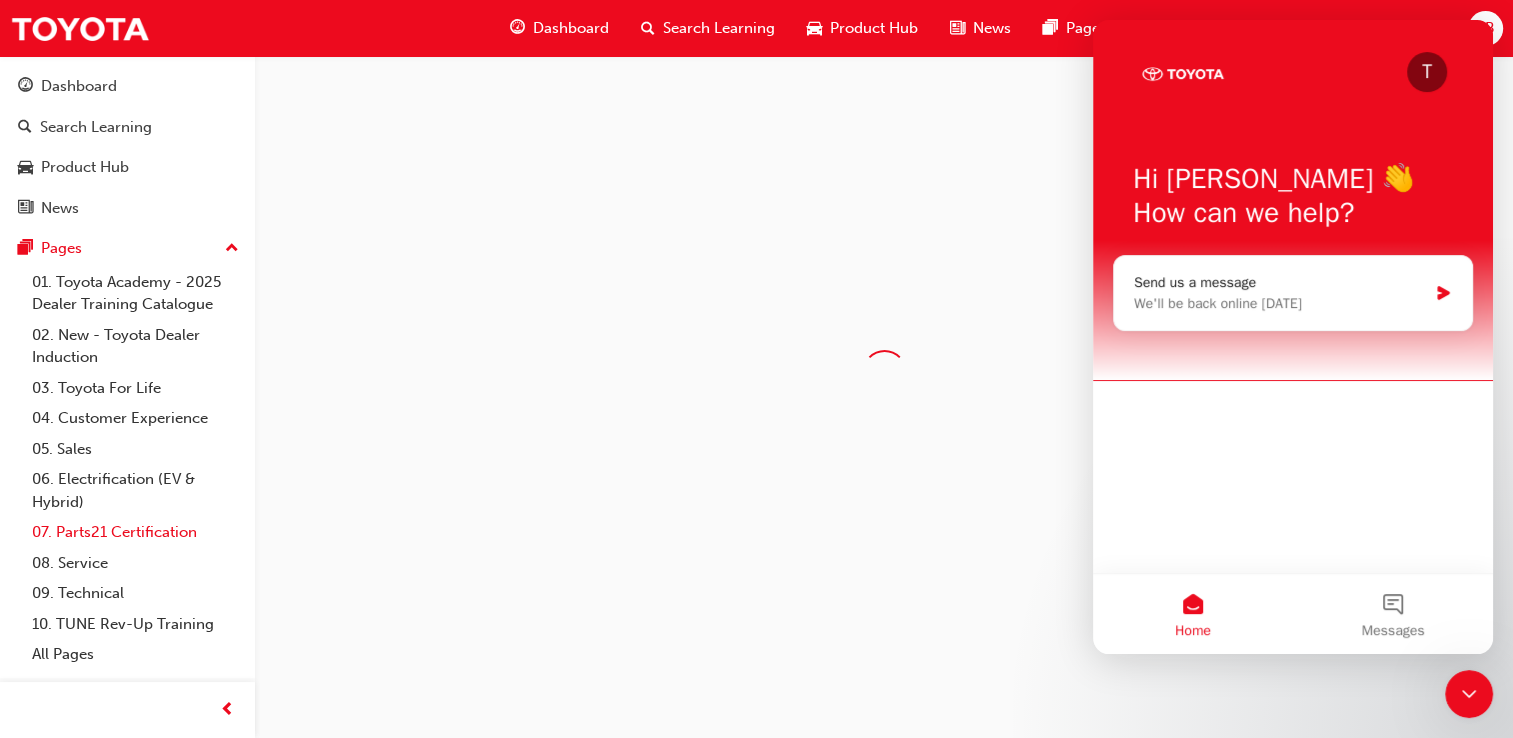 scroll, scrollTop: 0, scrollLeft: 0, axis: both 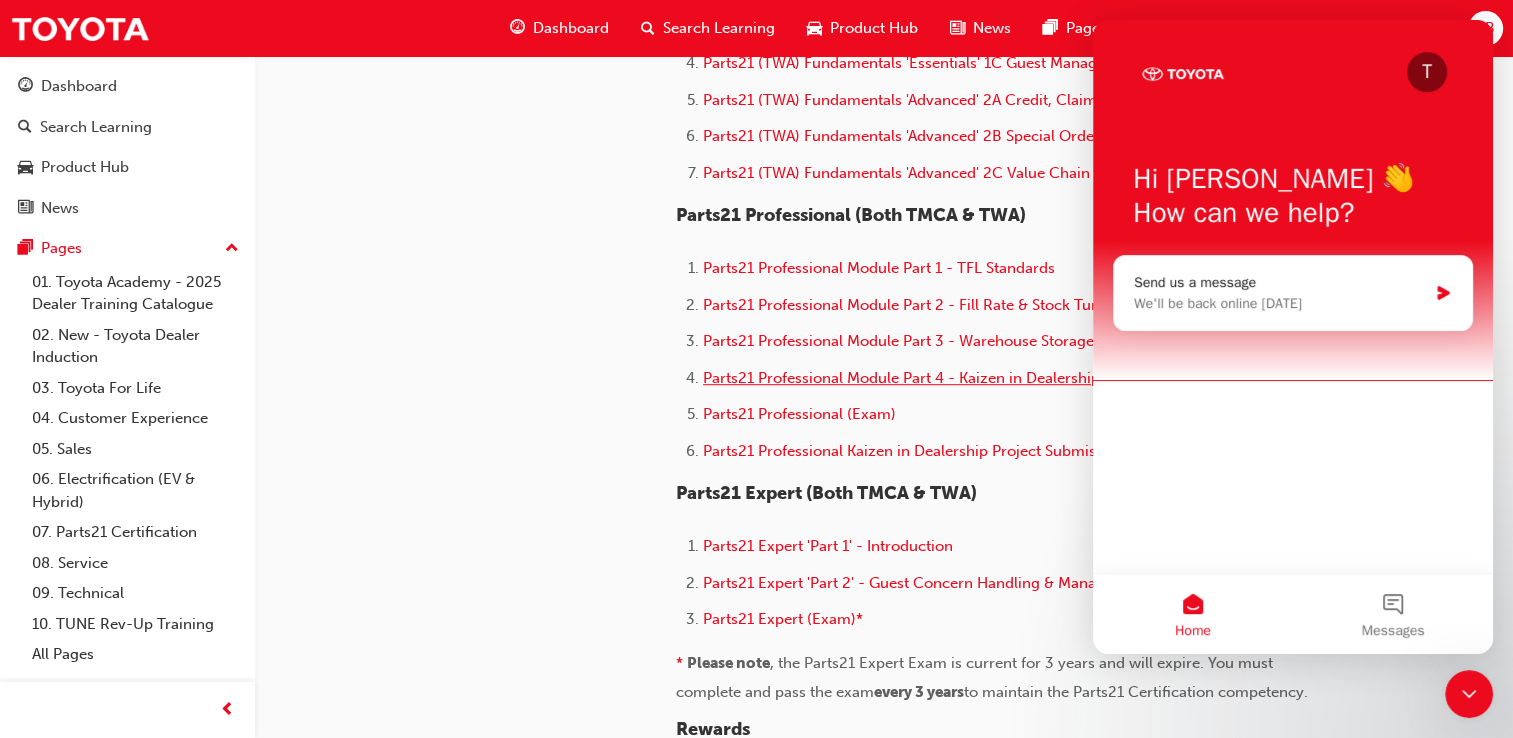 click on "Parts21 Professional Module Part 4 - Kaizen in Dealership Project" at bounding box center [928, 378] 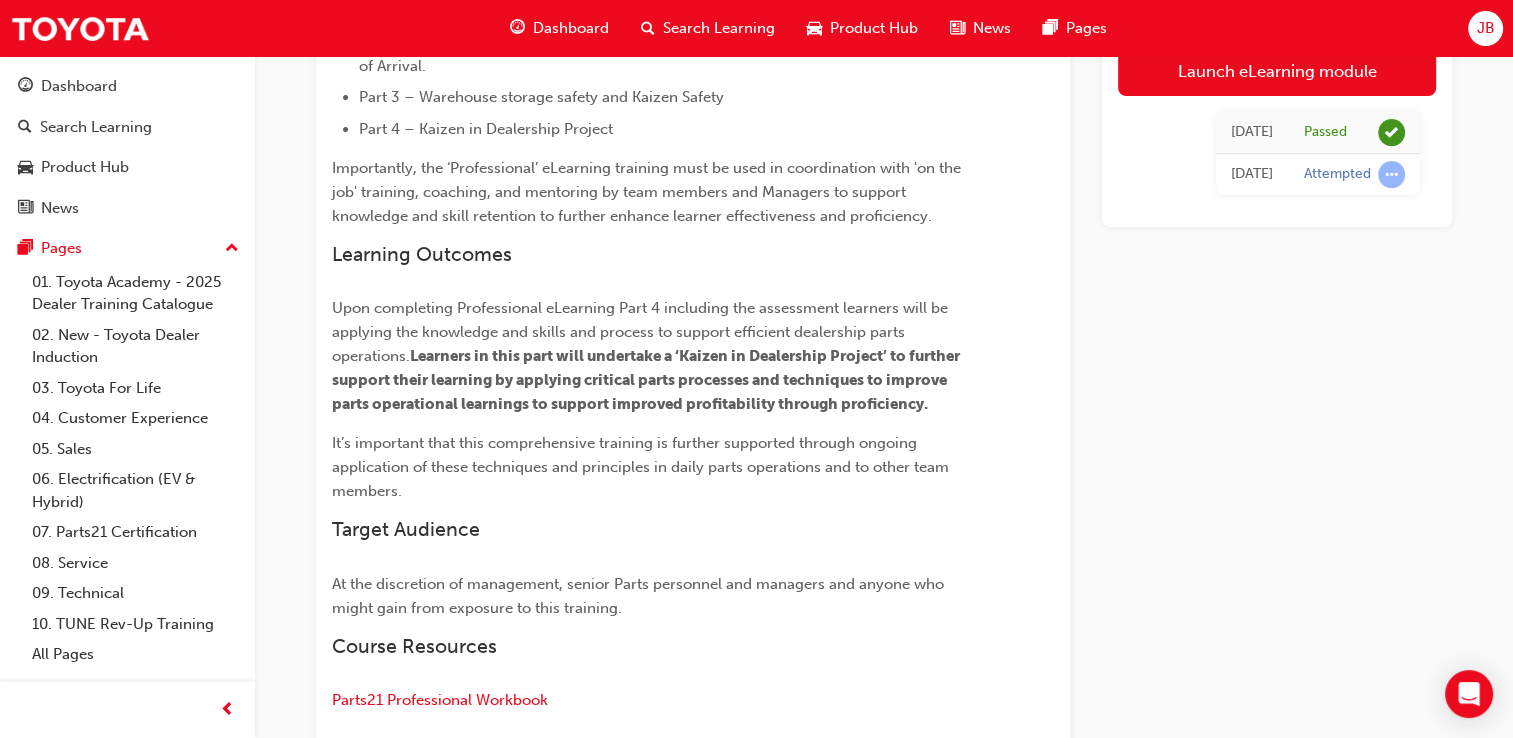 scroll, scrollTop: 870, scrollLeft: 0, axis: vertical 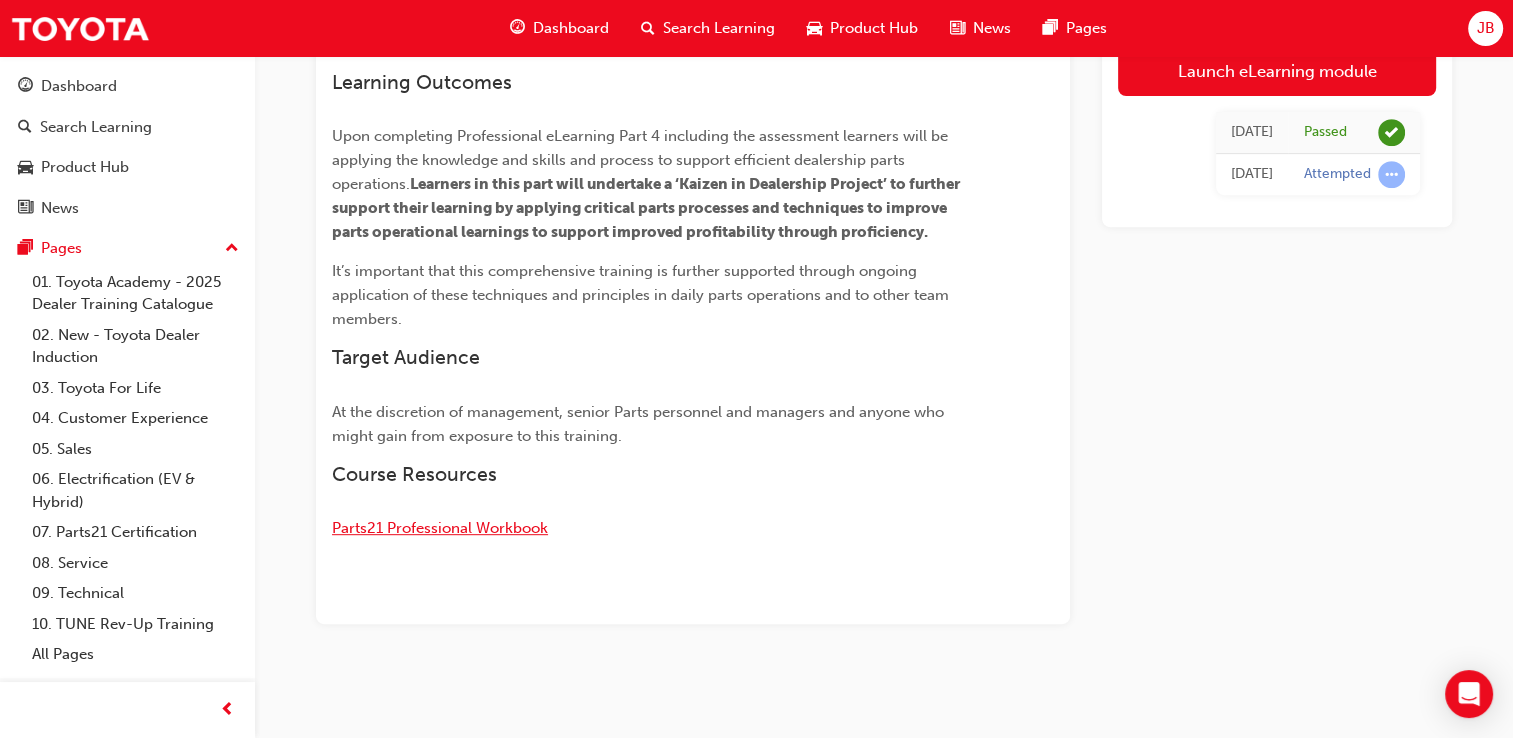 click on "Parts21 Professional Workbook" at bounding box center (440, 528) 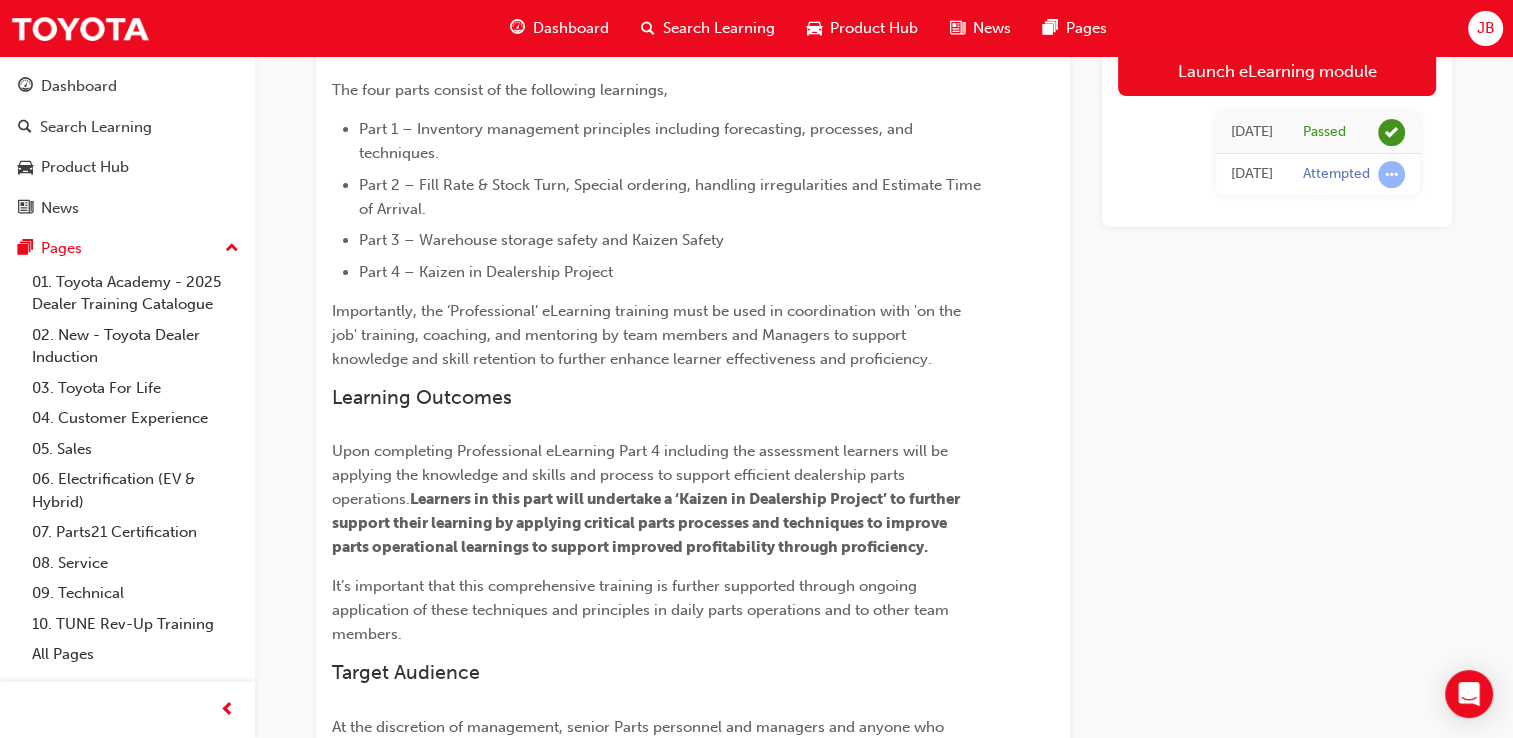 scroll, scrollTop: 870, scrollLeft: 0, axis: vertical 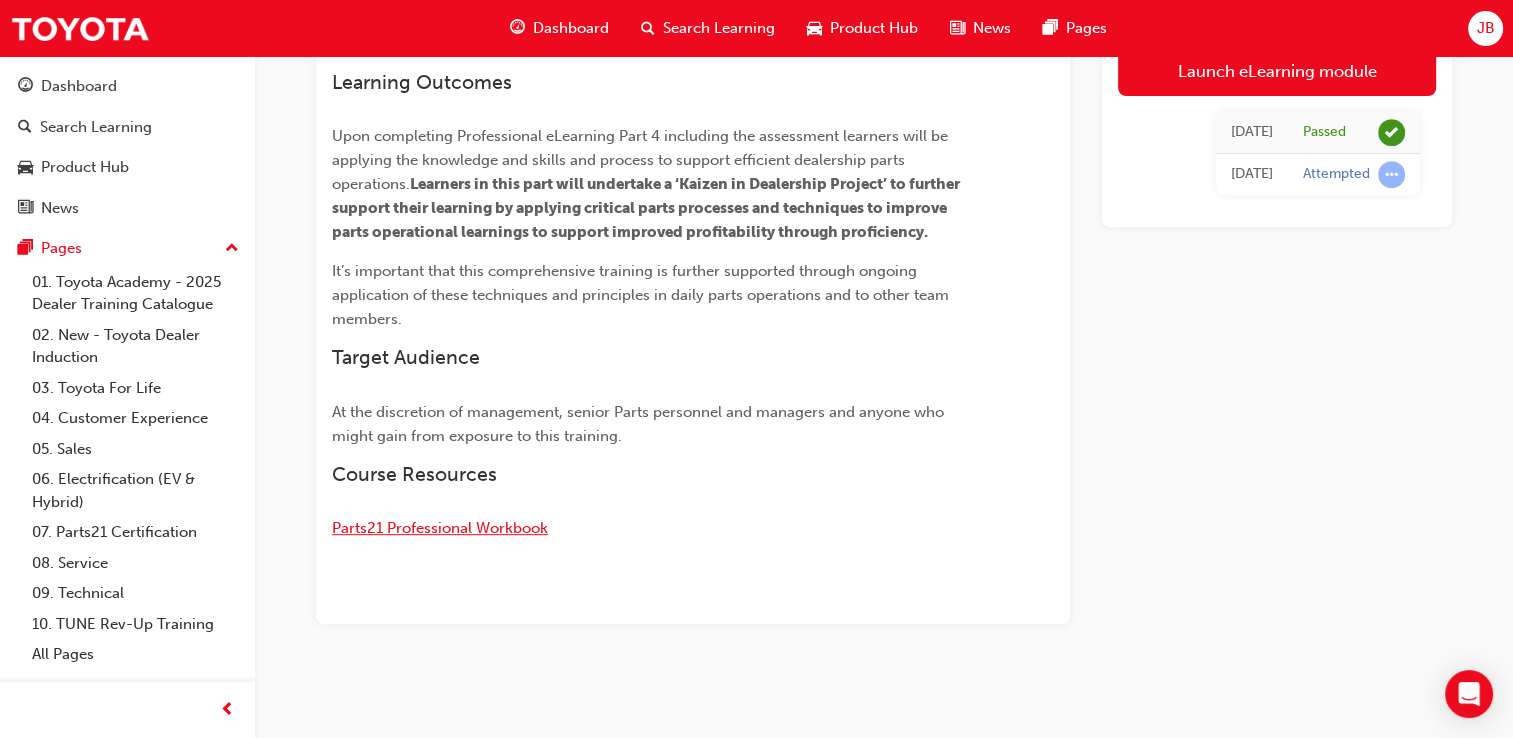 drag, startPoint x: 465, startPoint y: 513, endPoint x: 458, endPoint y: 531, distance: 19.313208 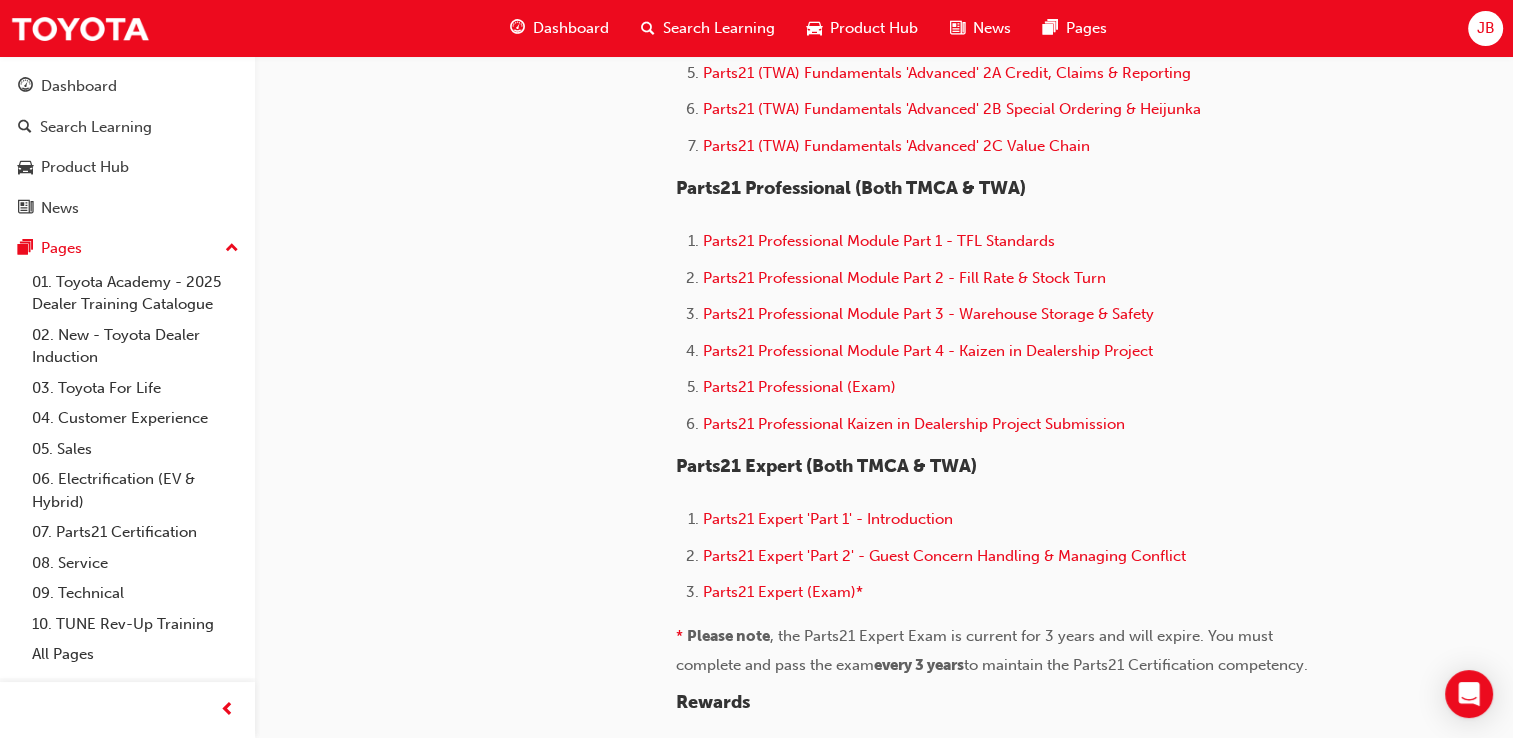 scroll, scrollTop: 1200, scrollLeft: 0, axis: vertical 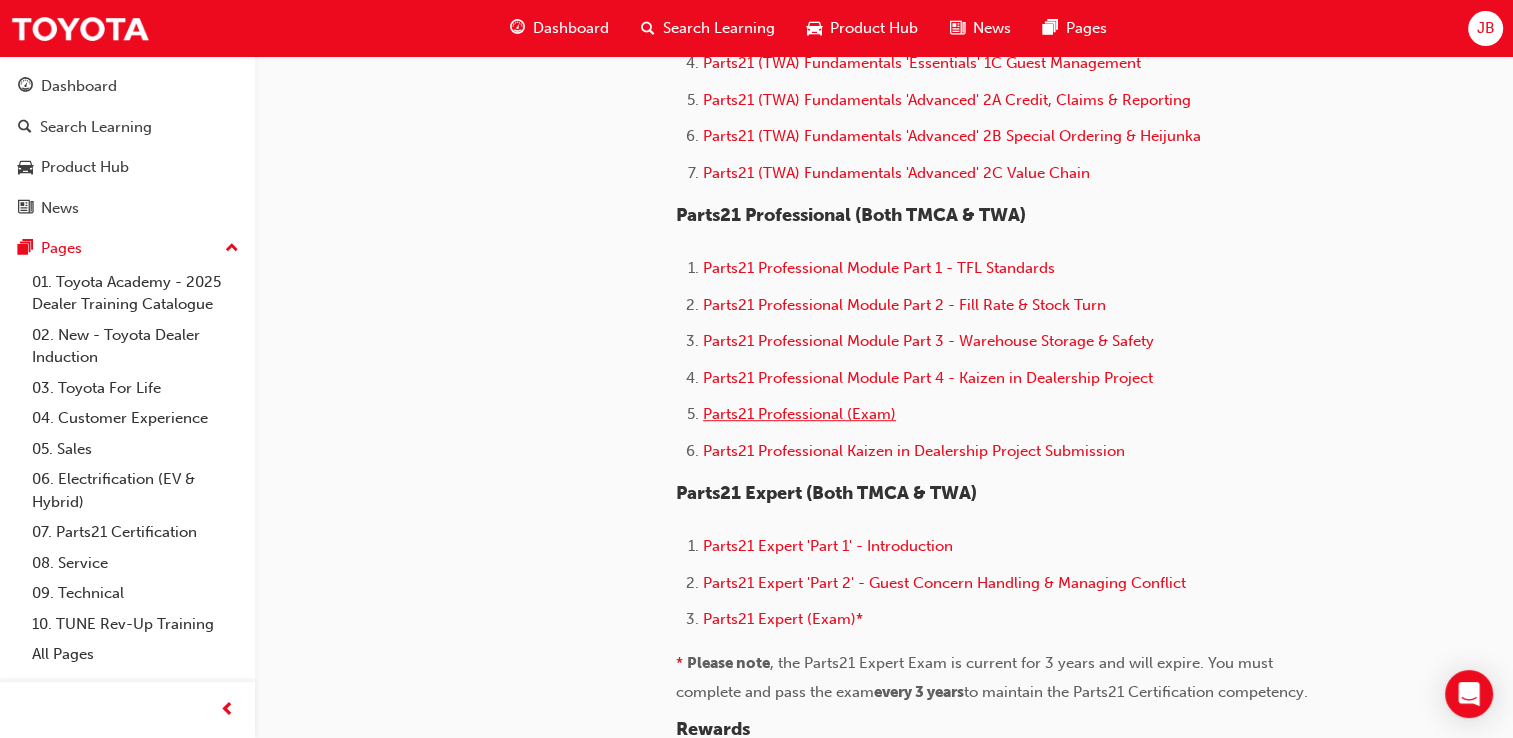 click on "Parts21 Professional (Exam)" at bounding box center [799, 414] 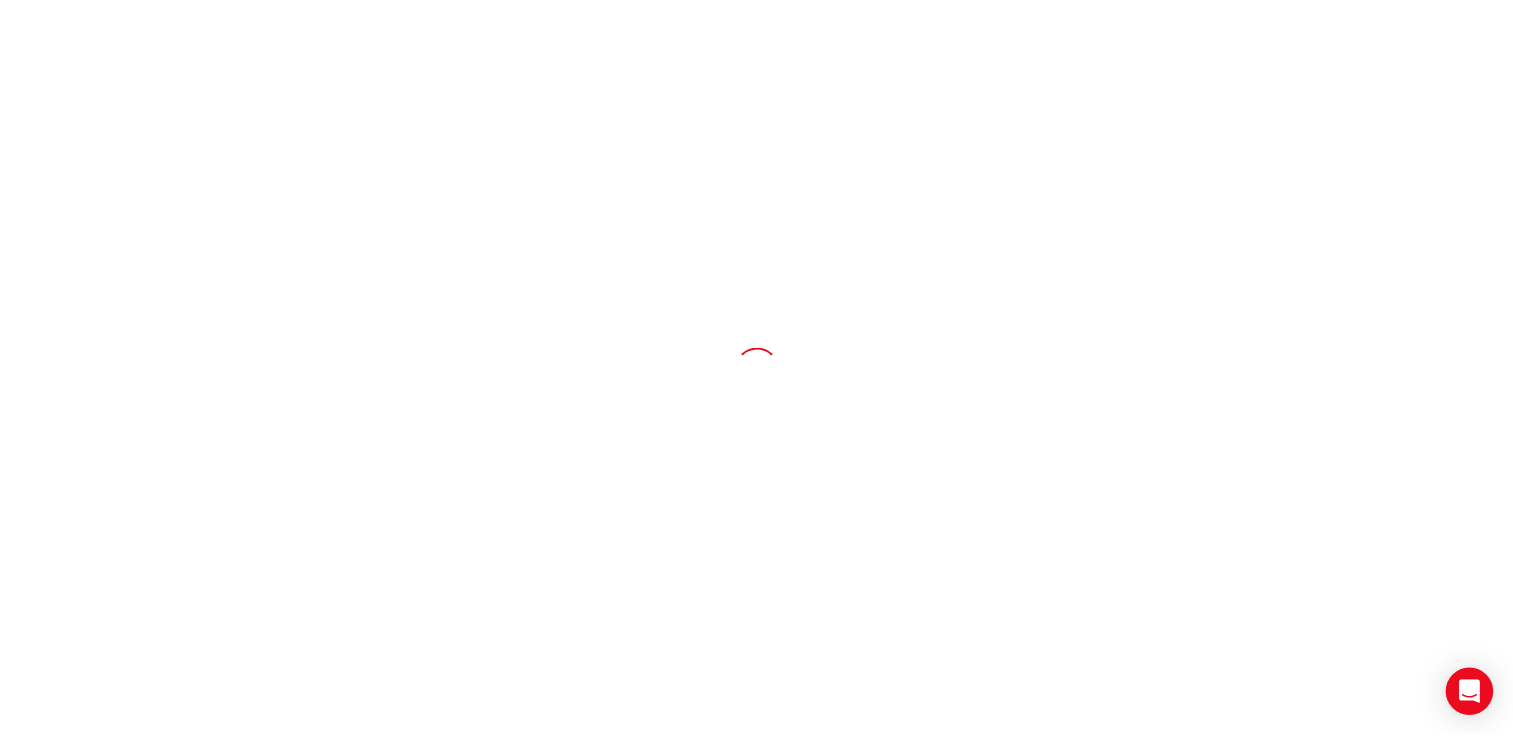 scroll, scrollTop: 0, scrollLeft: 0, axis: both 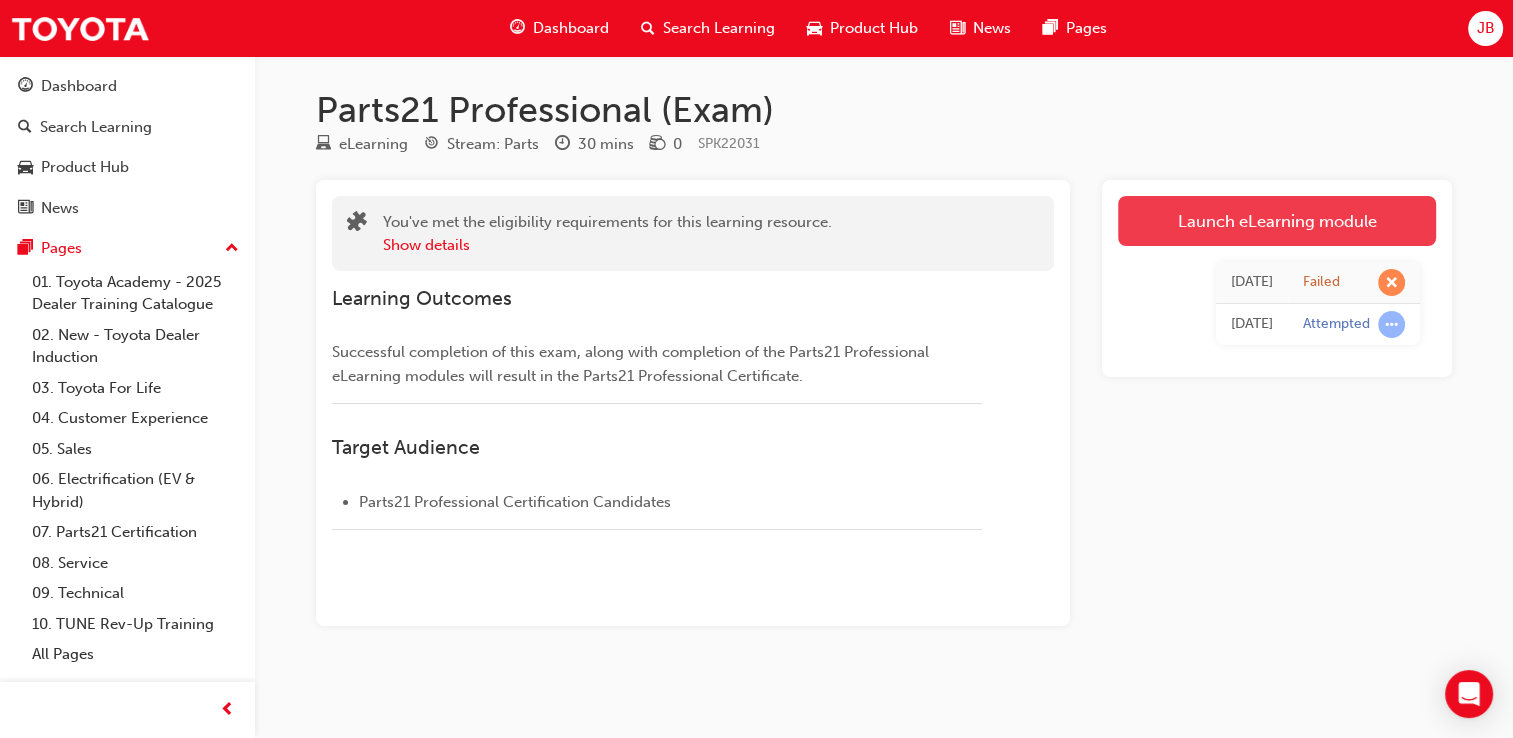 click on "Launch eLearning module" at bounding box center (1277, 221) 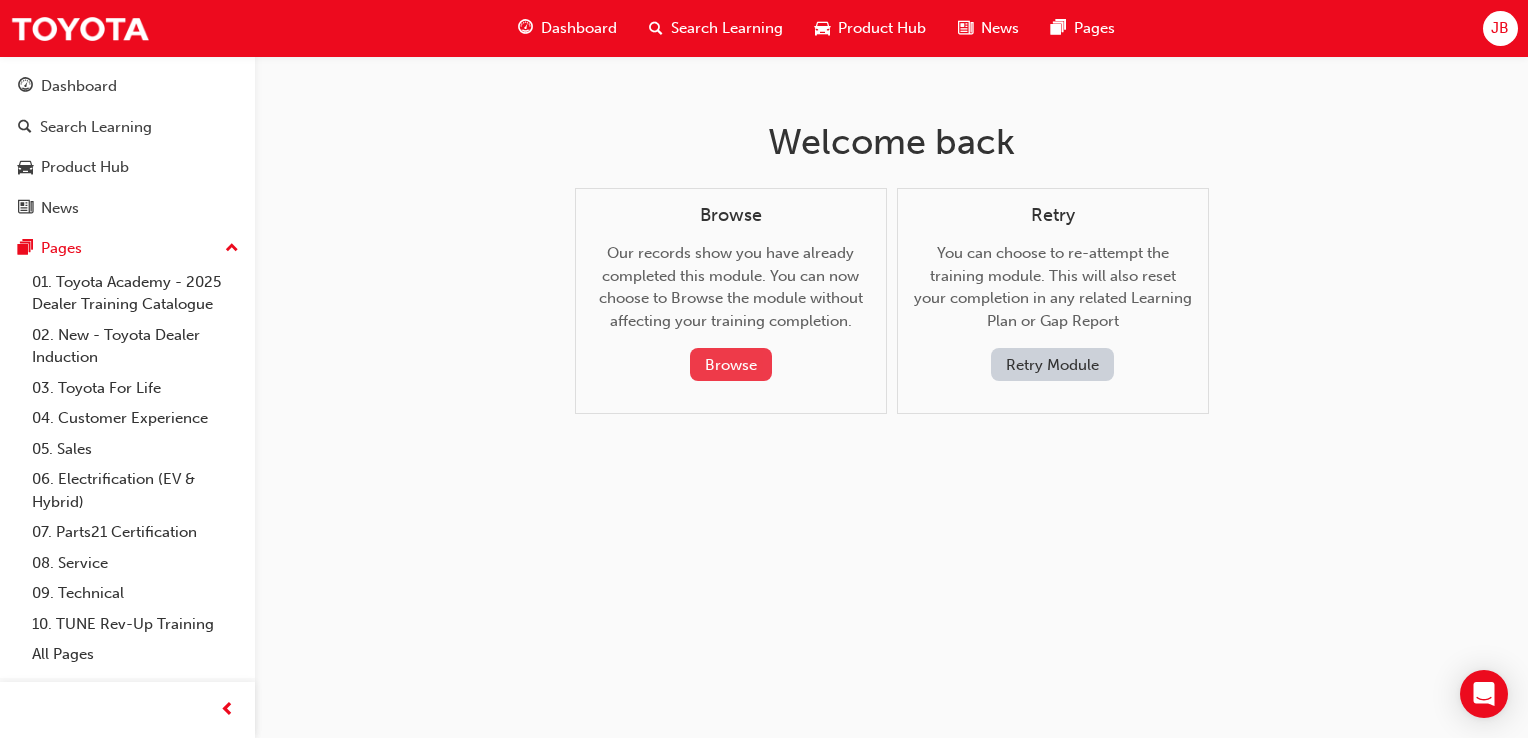 click on "Browse" at bounding box center (731, 364) 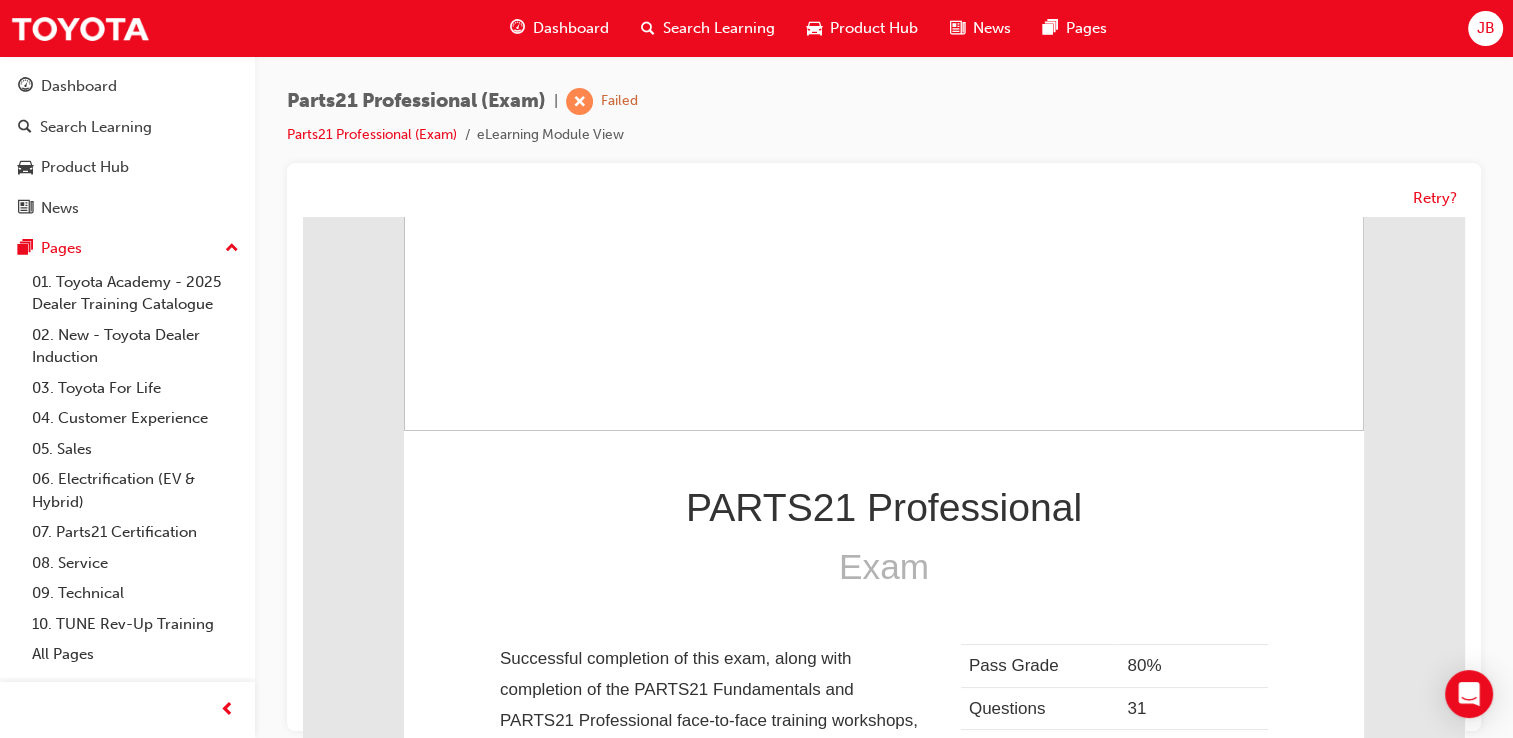 scroll, scrollTop: 349, scrollLeft: 0, axis: vertical 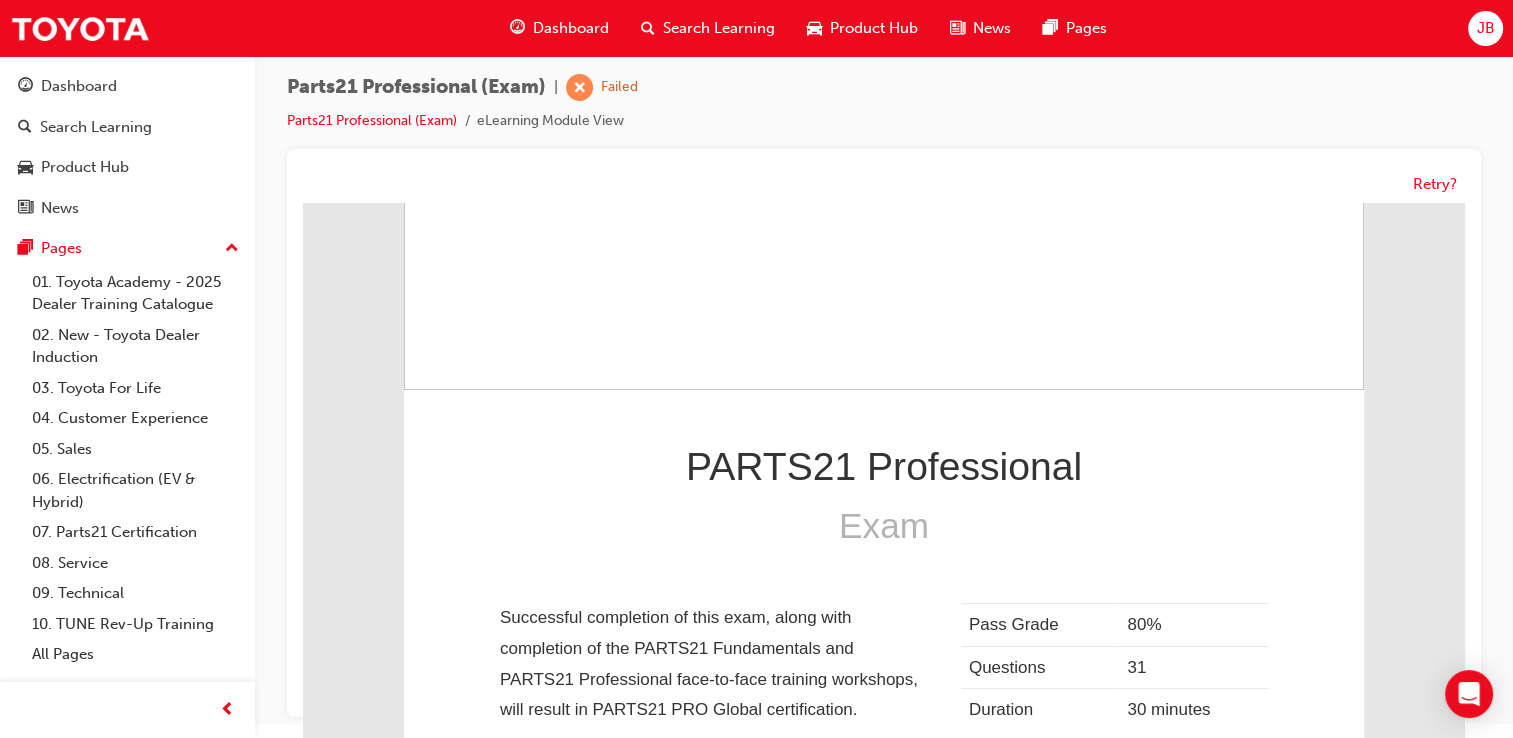 click on "Begin Assessment" at bounding box center (884, 952) 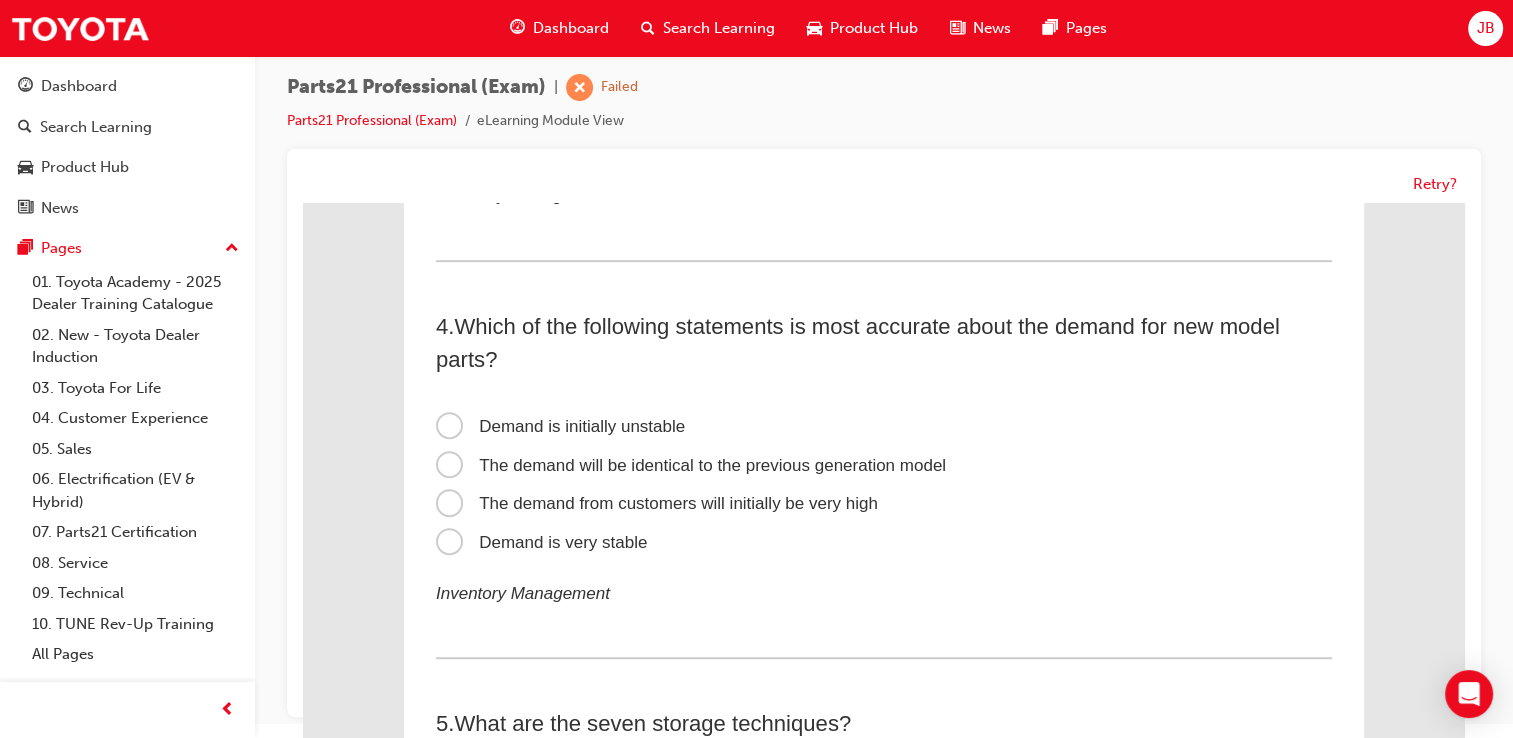 scroll, scrollTop: 949, scrollLeft: 0, axis: vertical 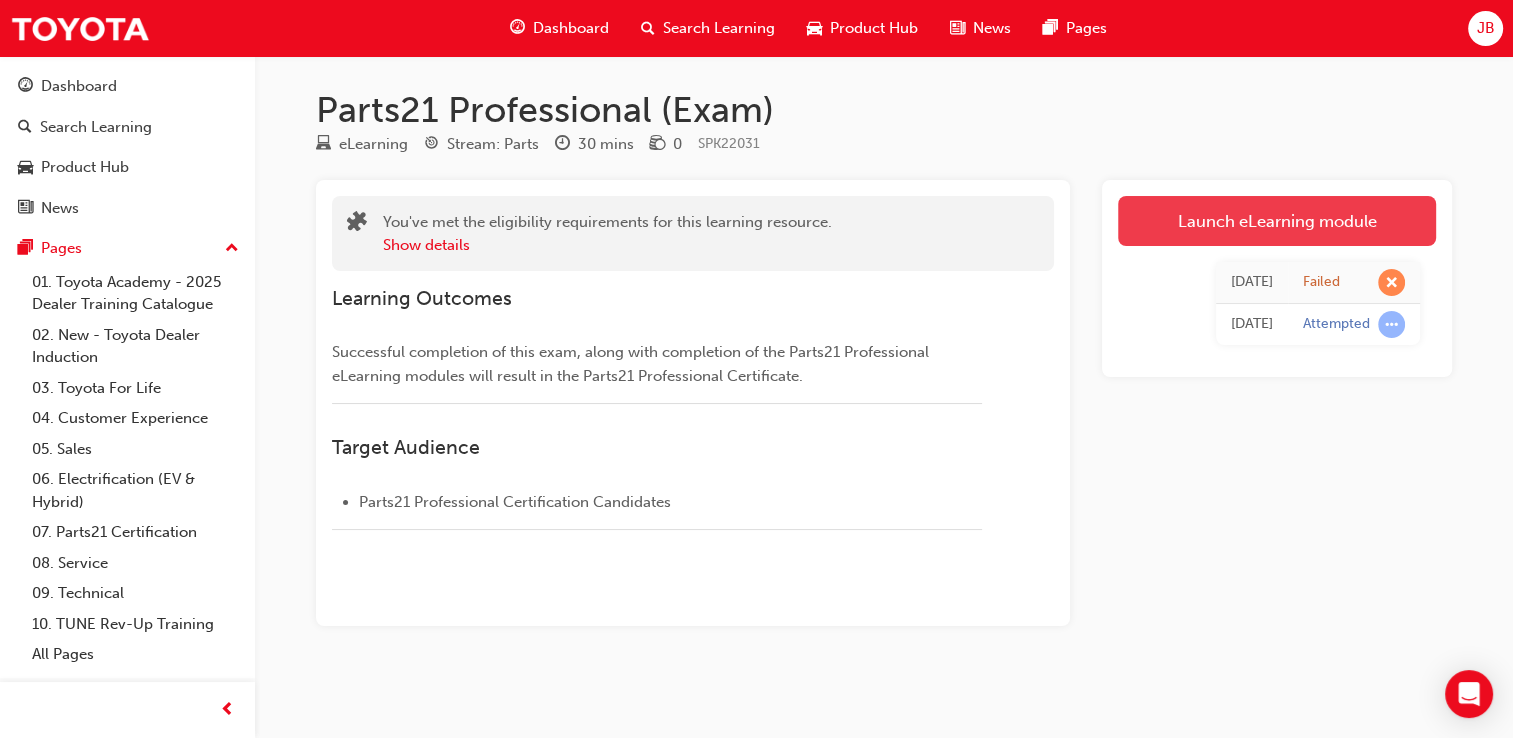 click on "Launch eLearning module" at bounding box center [1277, 221] 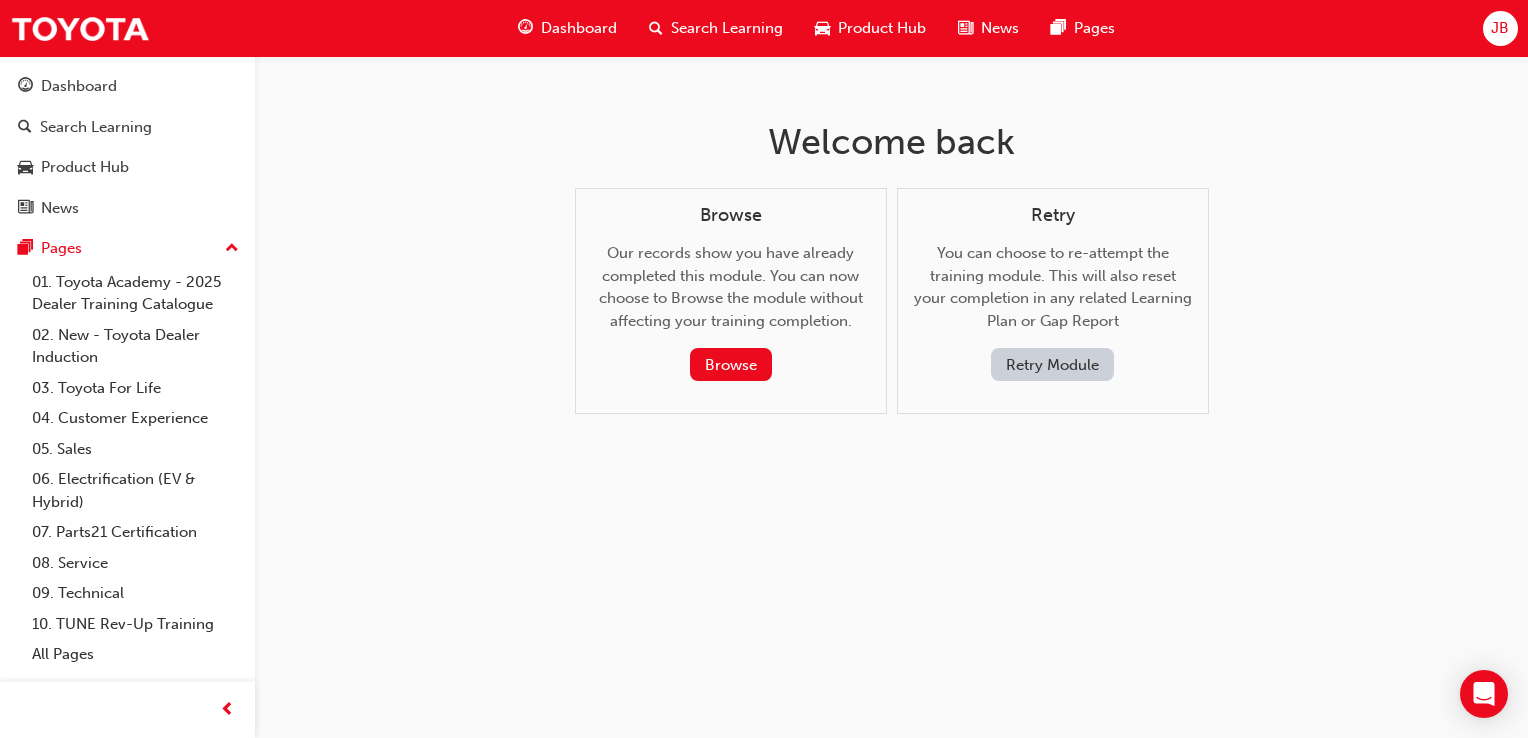 click on "Retry Module" at bounding box center [1052, 364] 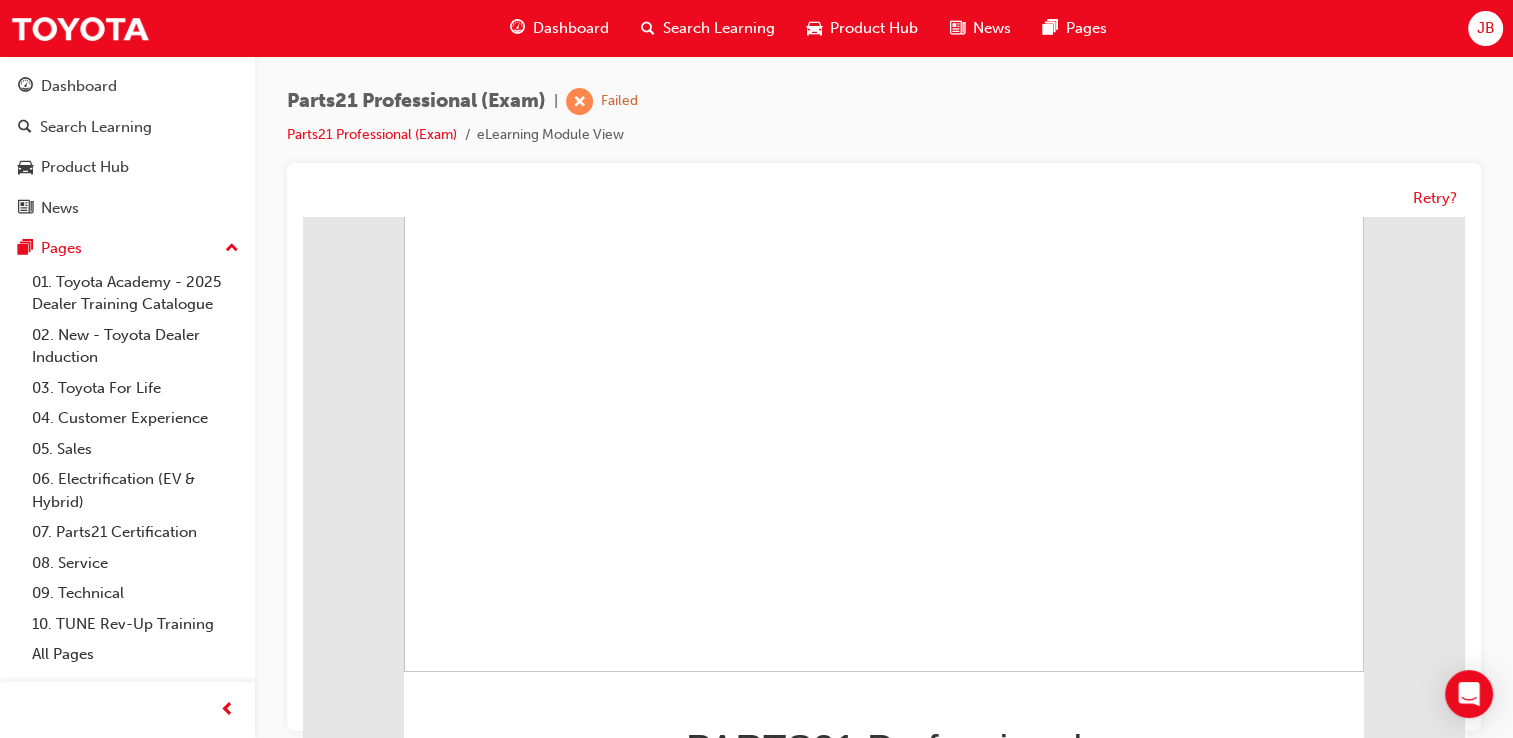scroll, scrollTop: 349, scrollLeft: 0, axis: vertical 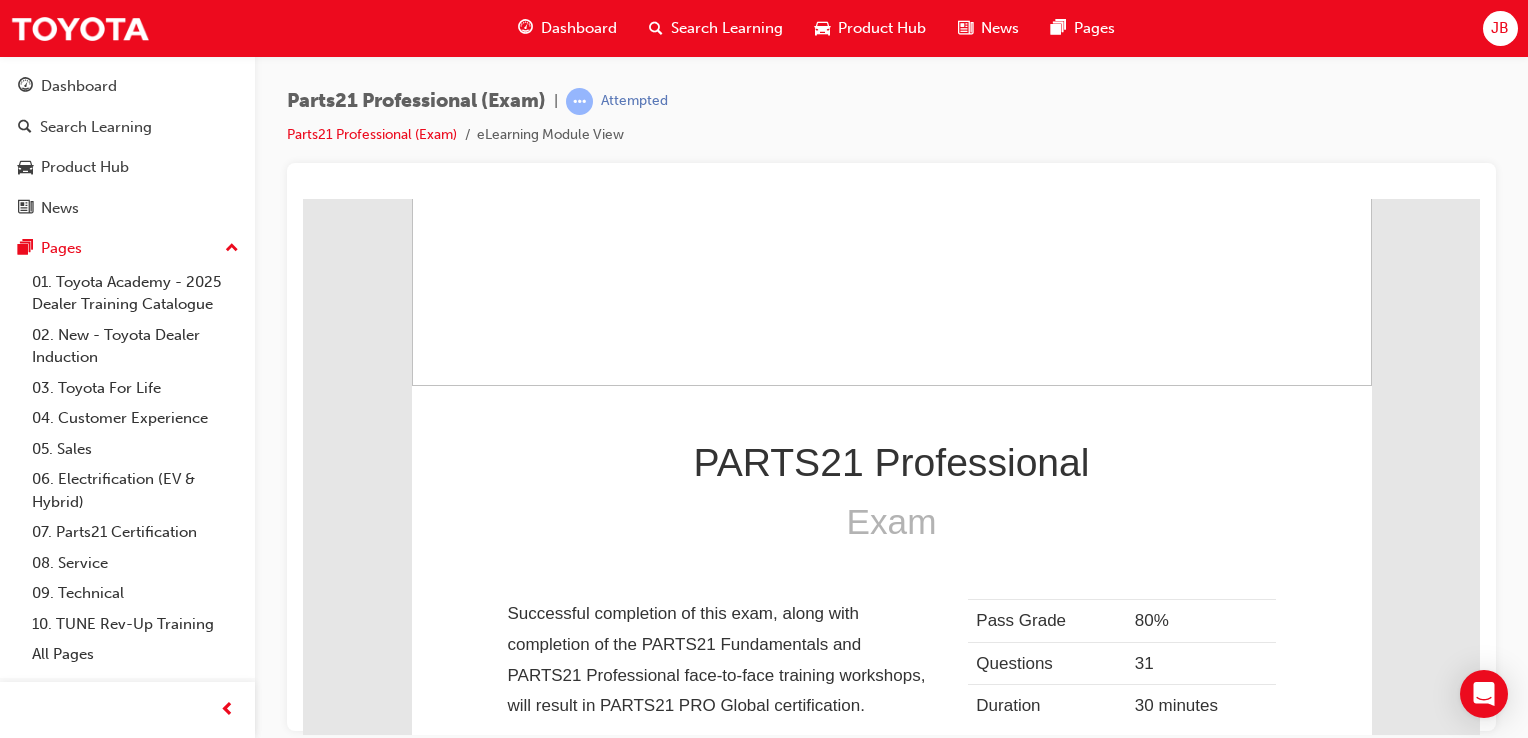 click on "Begin Assessment" at bounding box center [892, 947] 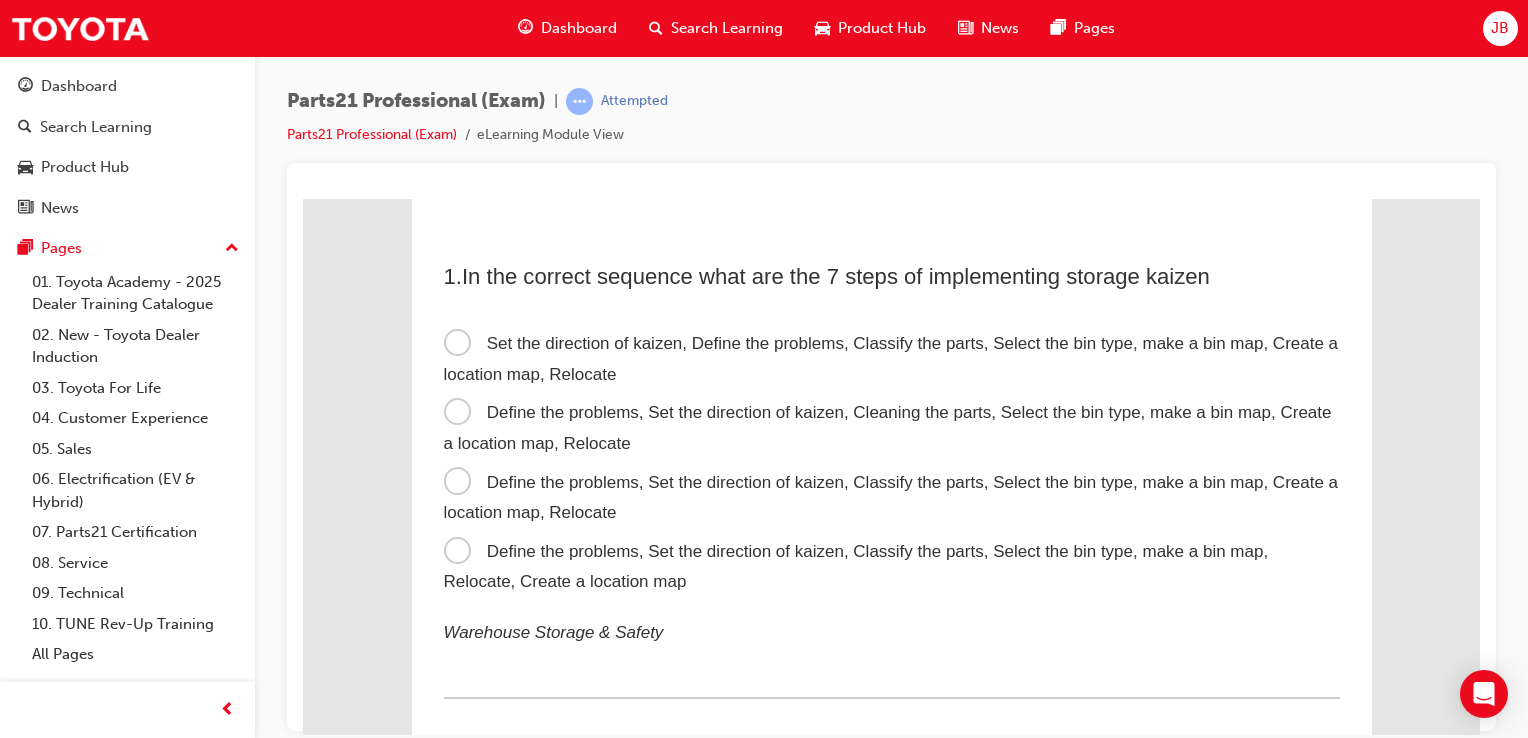 scroll, scrollTop: 0, scrollLeft: 0, axis: both 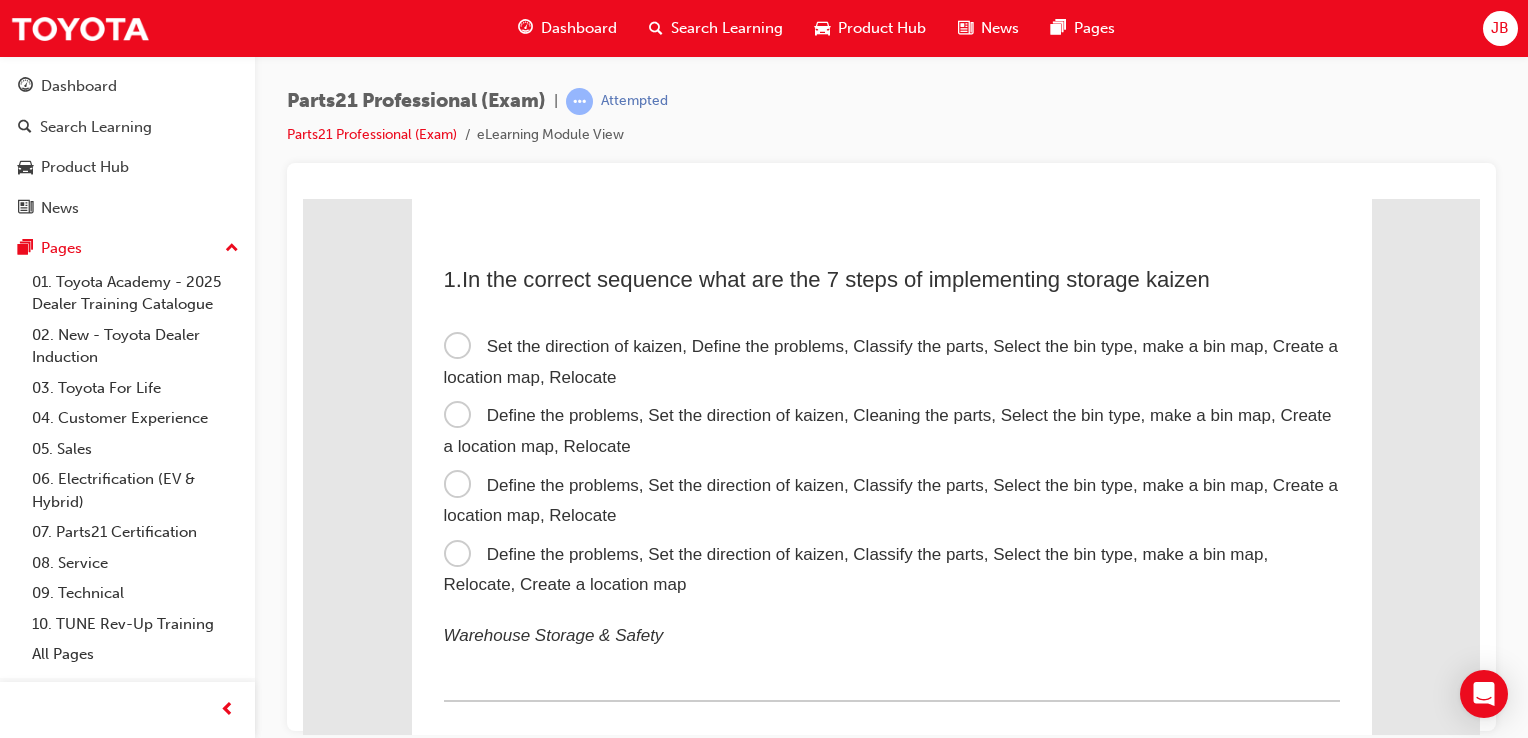 click on "Define the problems, Set the direction of kaizen, Classify the parts, Select the bin type, make a bin map, Create a location map, Relocate" at bounding box center [891, 500] 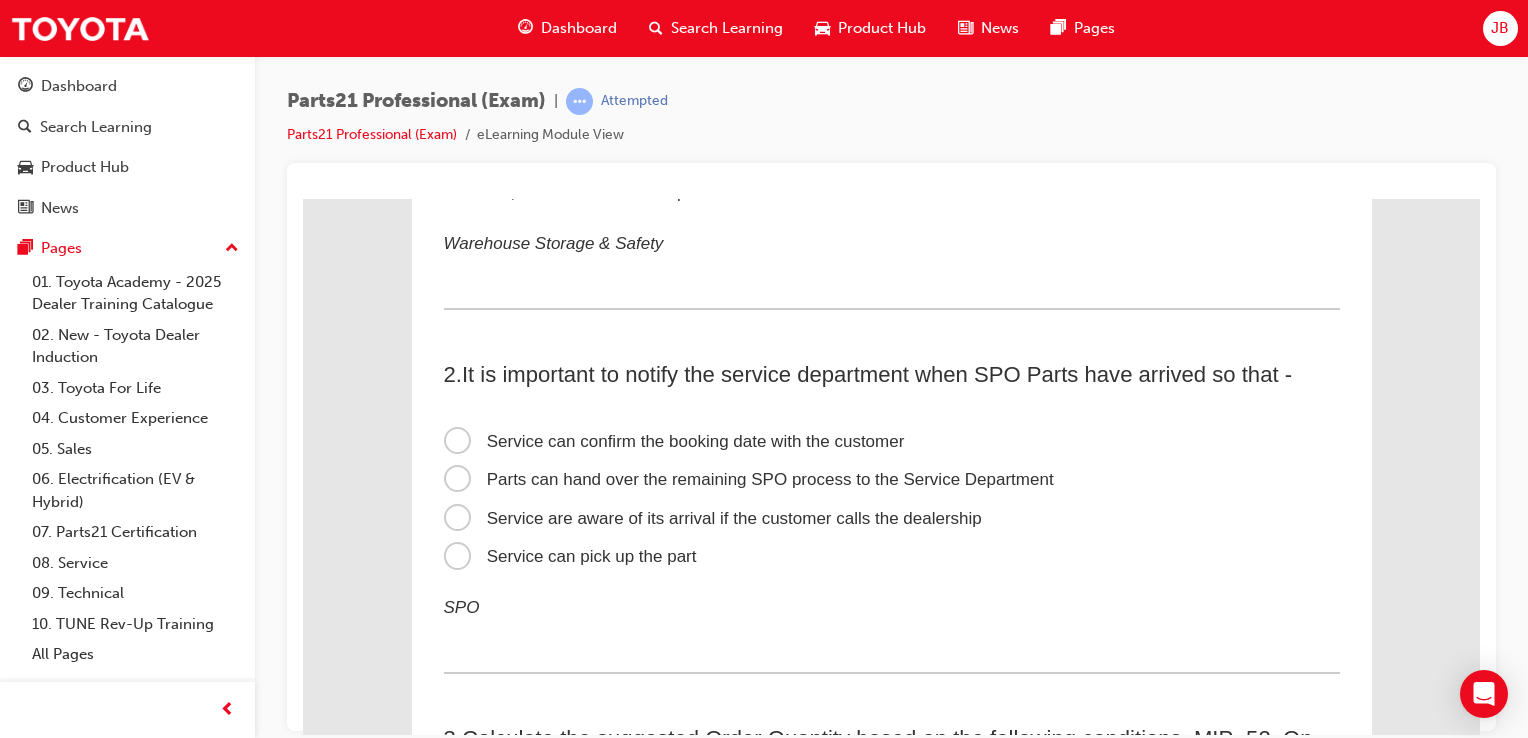 scroll, scrollTop: 400, scrollLeft: 0, axis: vertical 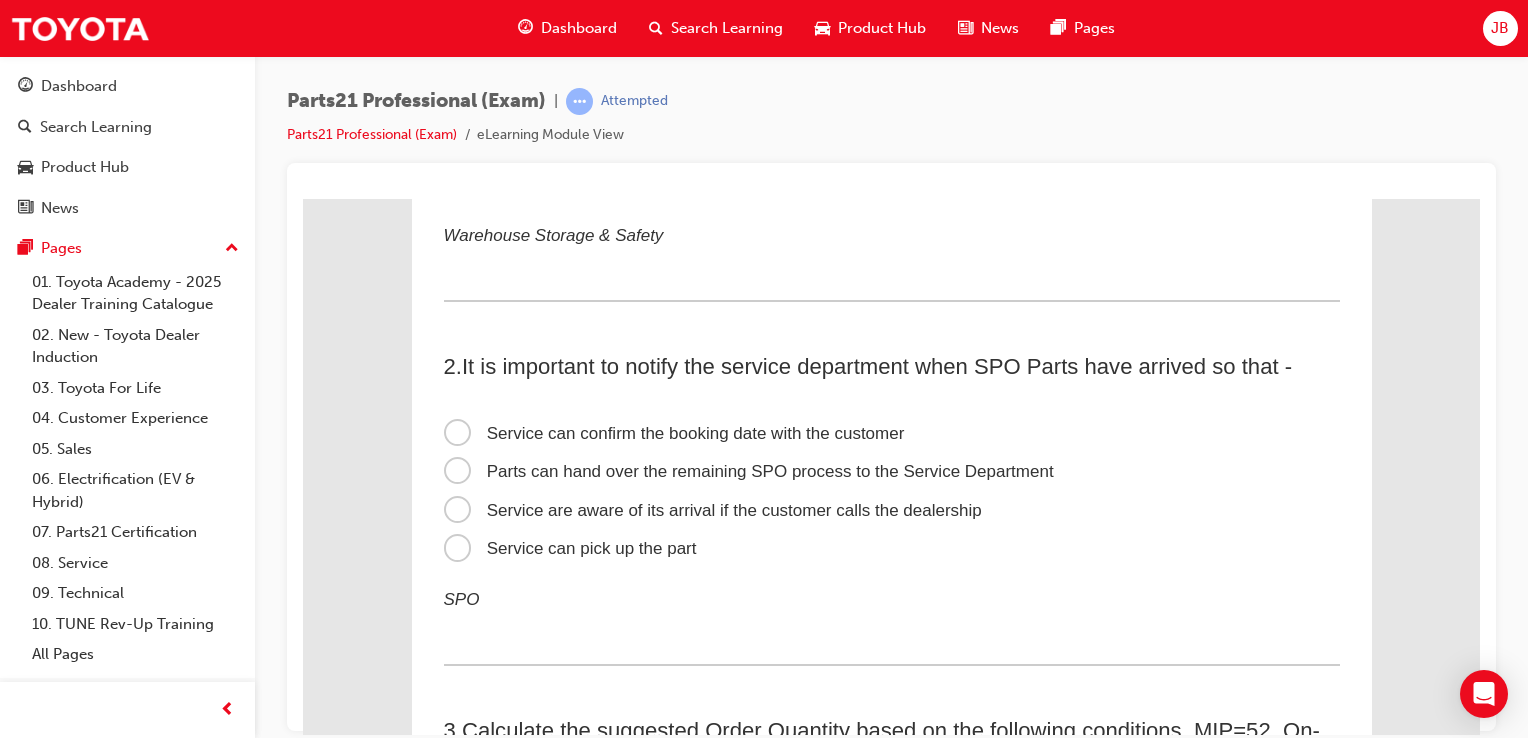 click on "Service can confirm the booking date with the customer" at bounding box center (674, 432) 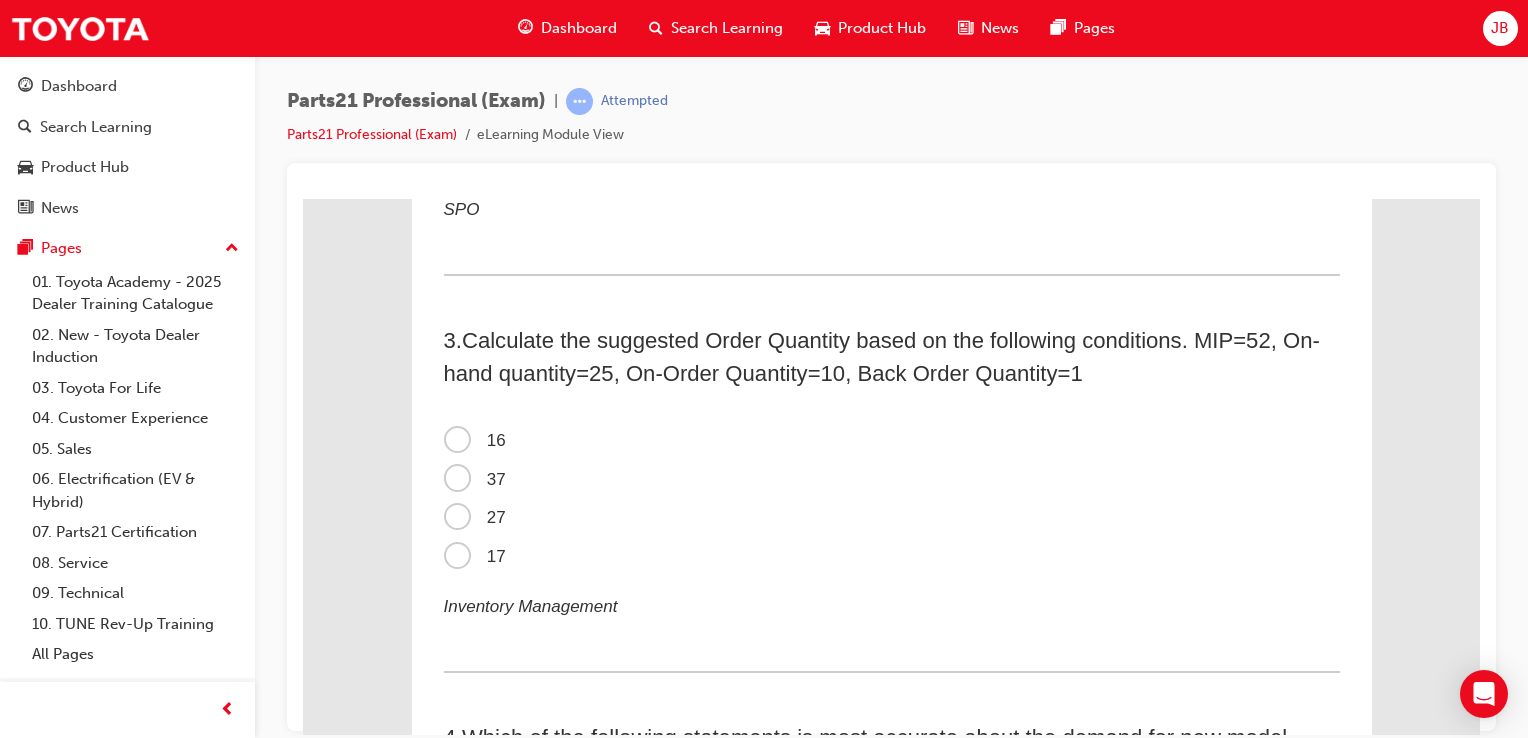 scroll, scrollTop: 800, scrollLeft: 0, axis: vertical 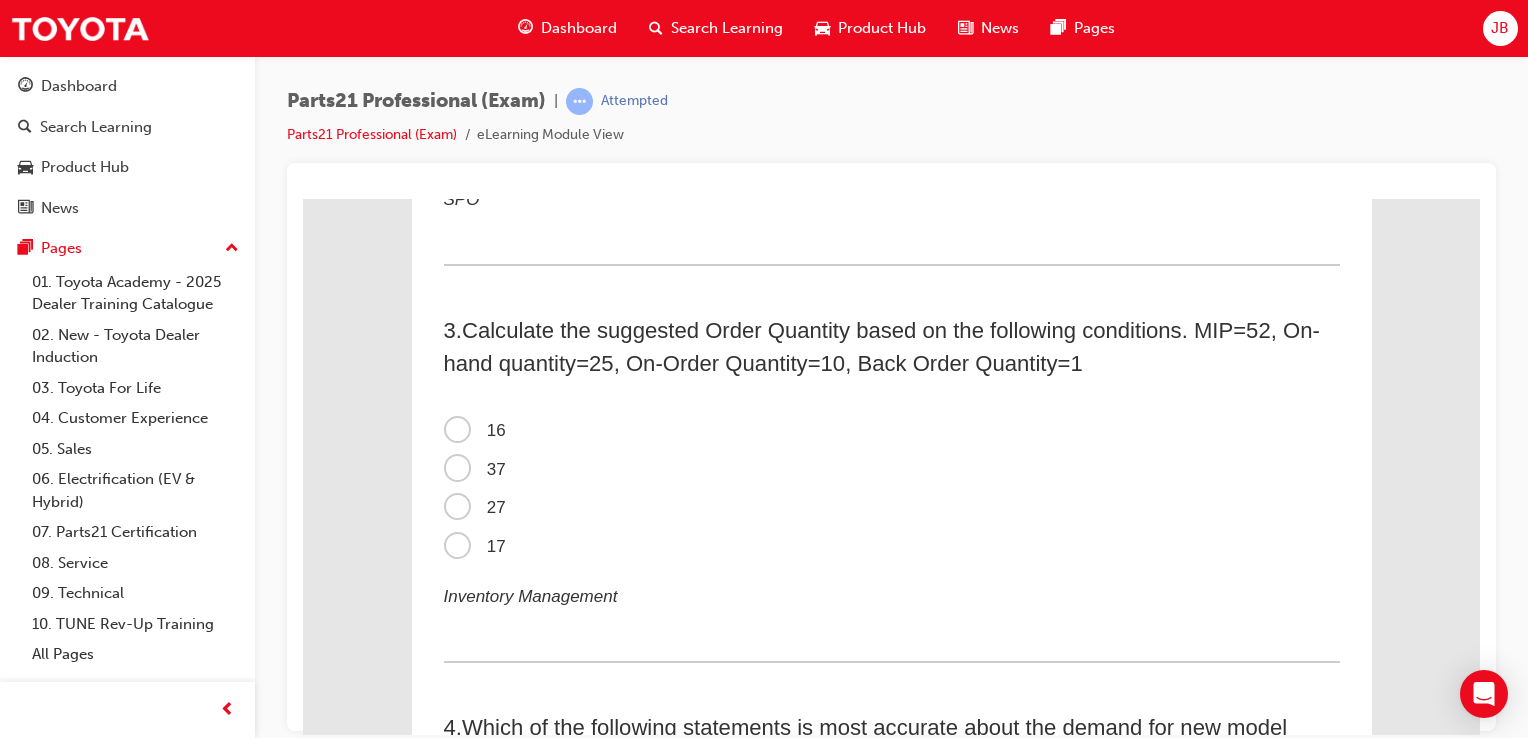 click on "16" at bounding box center [475, 429] 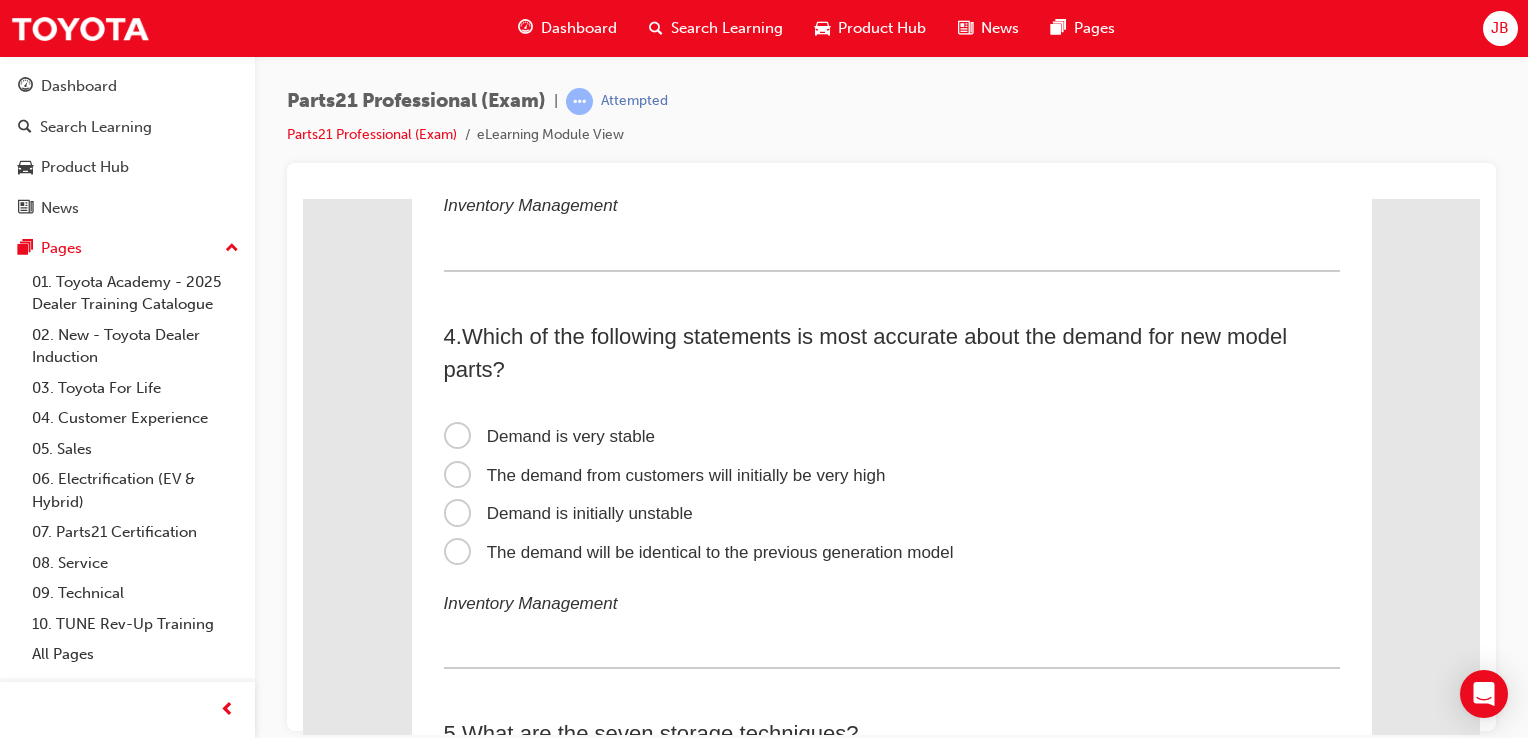 scroll, scrollTop: 1200, scrollLeft: 0, axis: vertical 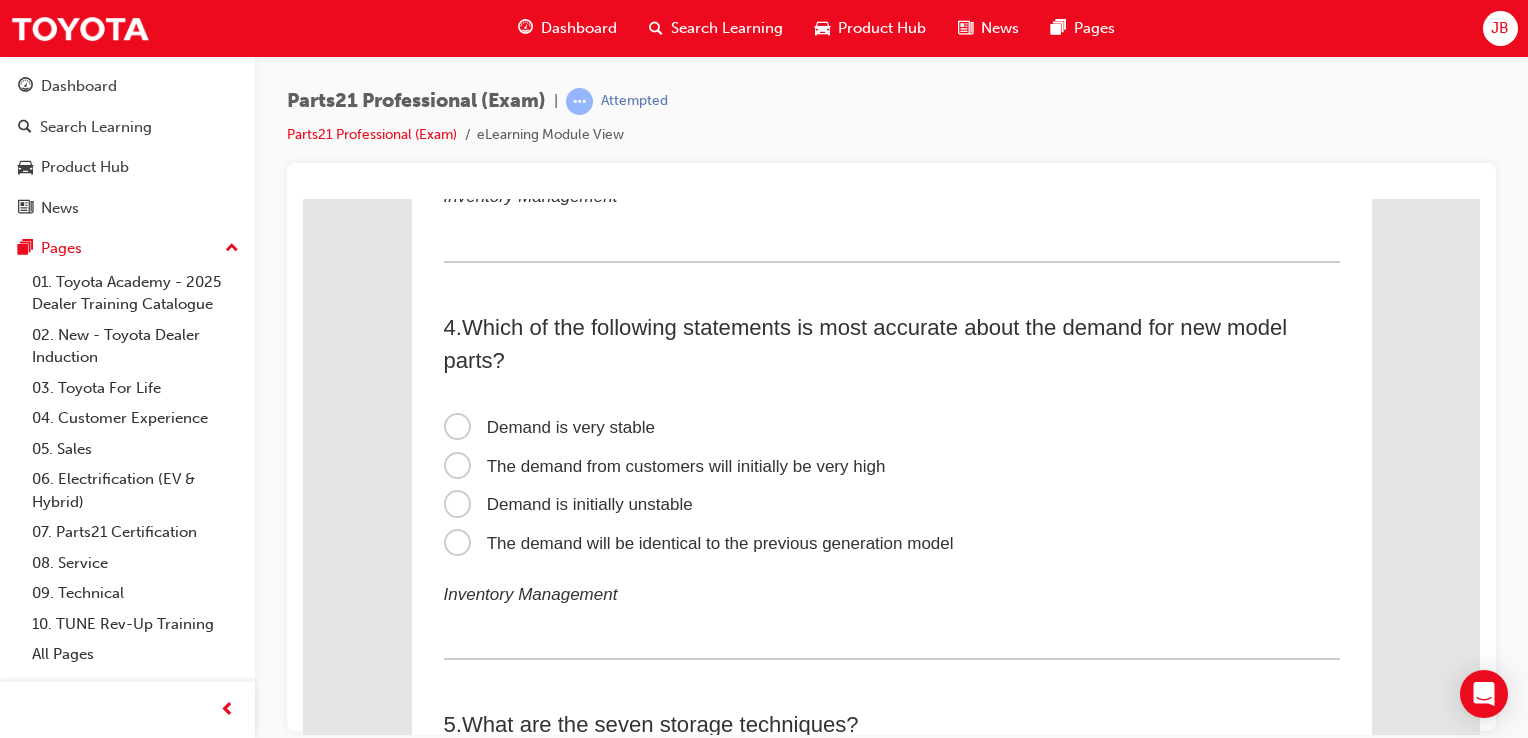 click on "Demand is very stable" at bounding box center [549, 426] 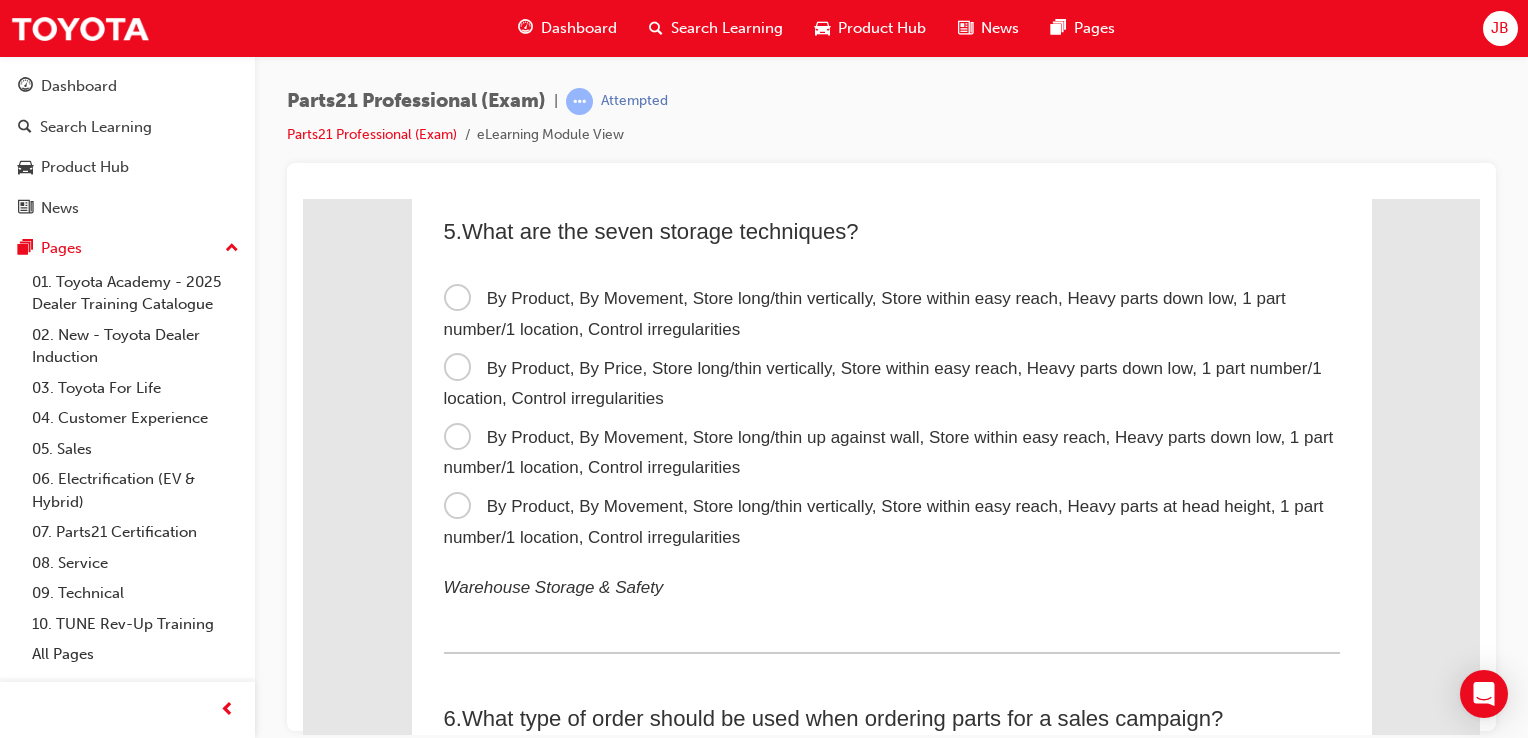 scroll, scrollTop: 1700, scrollLeft: 0, axis: vertical 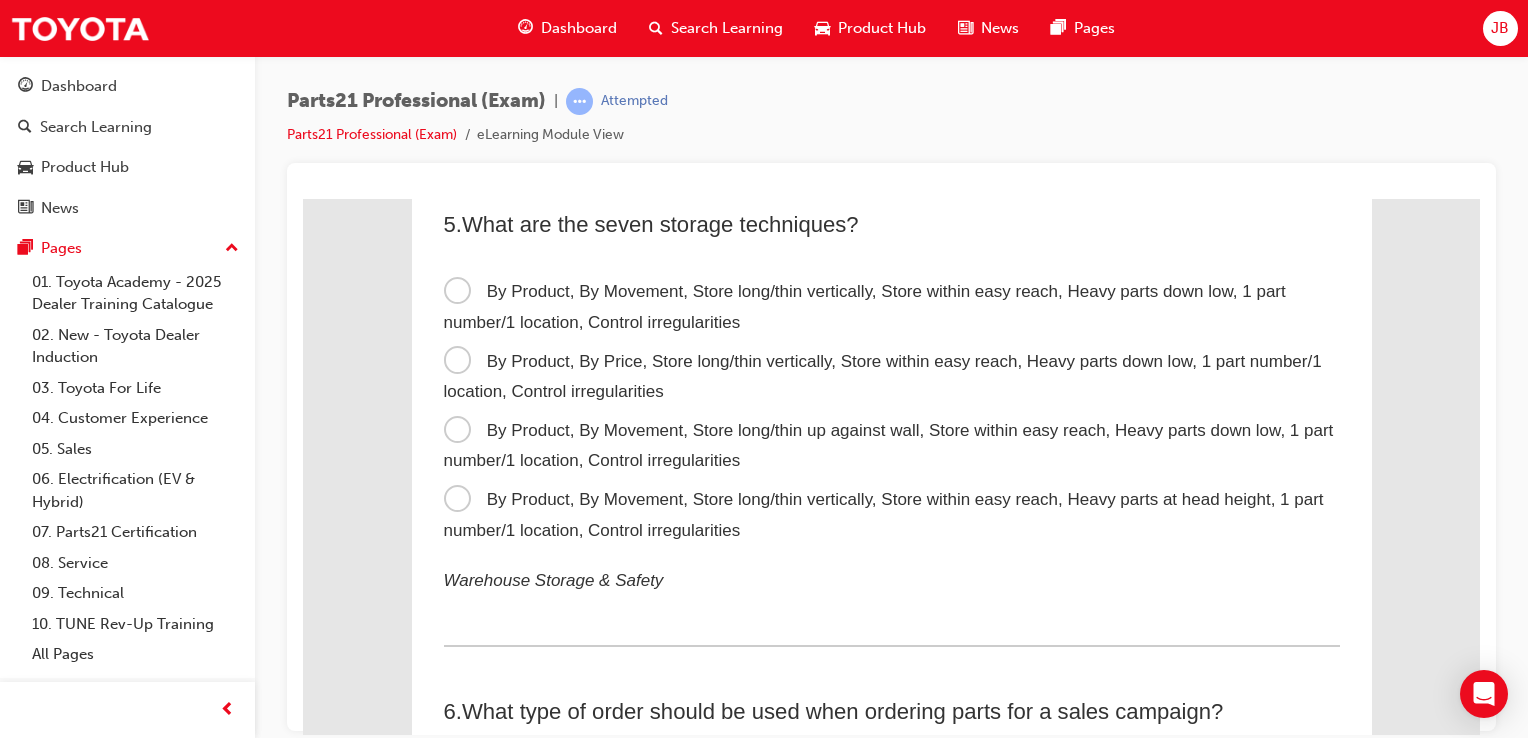 click on "By Product, By Movement, Store long/thin vertically, Store within easy reach, Heavy parts down low, 1 part number/1 location, Control irregularities" at bounding box center [865, 306] 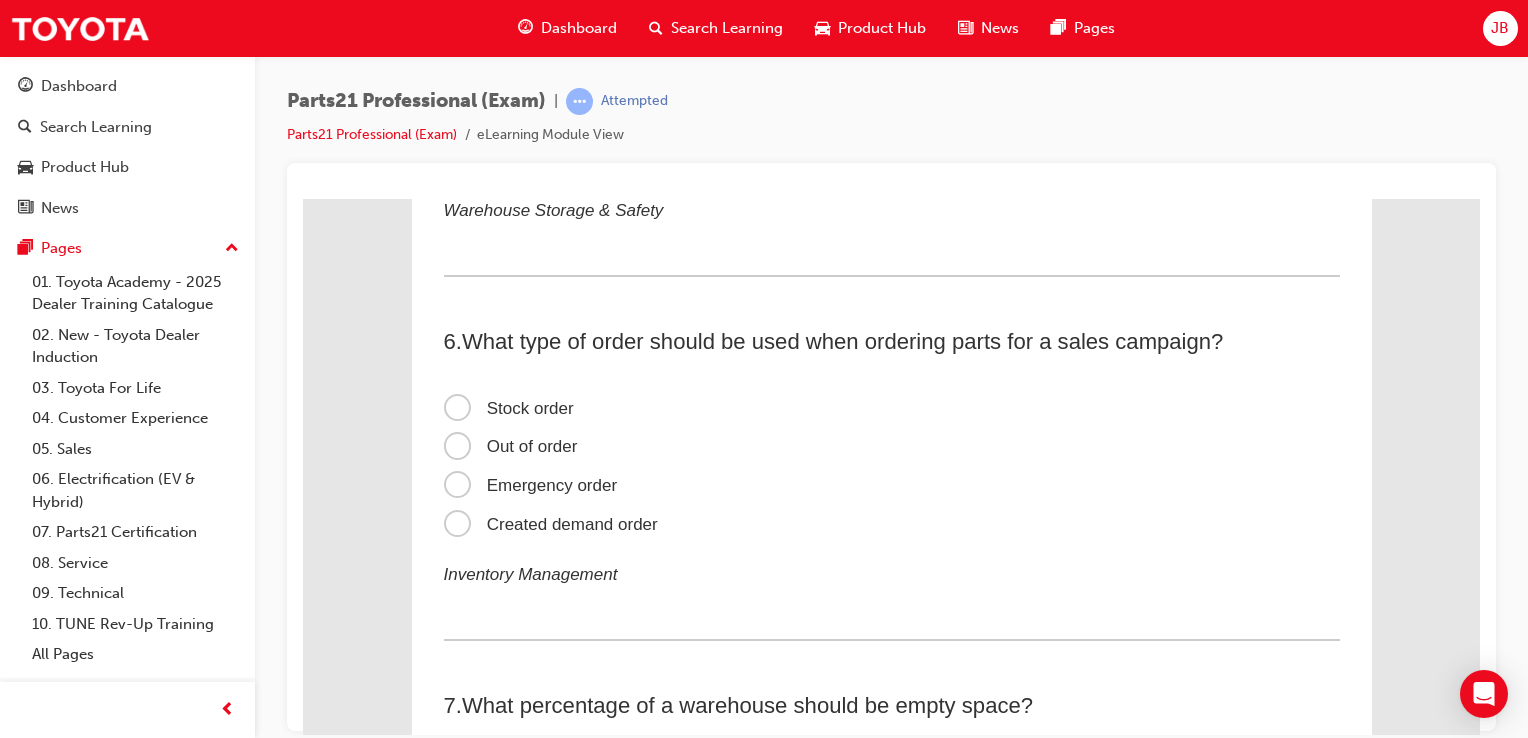 scroll, scrollTop: 2100, scrollLeft: 0, axis: vertical 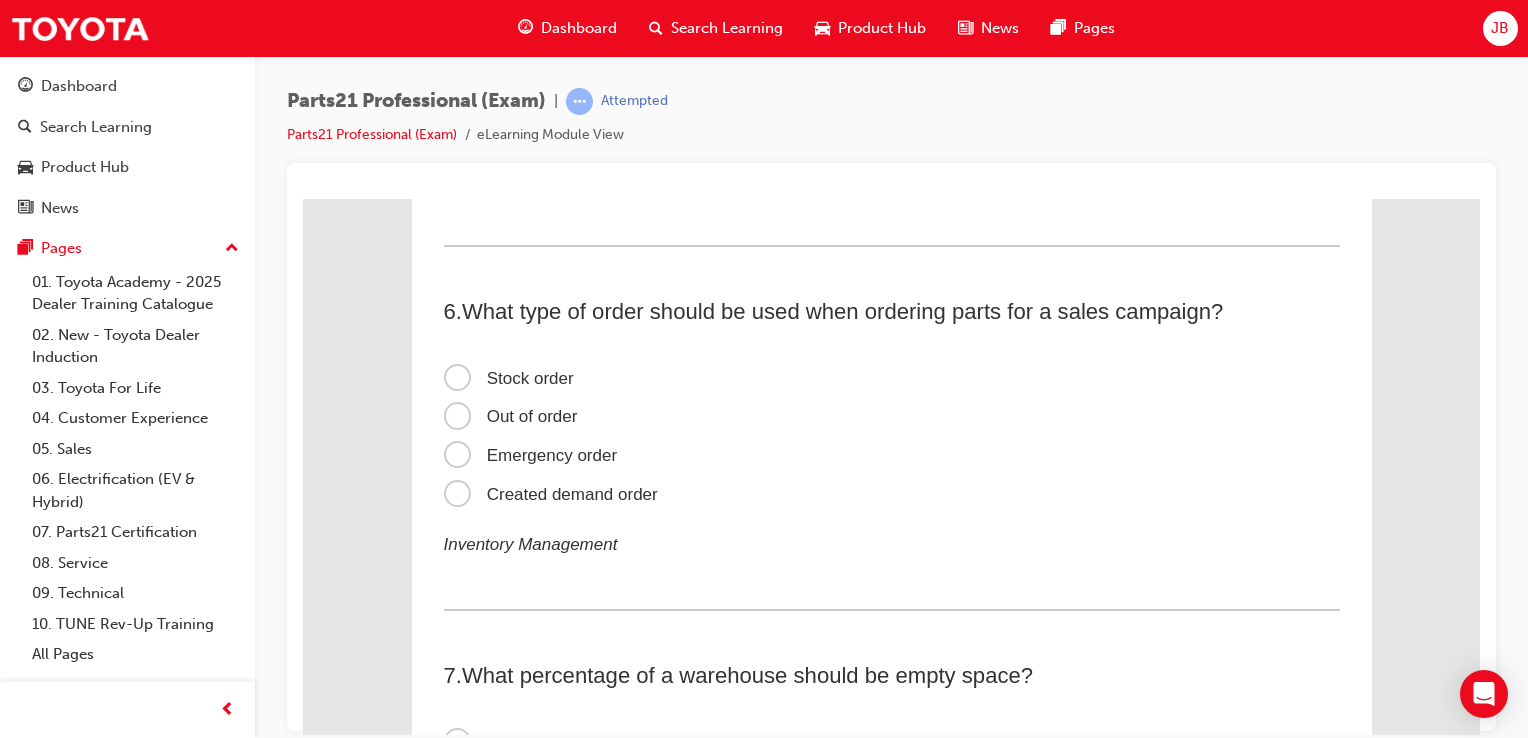 click on "Created demand order" at bounding box center (551, 493) 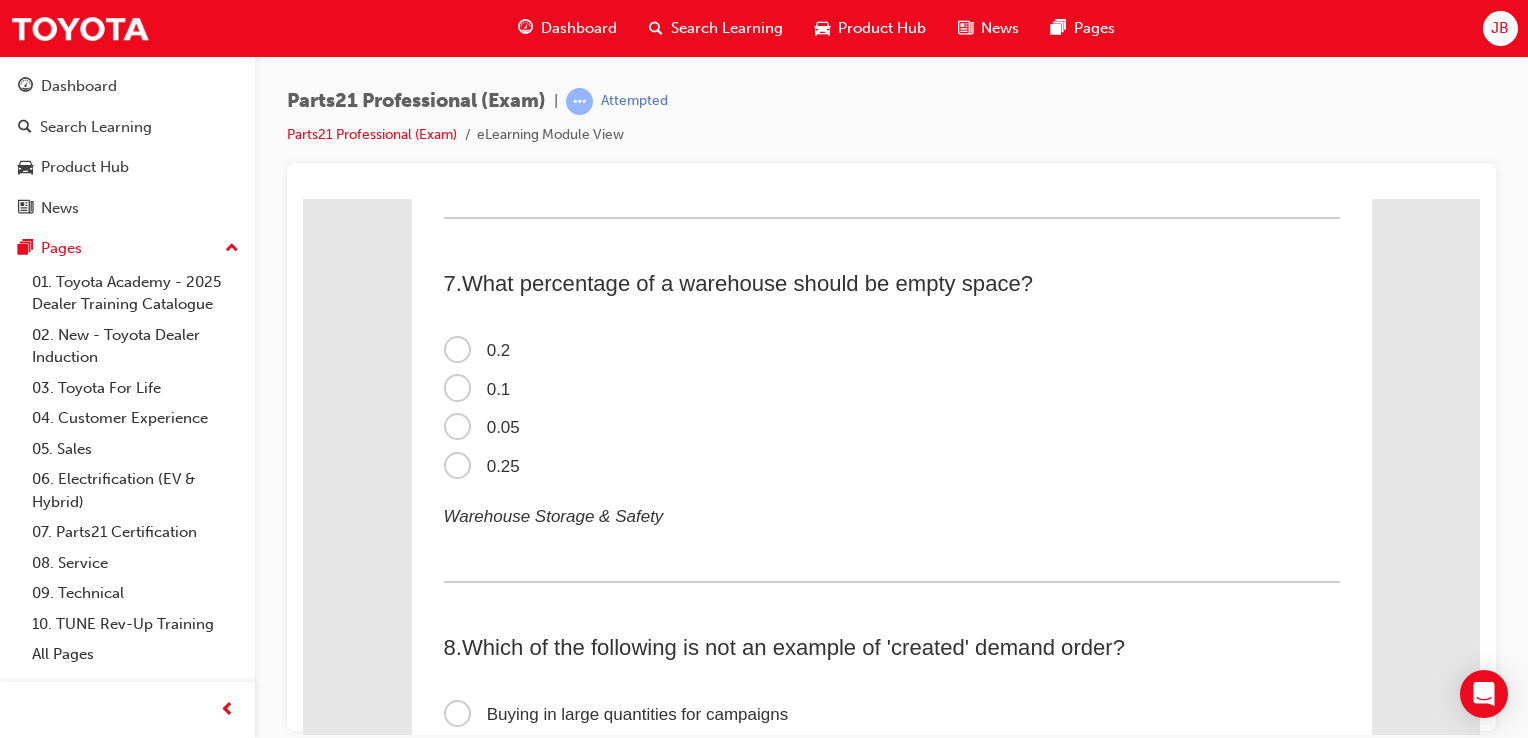 scroll, scrollTop: 2500, scrollLeft: 0, axis: vertical 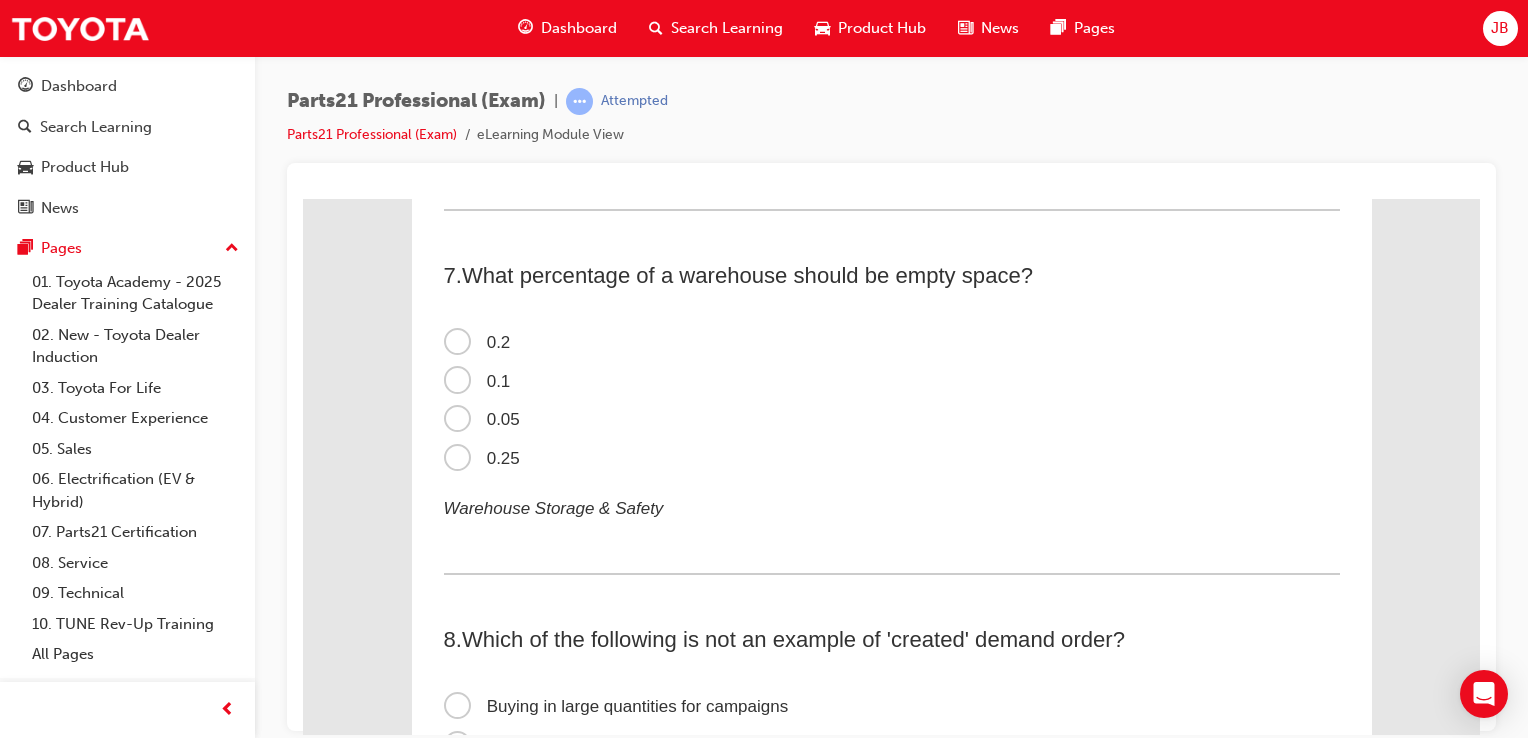 click on "0.2" at bounding box center (477, 341) 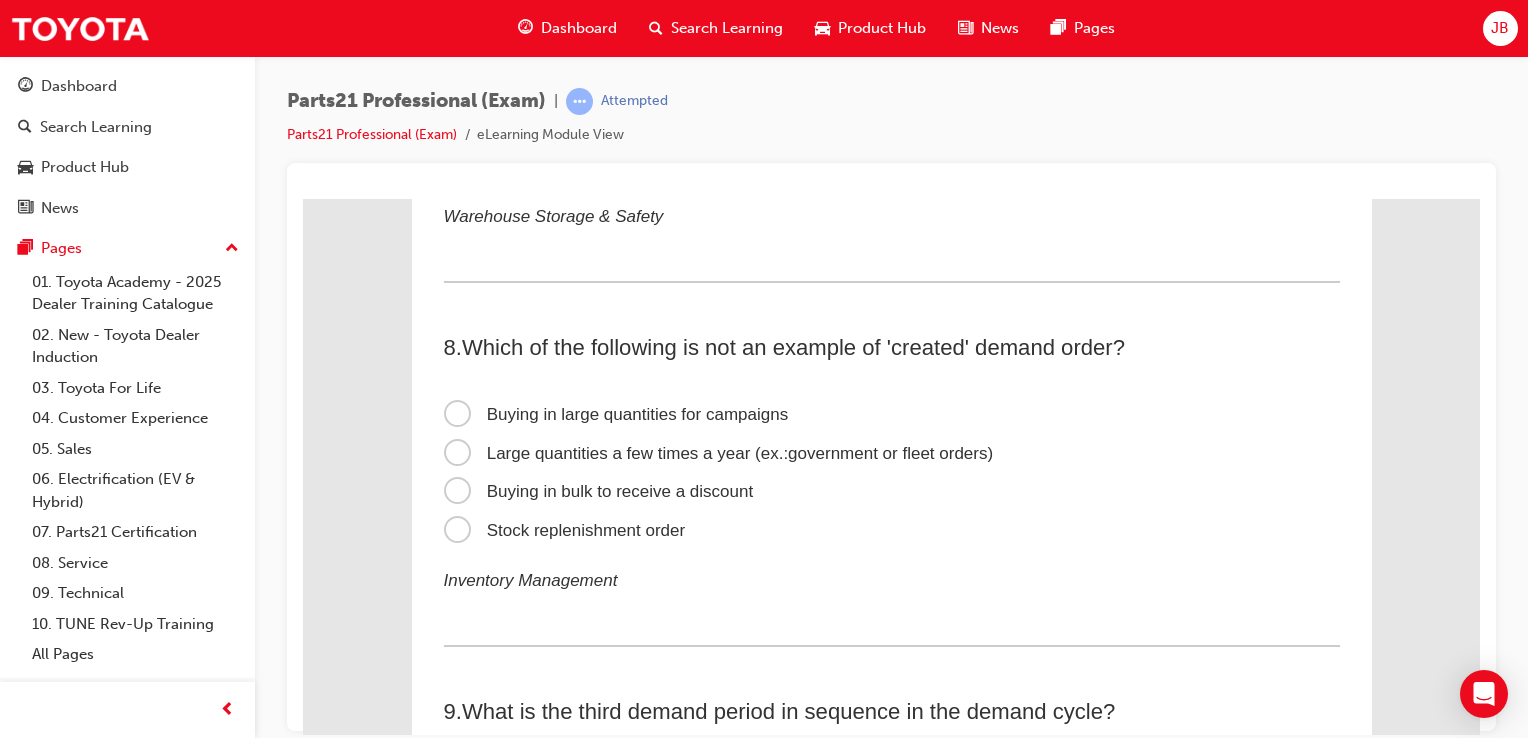 scroll, scrollTop: 2800, scrollLeft: 0, axis: vertical 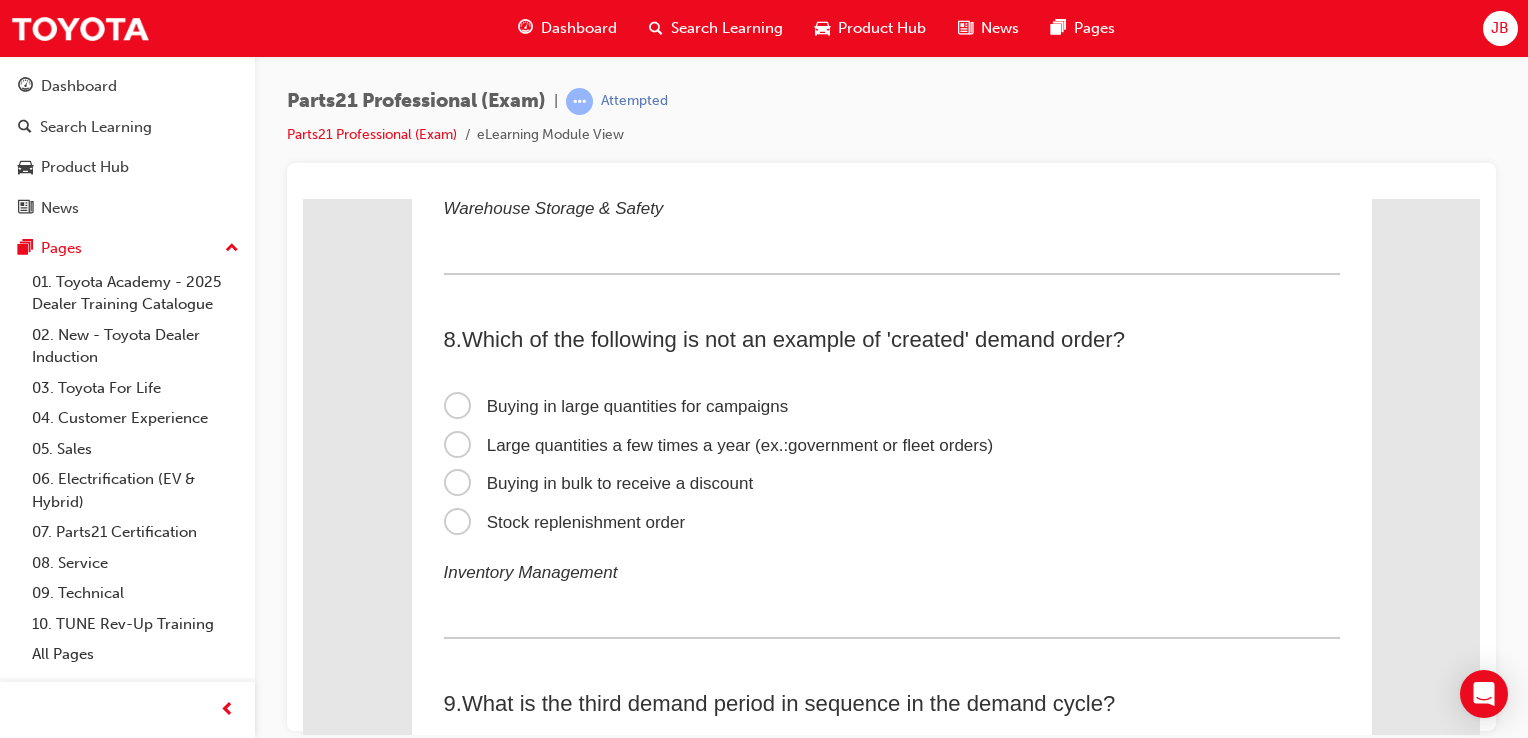 click on "Stock replenishment order" at bounding box center [565, 521] 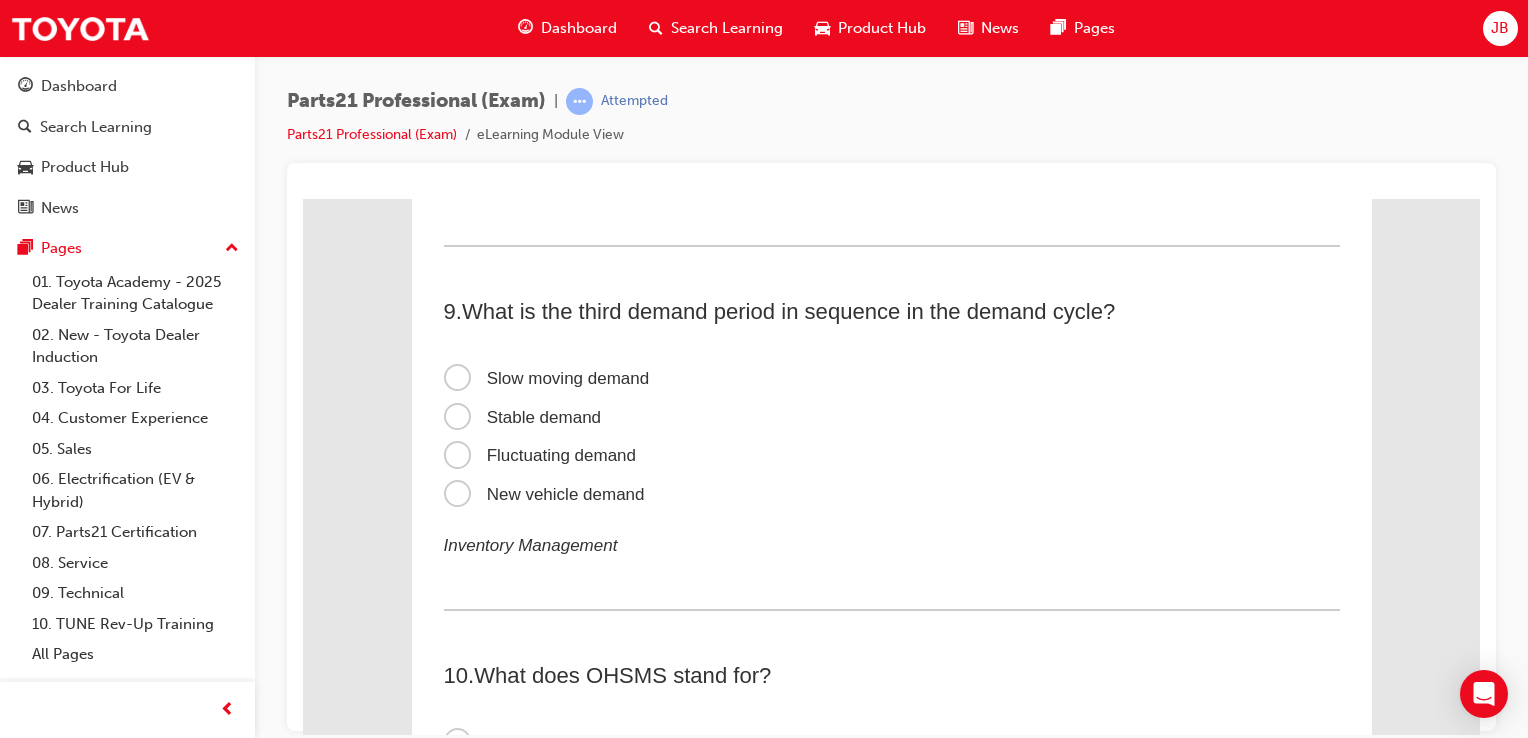 scroll, scrollTop: 3200, scrollLeft: 0, axis: vertical 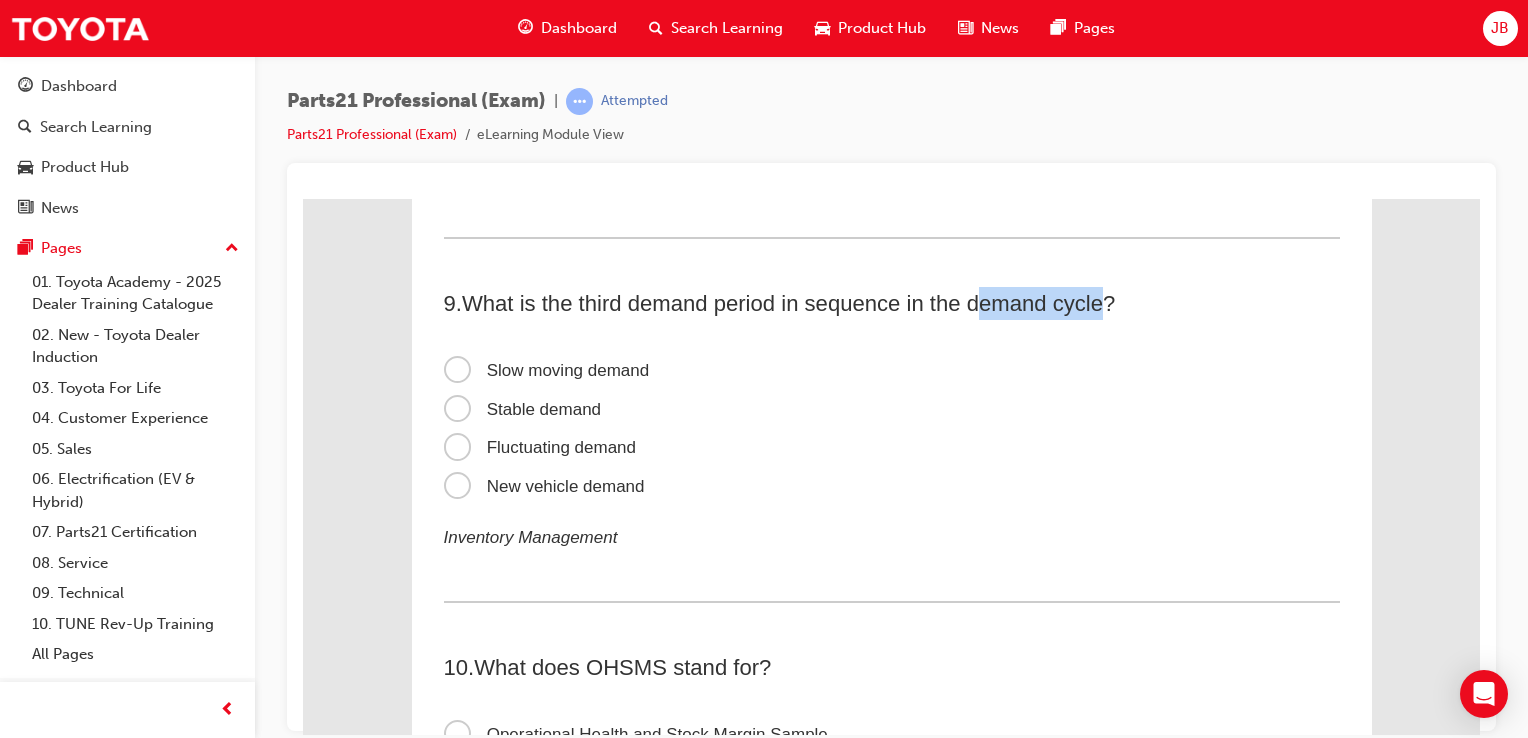 drag, startPoint x: 1102, startPoint y: 316, endPoint x: 974, endPoint y: 313, distance: 128.03516 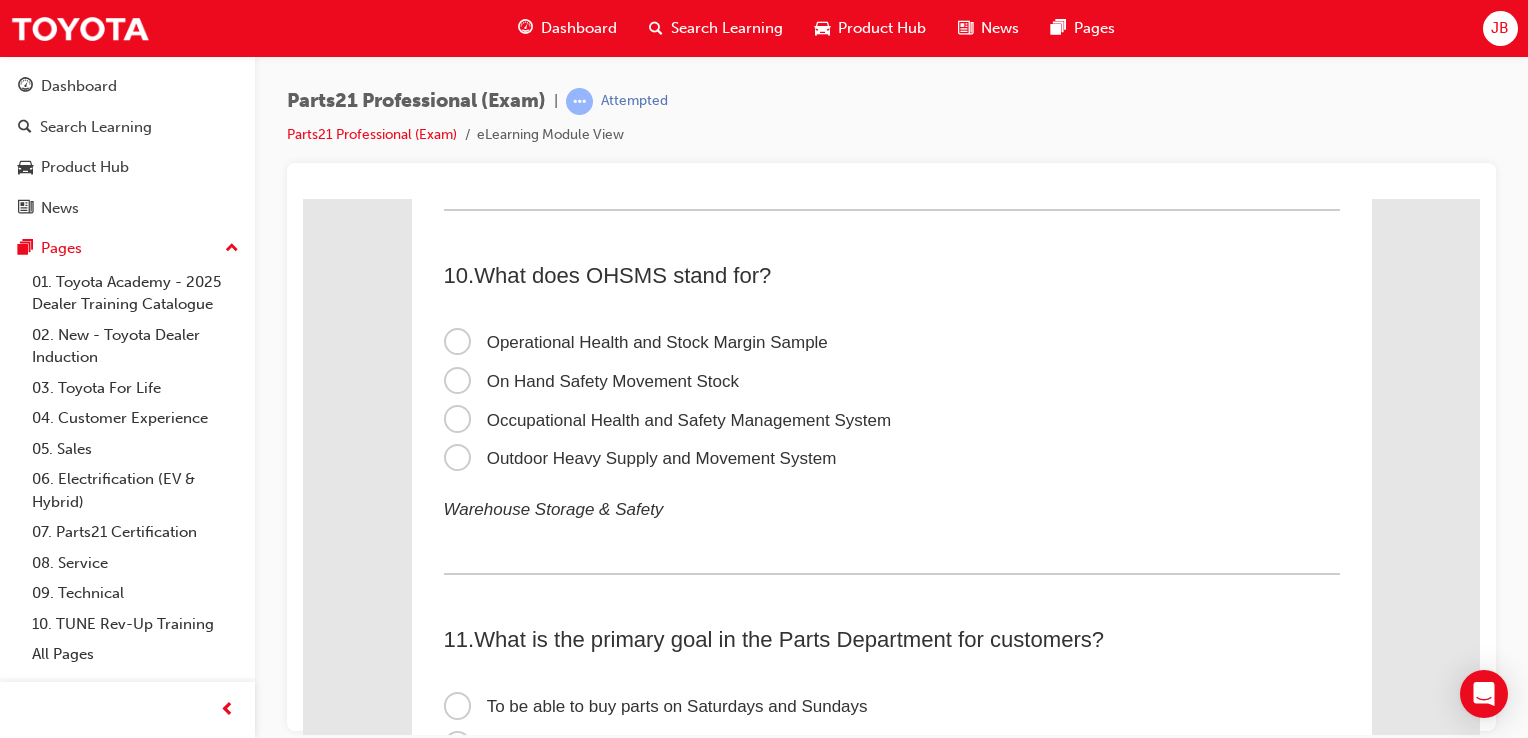 scroll, scrollTop: 3600, scrollLeft: 0, axis: vertical 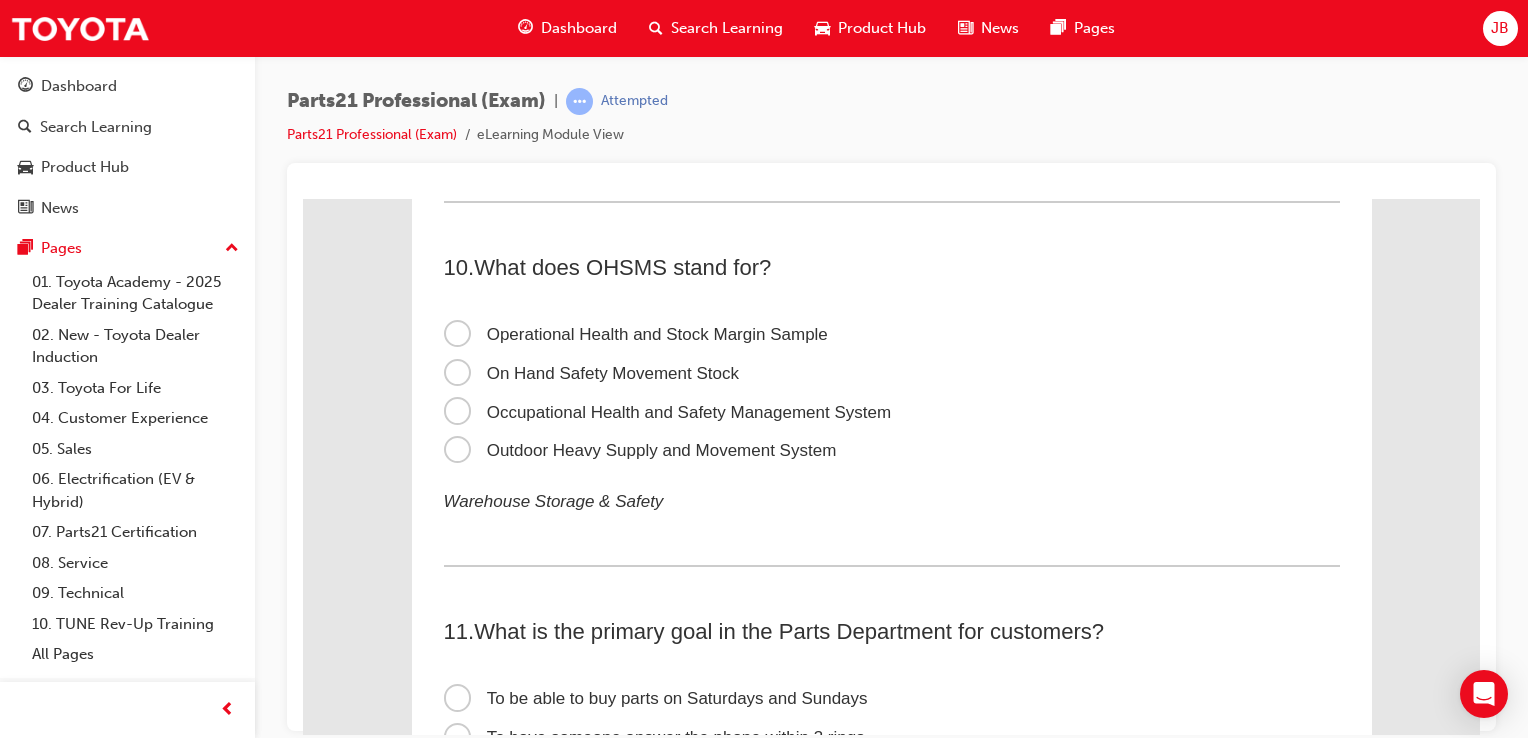 click on "Occupational Health and Safety Management System" at bounding box center (668, 411) 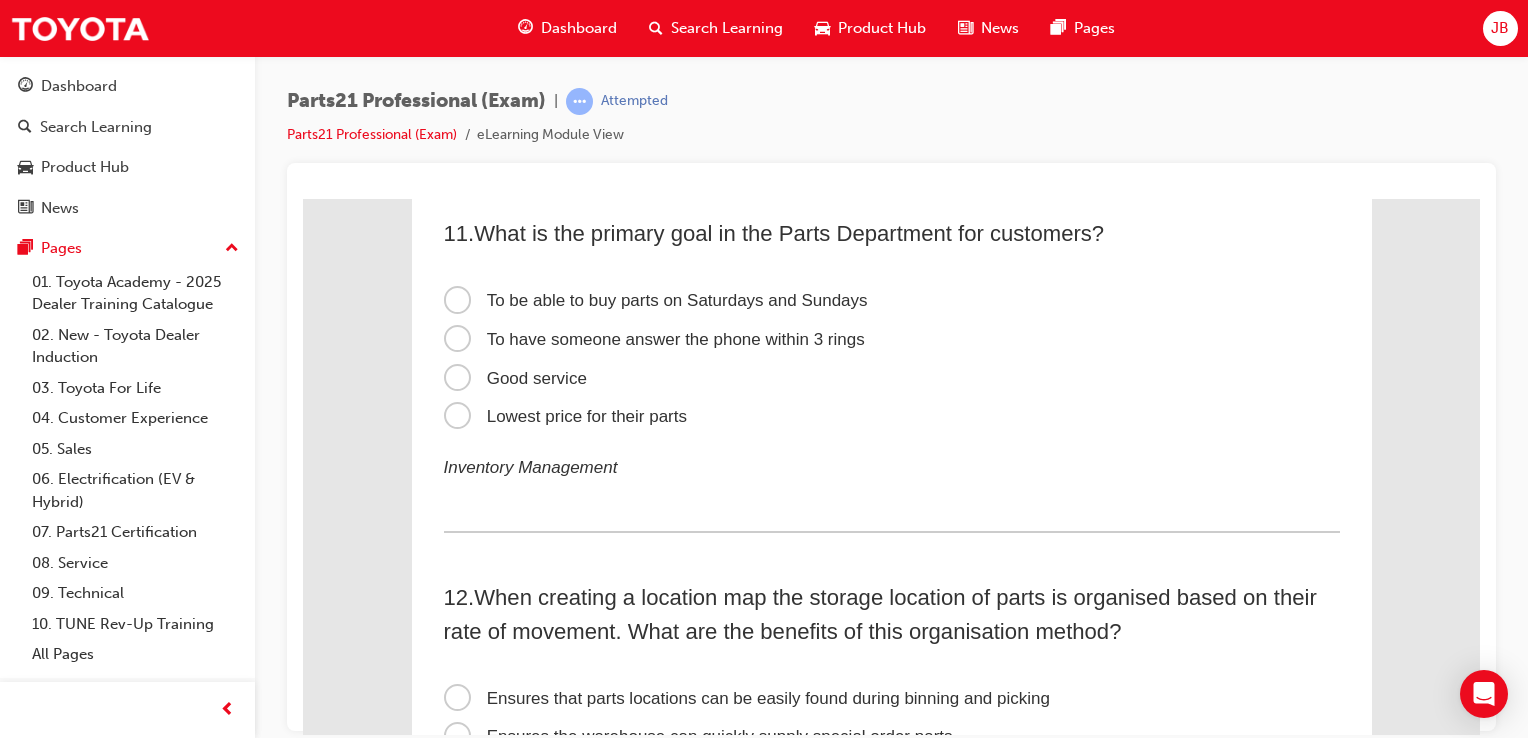 scroll, scrollTop: 4000, scrollLeft: 0, axis: vertical 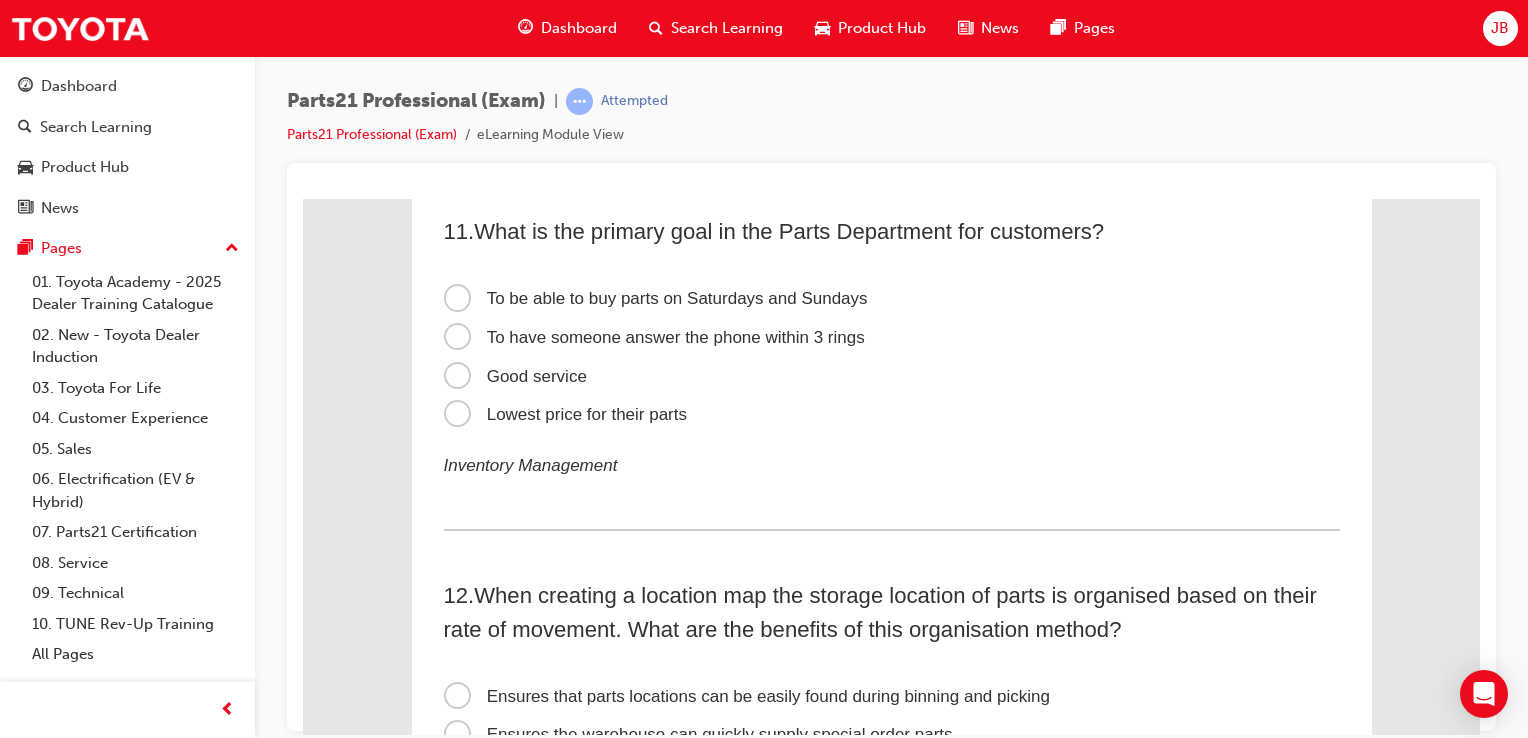 click on "Good service" at bounding box center (515, 375) 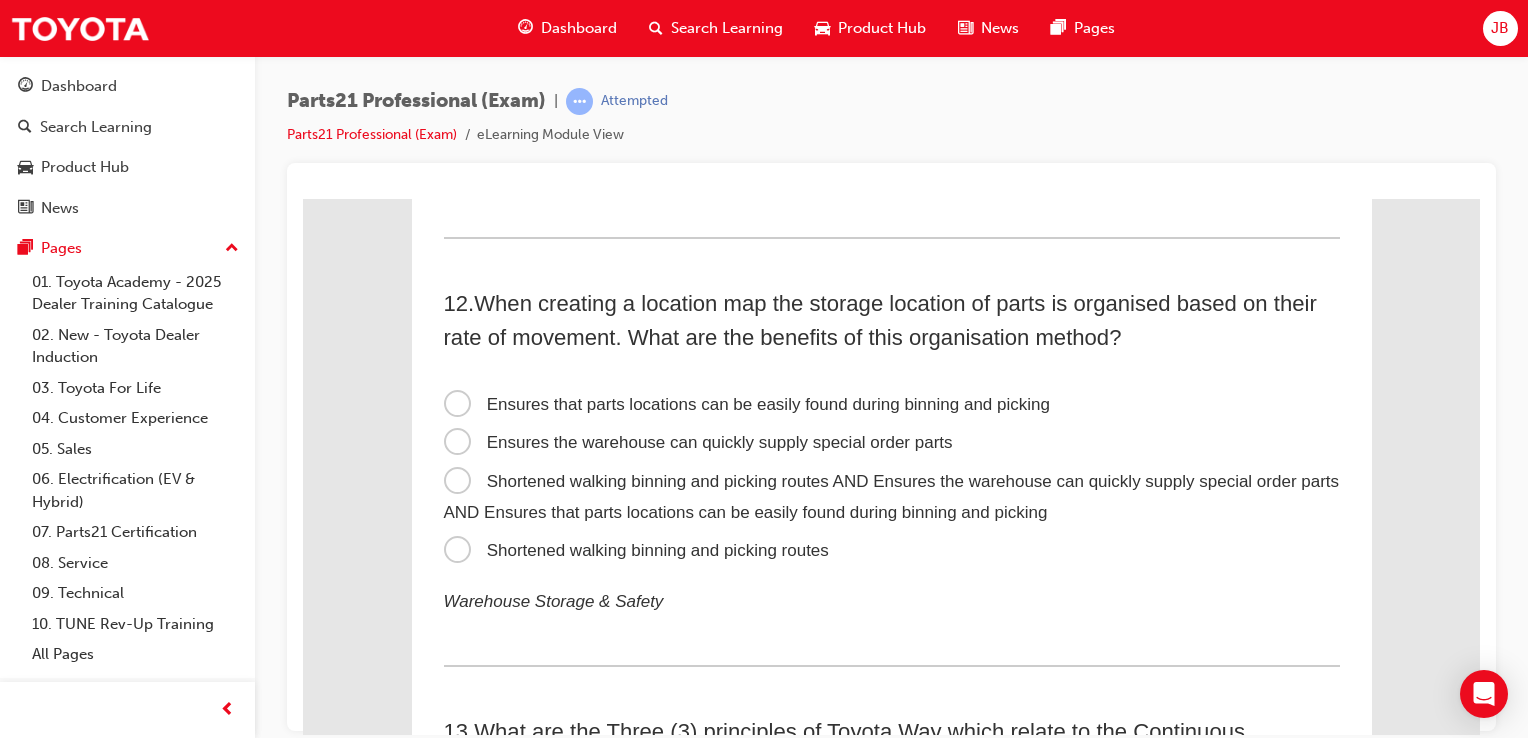 scroll, scrollTop: 4300, scrollLeft: 0, axis: vertical 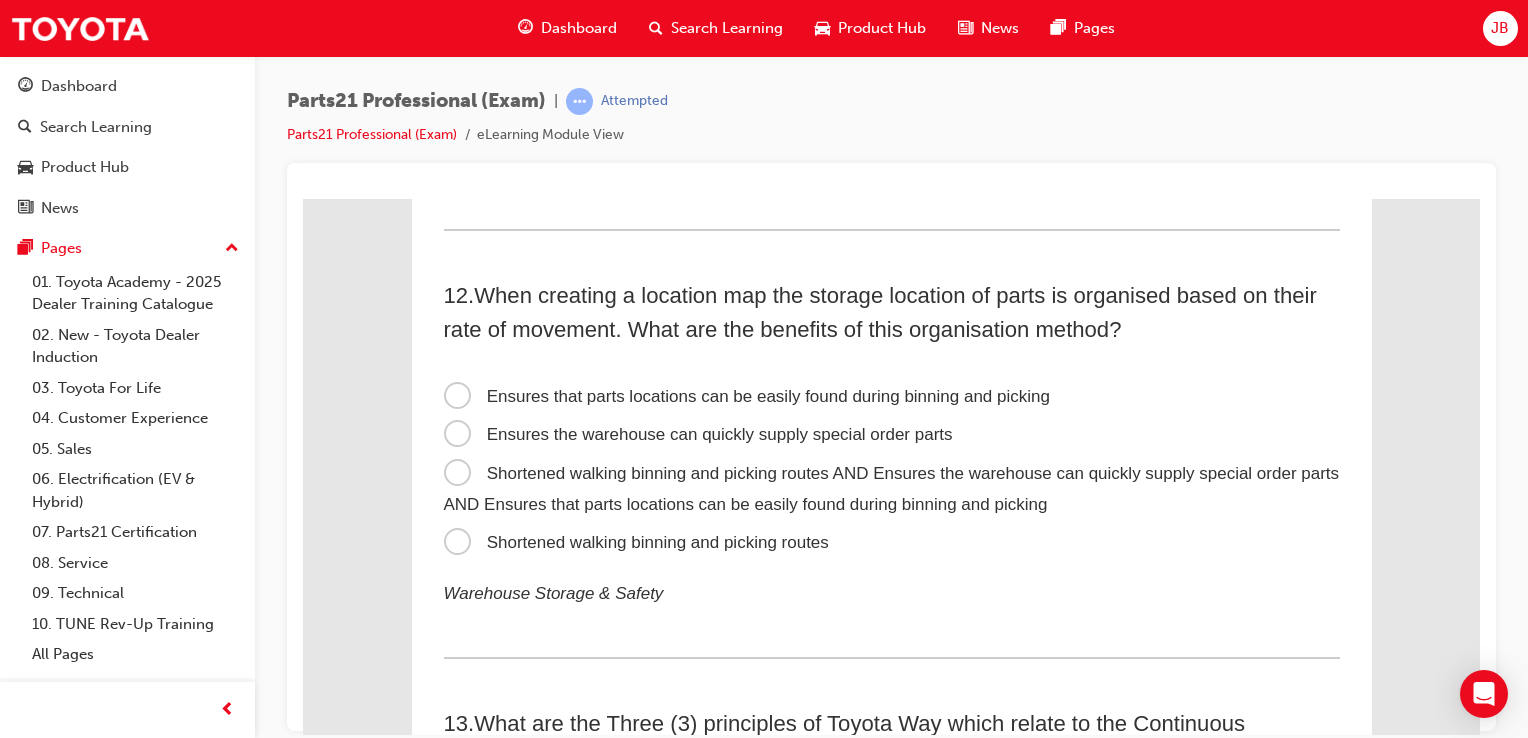 click on "Shortened walking binning and picking routes" at bounding box center (636, 541) 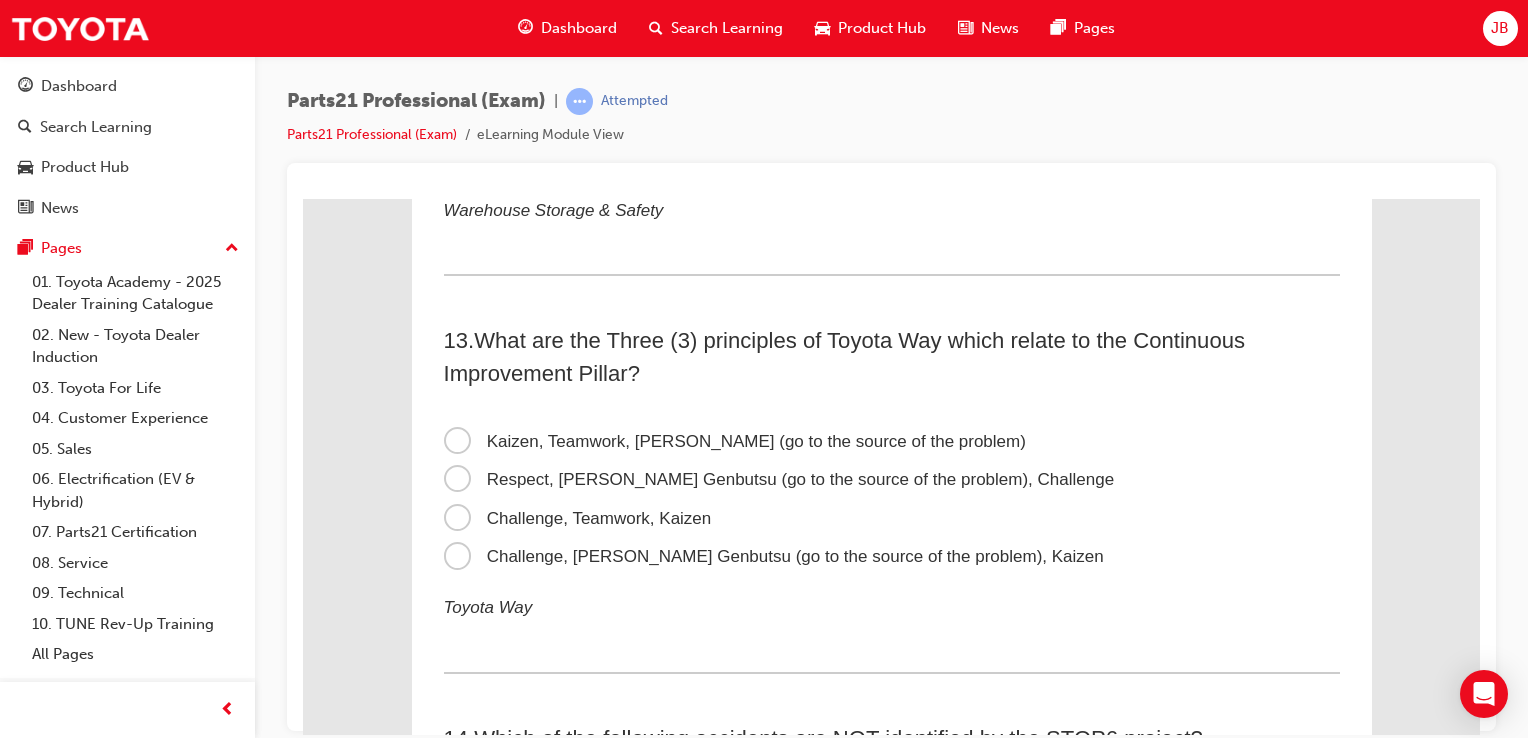 scroll, scrollTop: 4700, scrollLeft: 0, axis: vertical 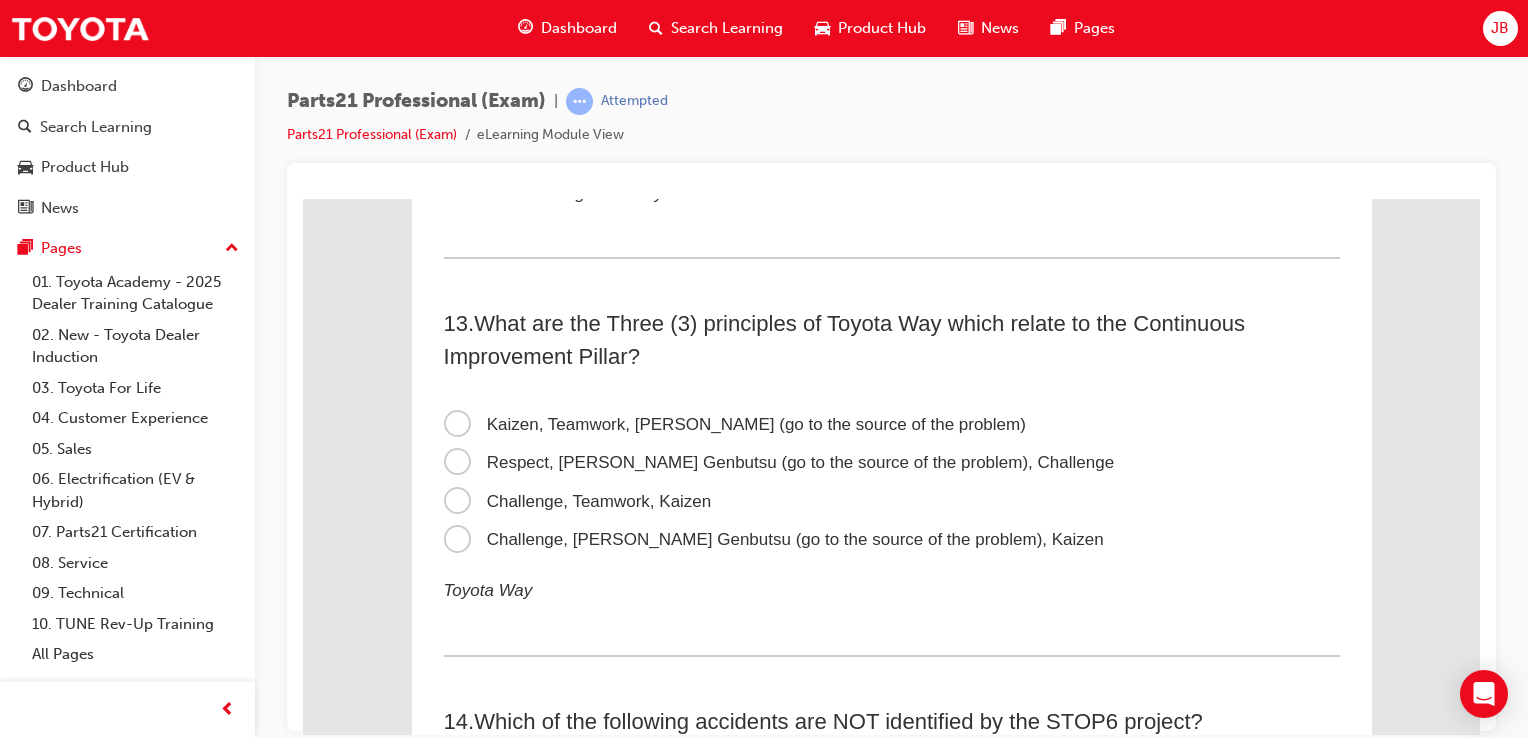 click on "Challenge, Genchi Genbutsu (go to the source of the problem), Kaizen" at bounding box center (774, 538) 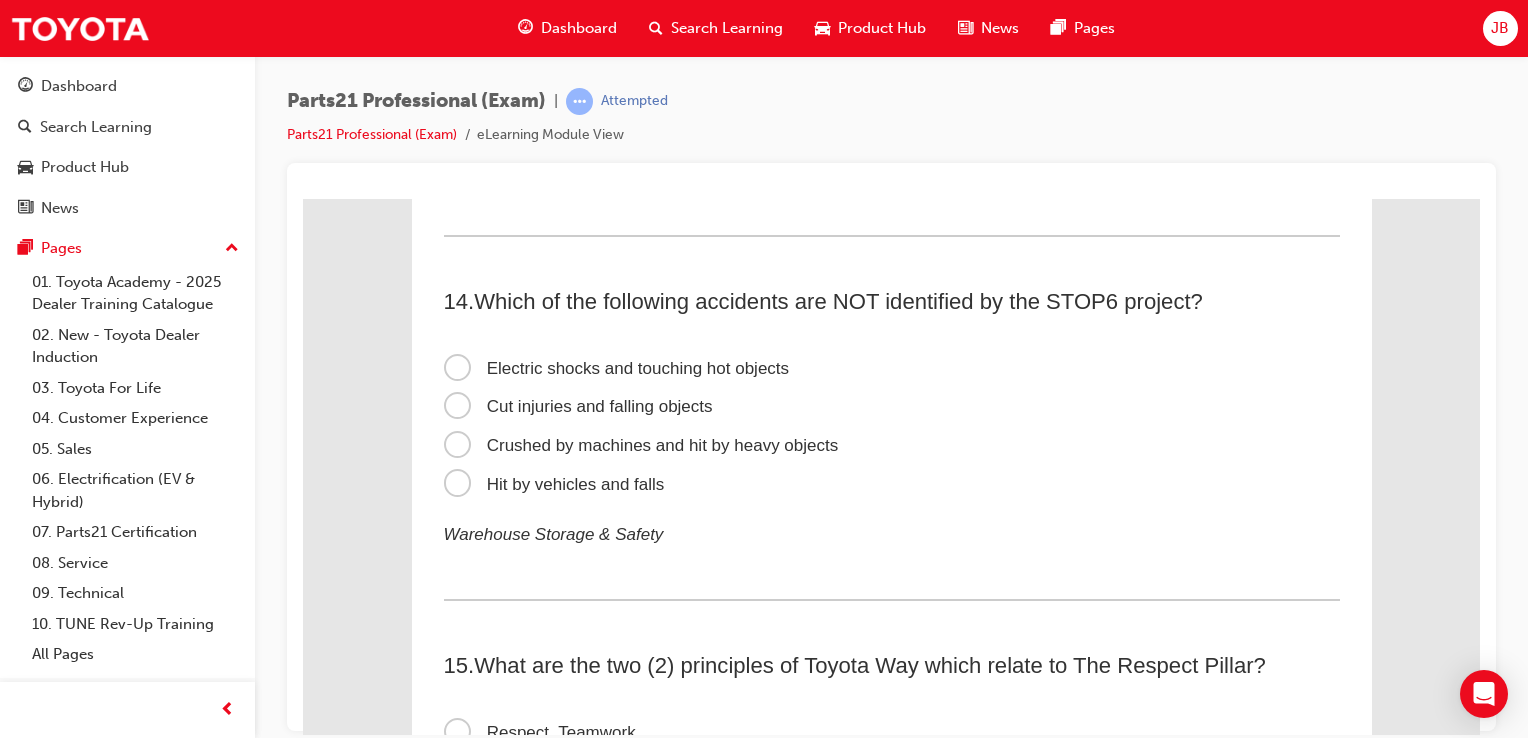 scroll, scrollTop: 5100, scrollLeft: 0, axis: vertical 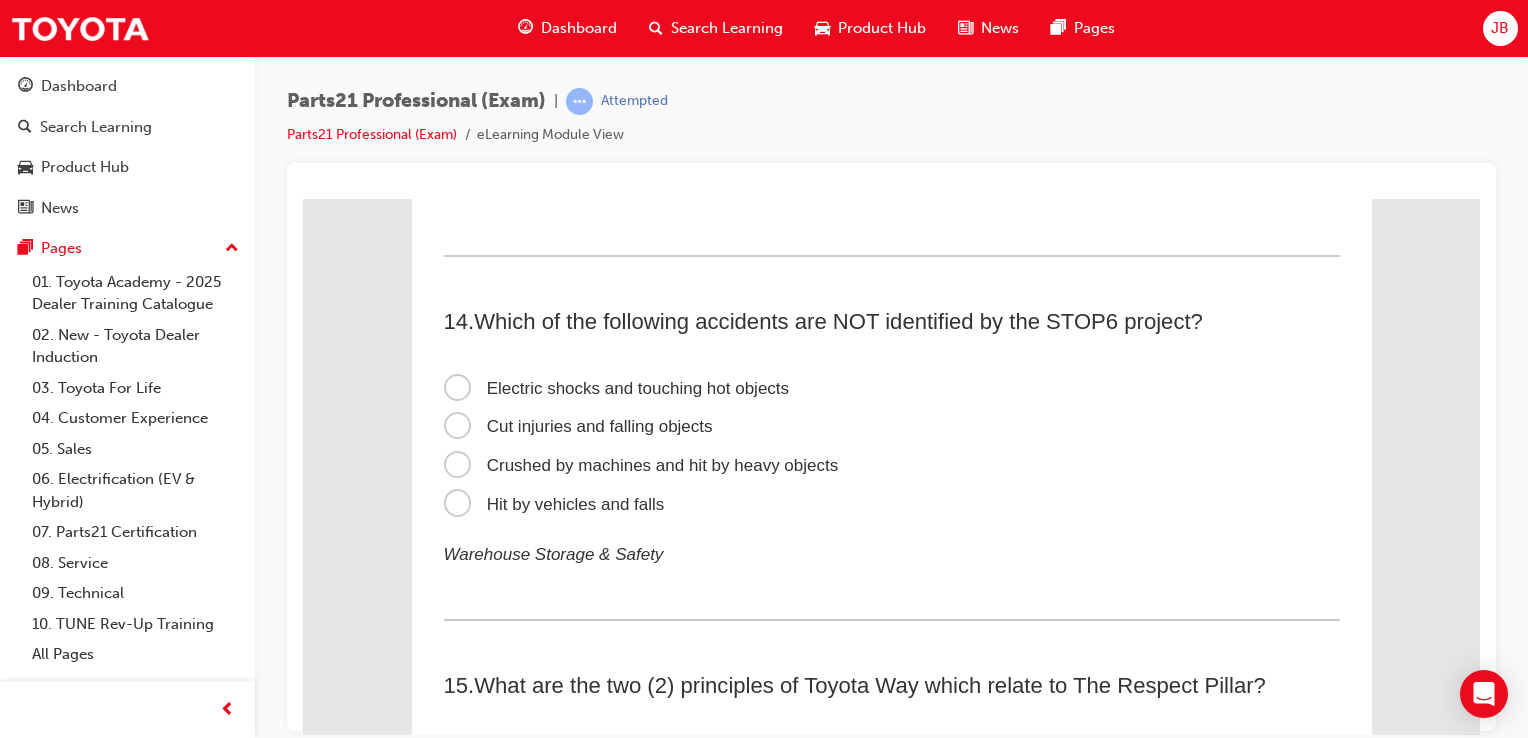 click on "Cut injuries and falling objects" at bounding box center [578, 425] 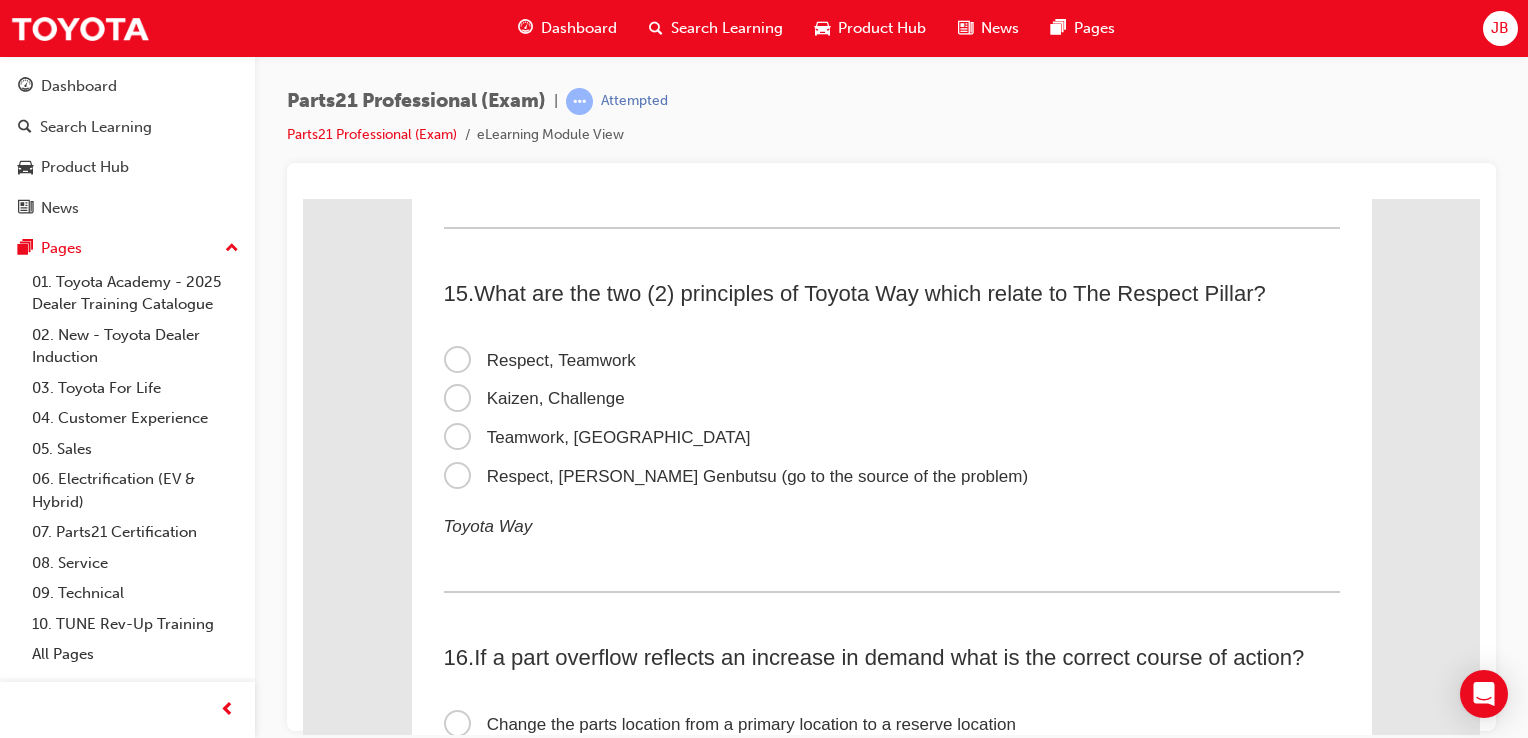 scroll, scrollTop: 5500, scrollLeft: 0, axis: vertical 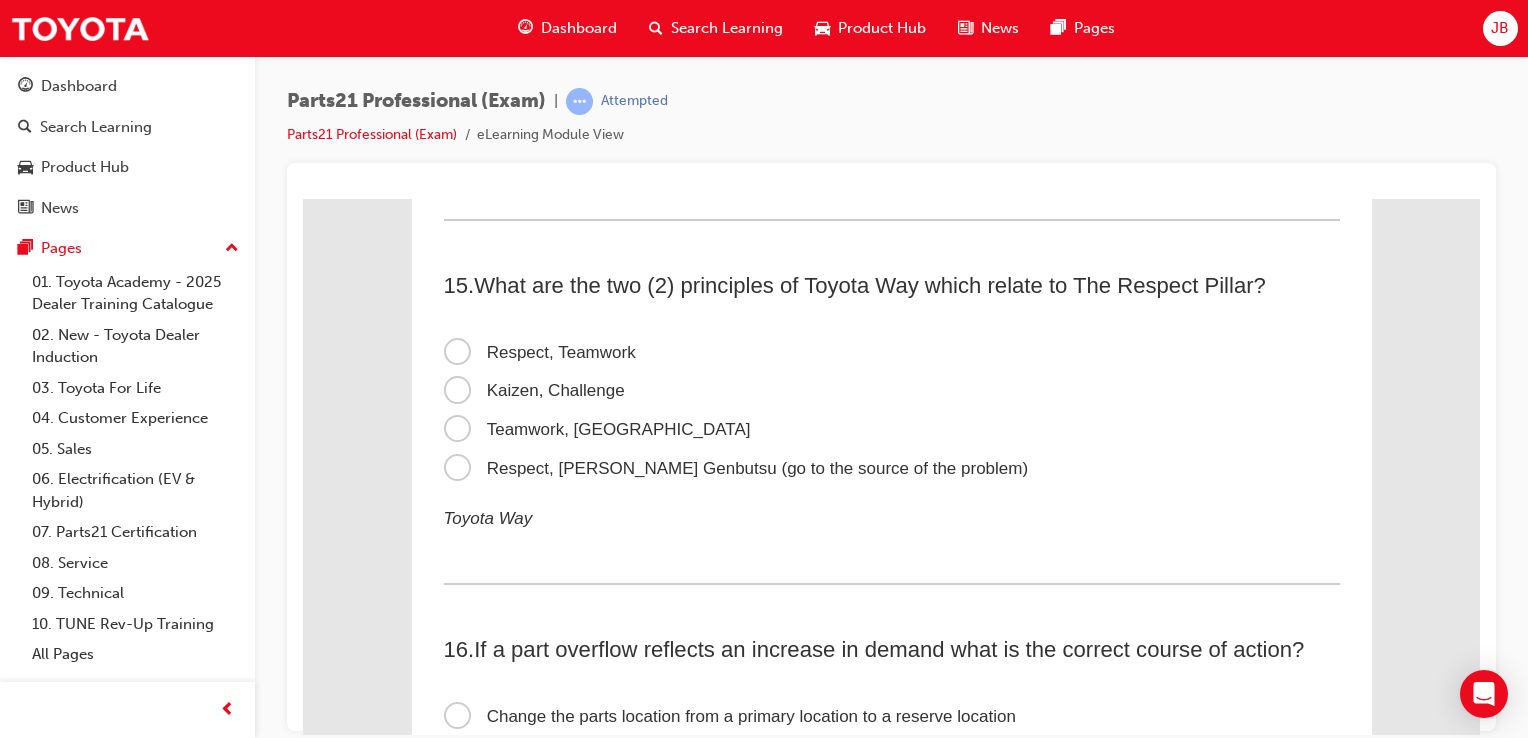 click on "Respect, Teamwork" at bounding box center [540, 351] 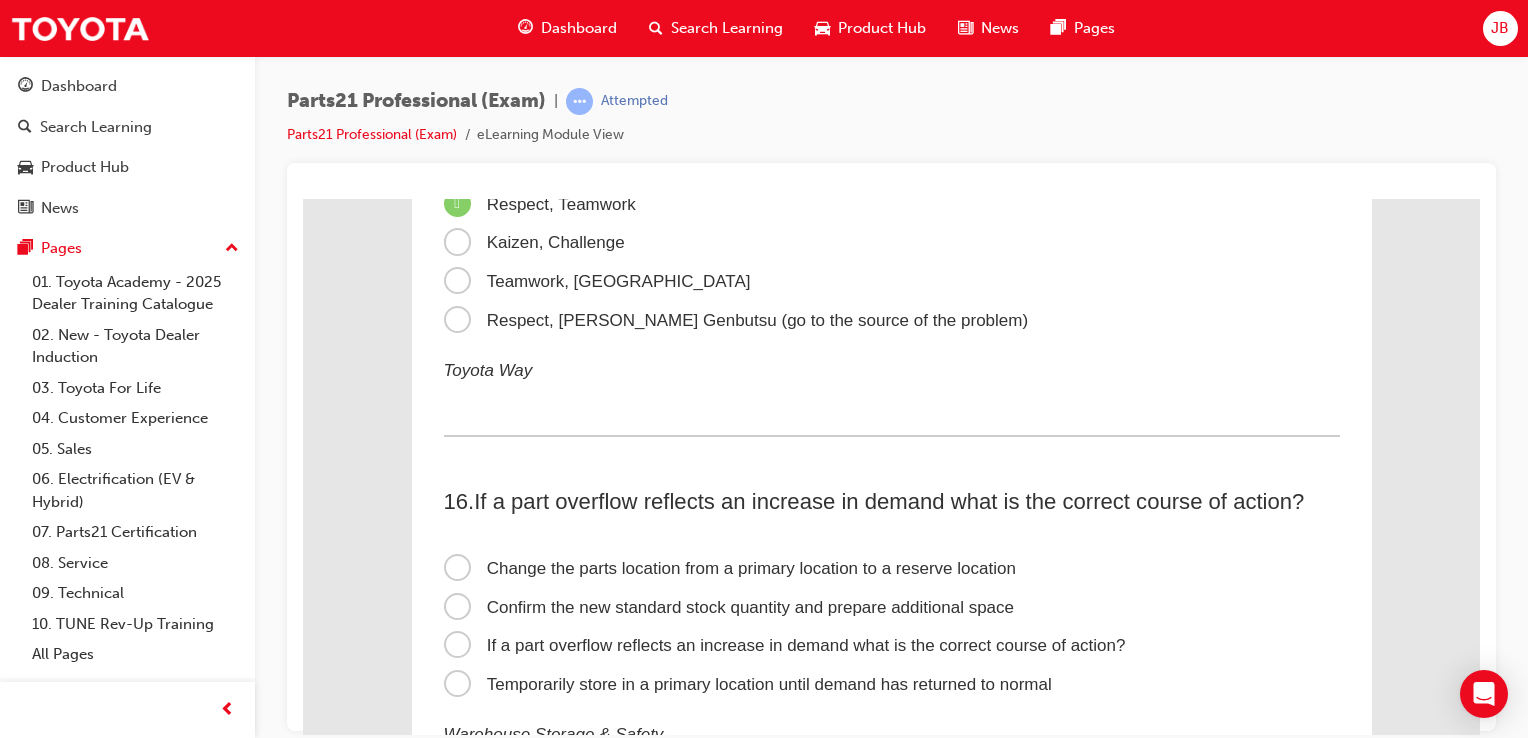 scroll, scrollTop: 5900, scrollLeft: 0, axis: vertical 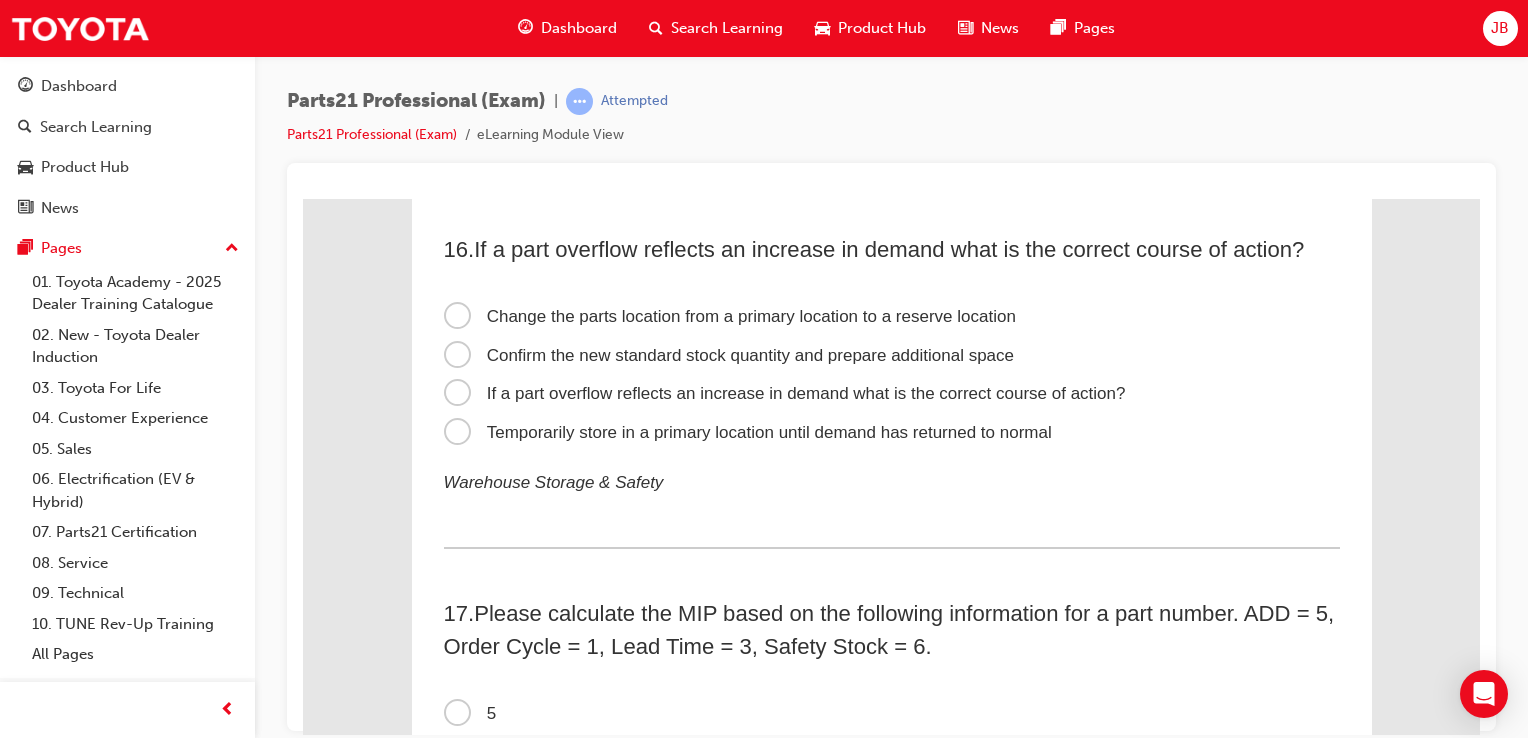 click on "If a part overflow reflects an increase in demand what is the correct course of action?" at bounding box center (889, 248) 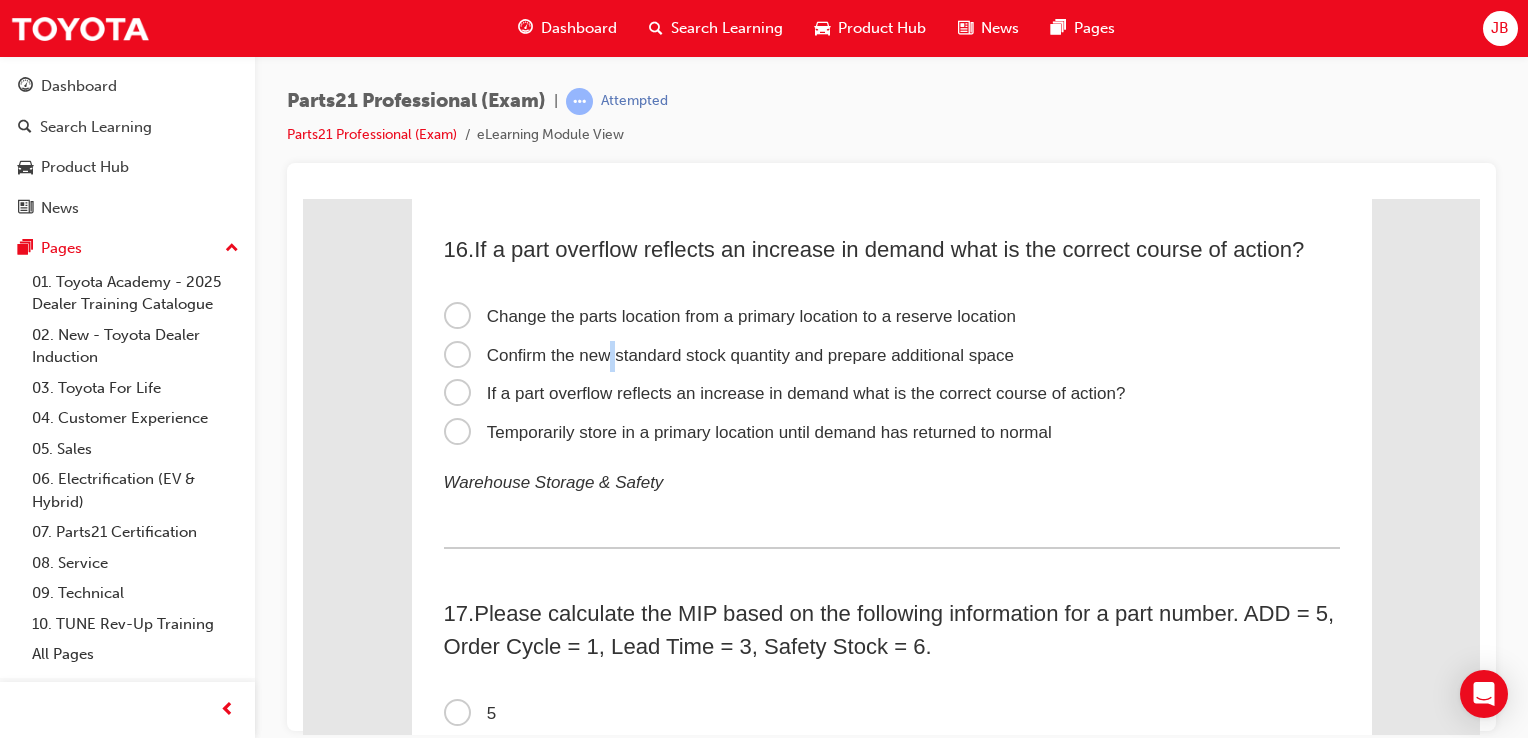 click on "Confirm the new standard stock quantity and prepare additional space" at bounding box center (729, 354) 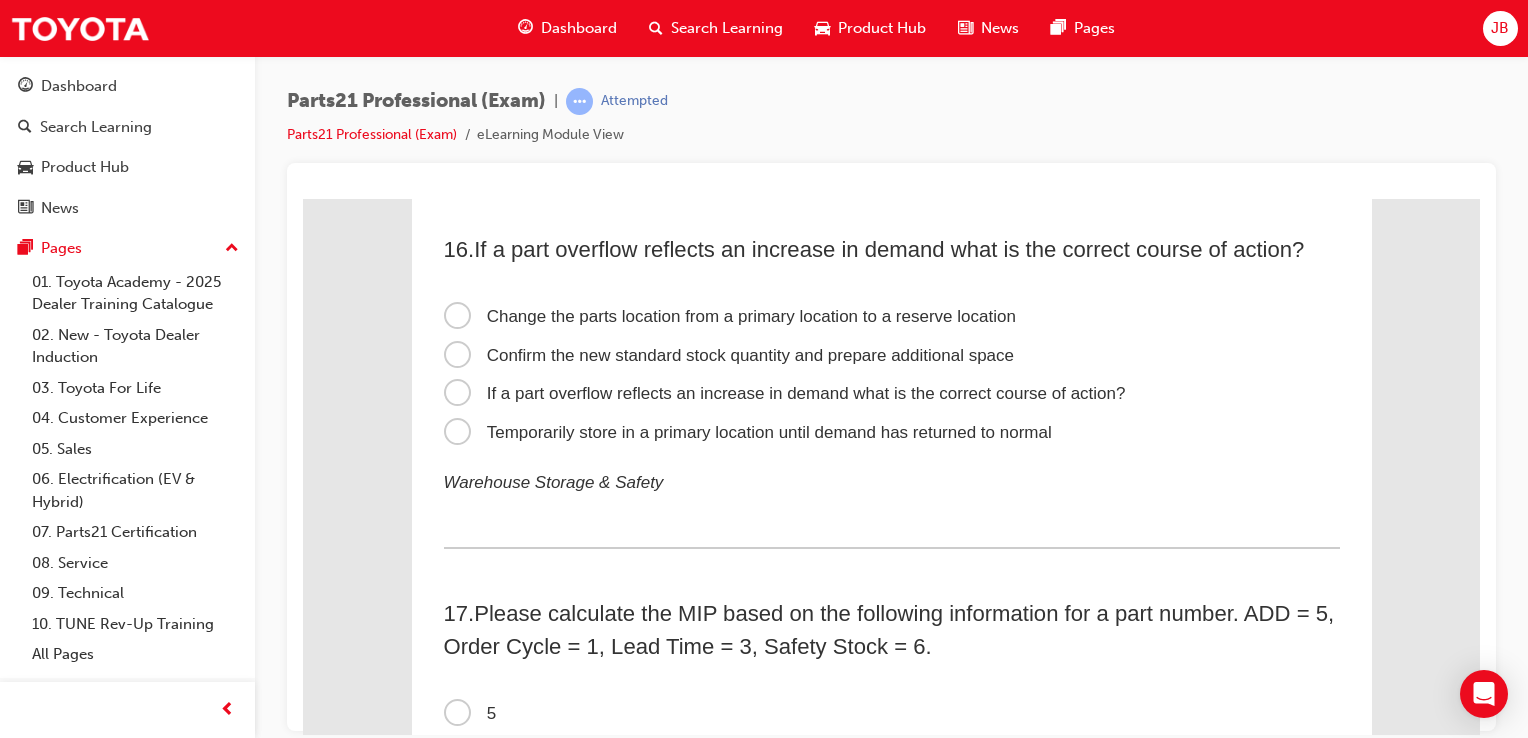 click on "Confirm the new standard stock quantity and prepare additional space" at bounding box center (729, 354) 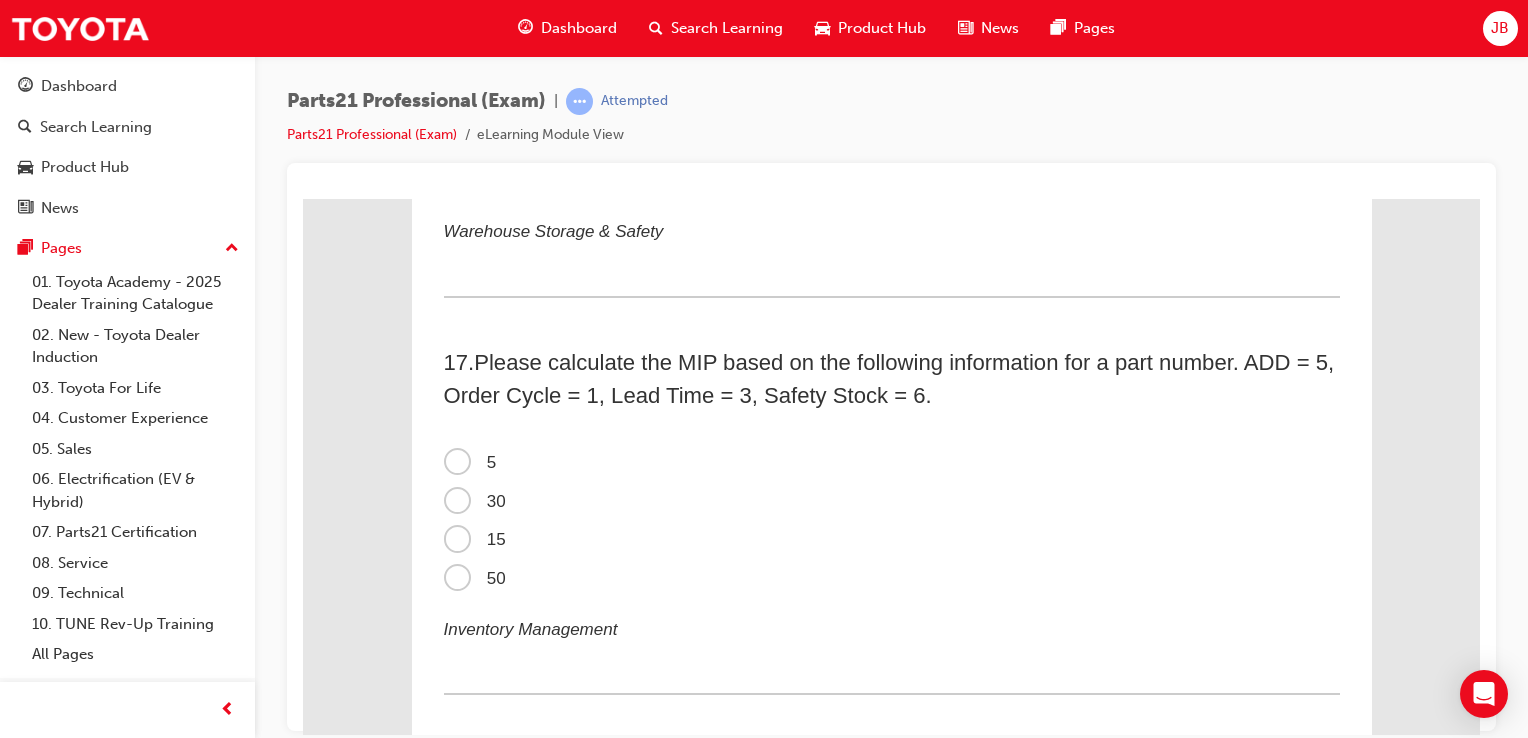 scroll, scrollTop: 6200, scrollLeft: 0, axis: vertical 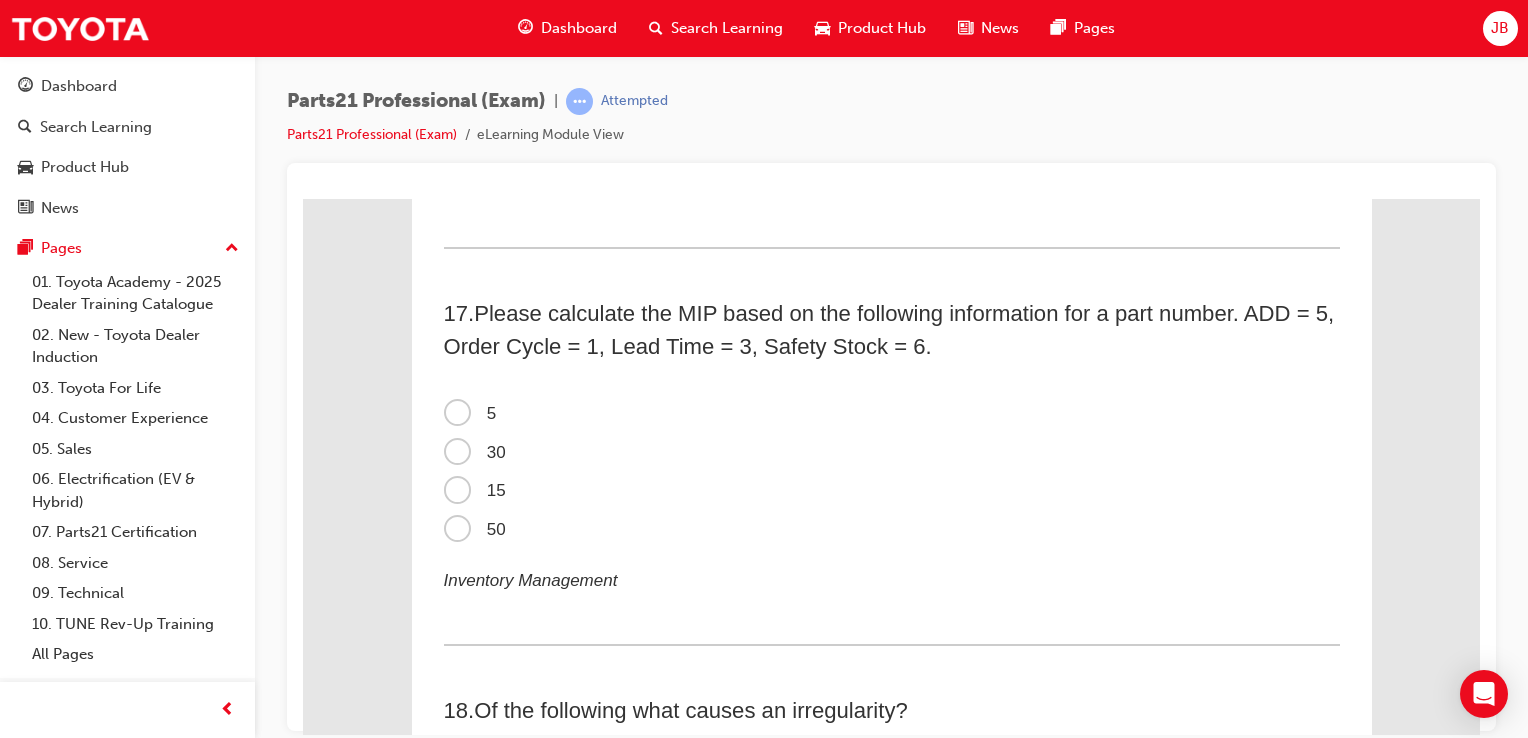 click on "50" at bounding box center (475, 528) 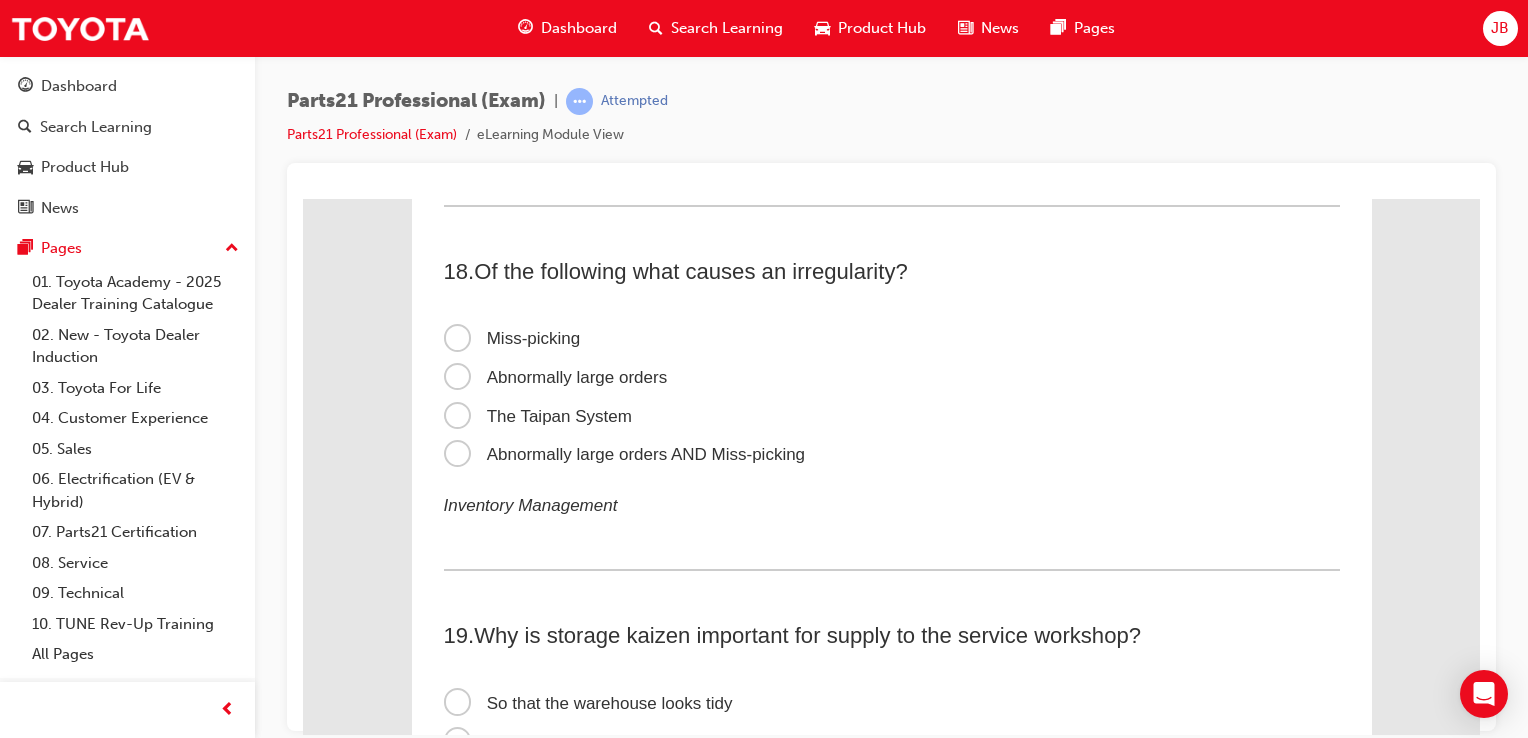 scroll, scrollTop: 6700, scrollLeft: 0, axis: vertical 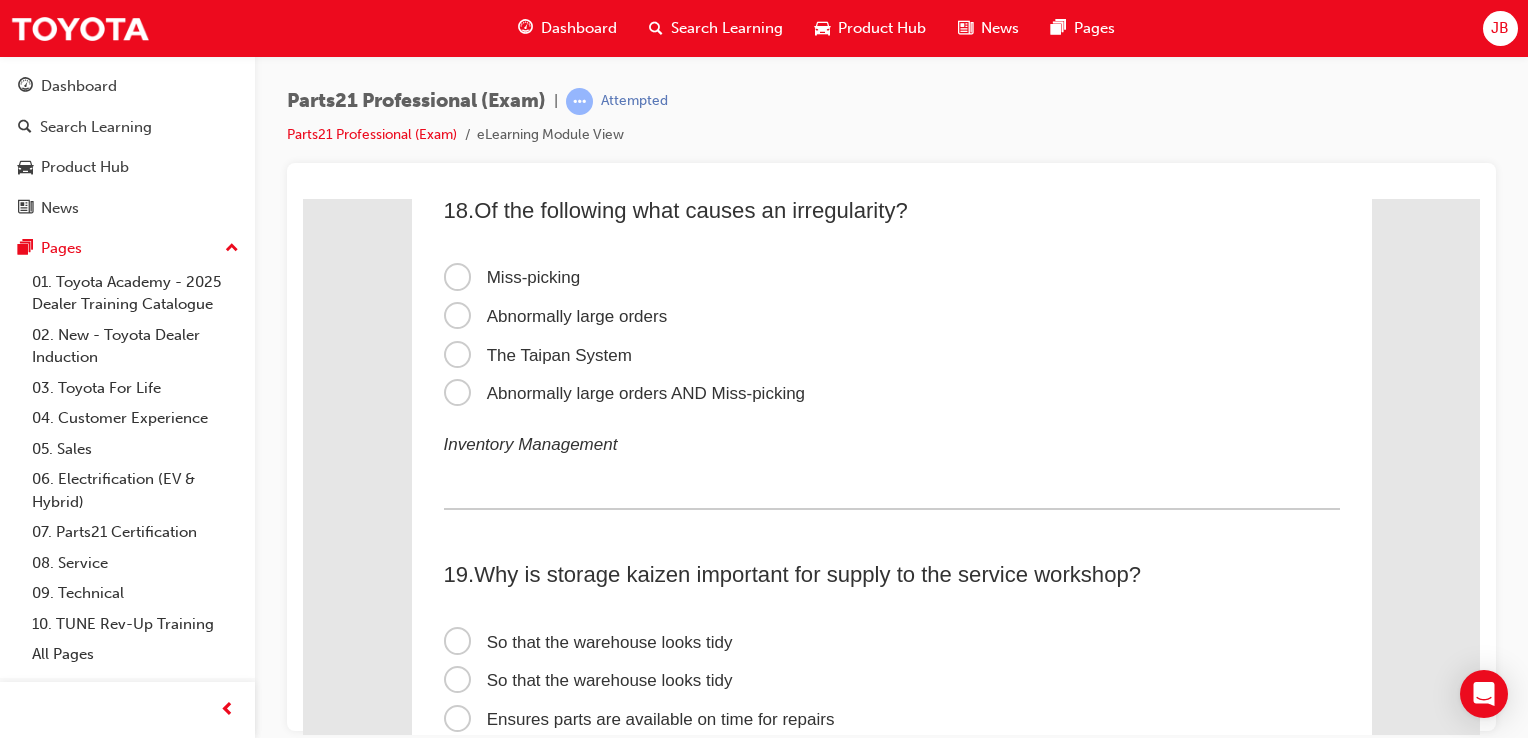 click on "Of the following what causes an irregularity?" at bounding box center [691, 209] 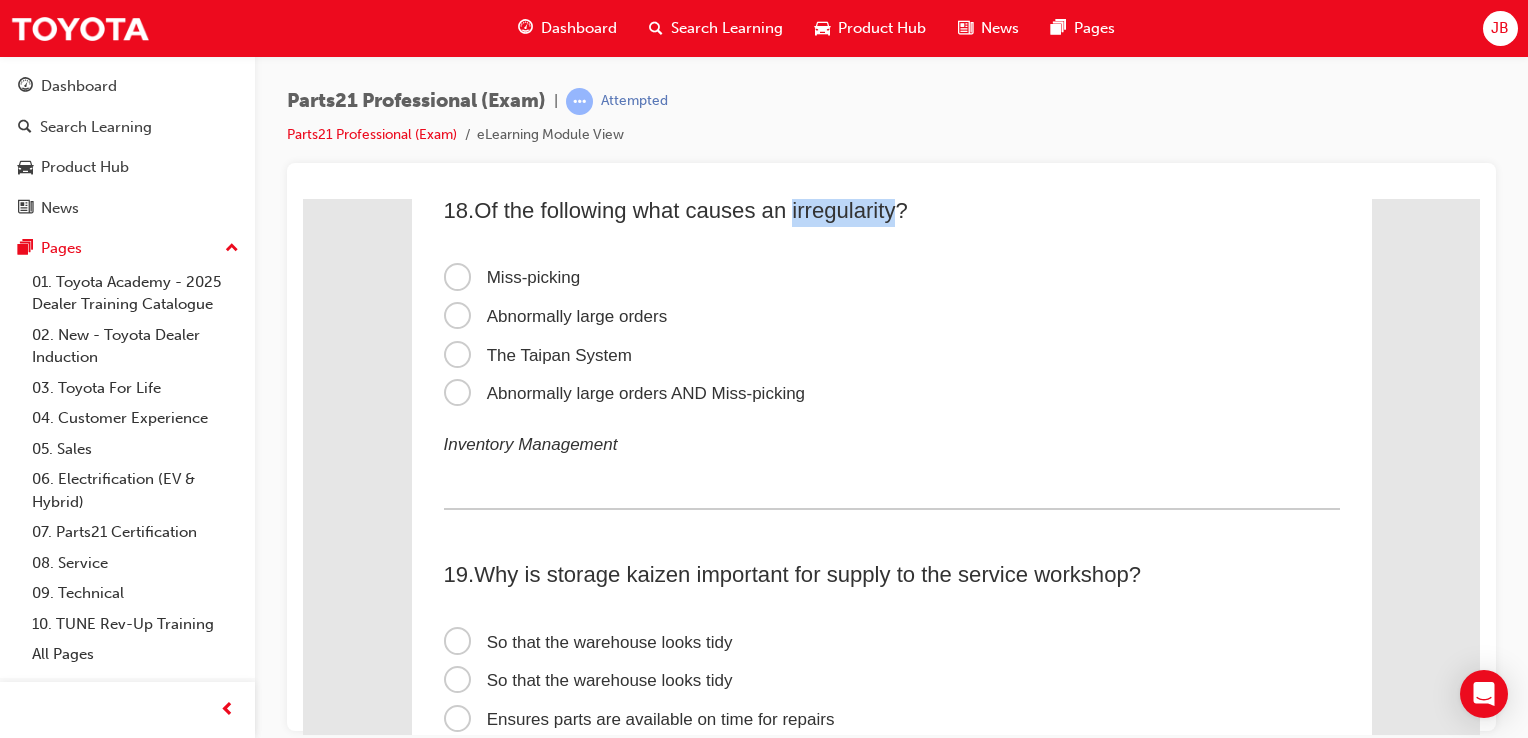 click on "Of the following what causes an irregularity?" at bounding box center [691, 209] 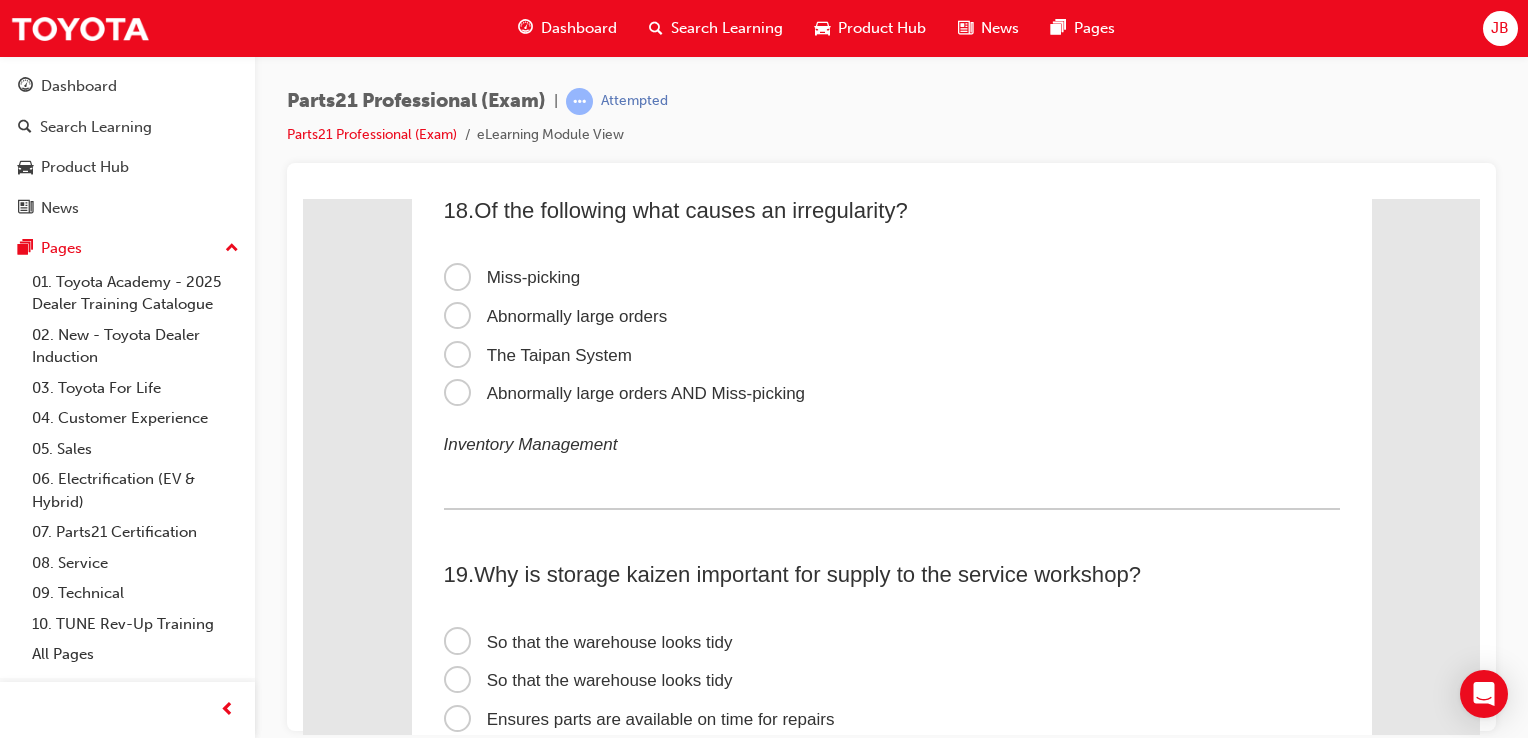 click on "Abnormally large orders AND Miss-picking" at bounding box center [625, 392] 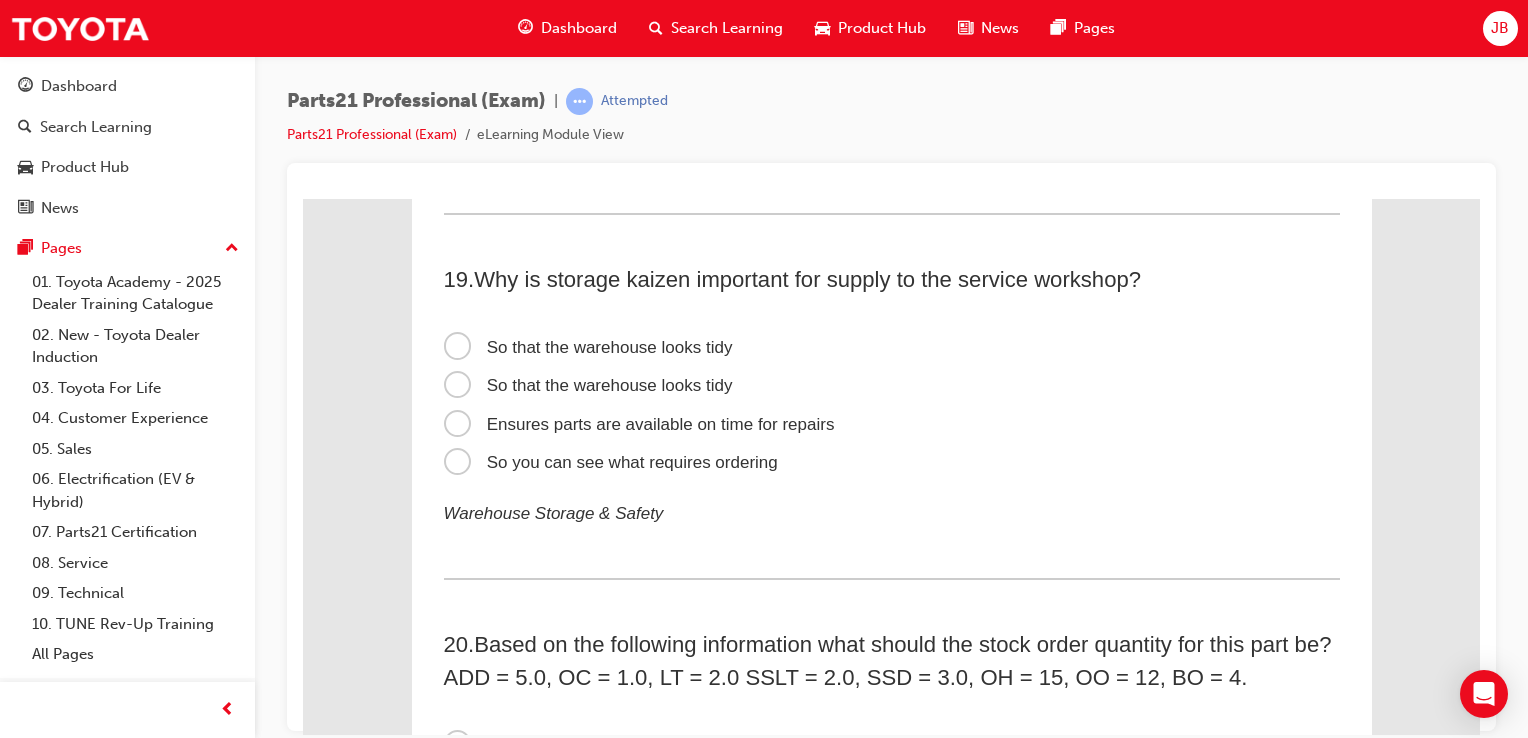 scroll, scrollTop: 7000, scrollLeft: 0, axis: vertical 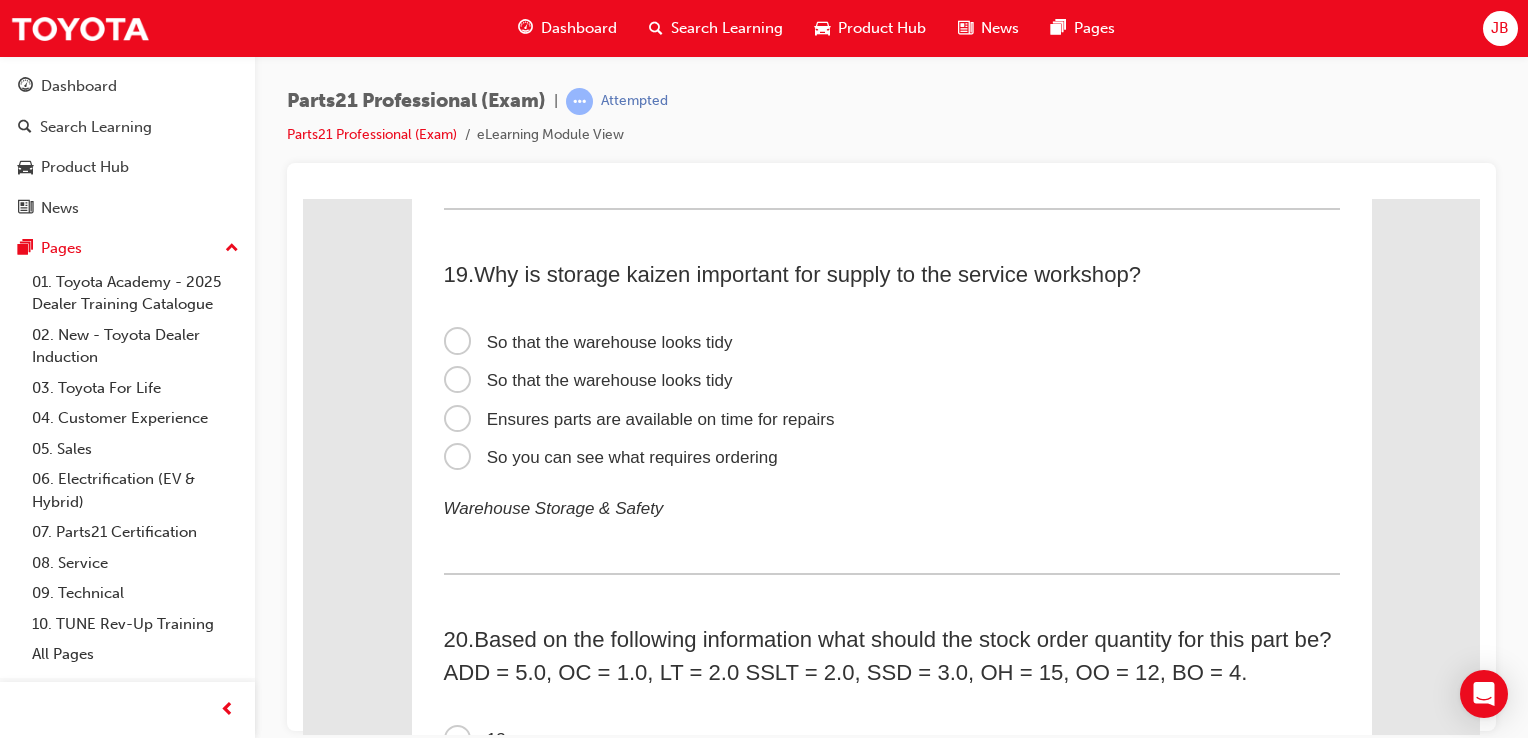 click on "Ensures parts are available on time for repairs" at bounding box center (639, 418) 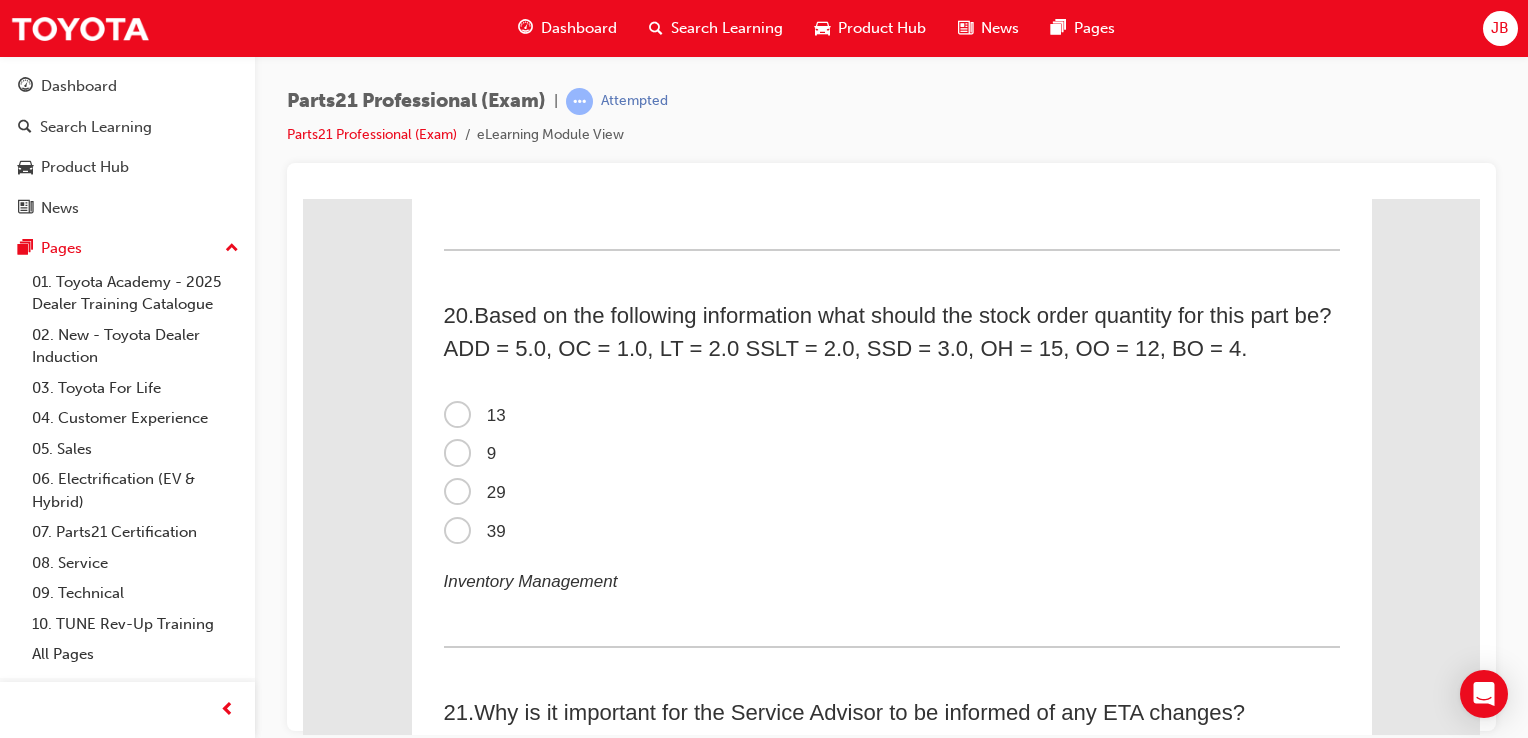 scroll, scrollTop: 7300, scrollLeft: 0, axis: vertical 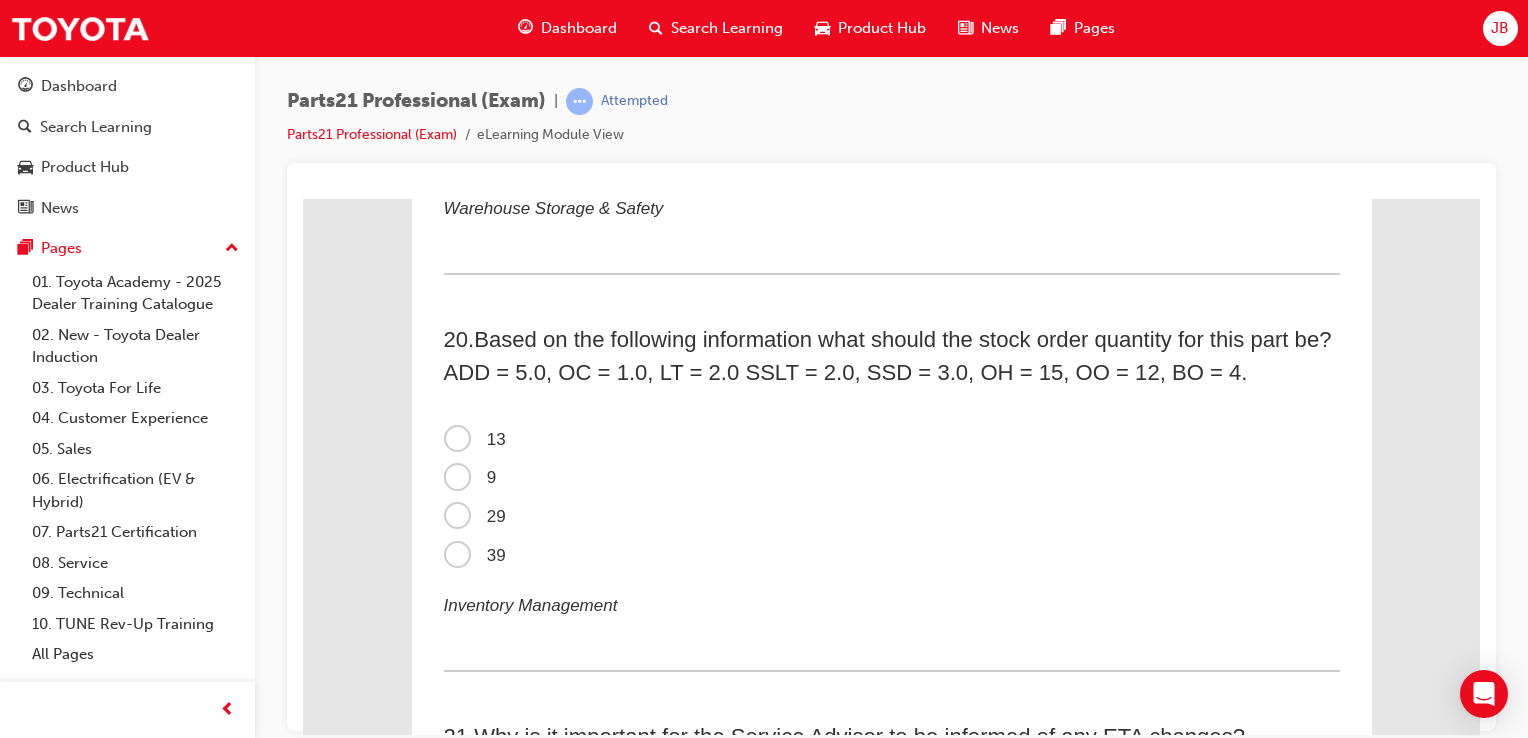 click on "9" at bounding box center (470, 476) 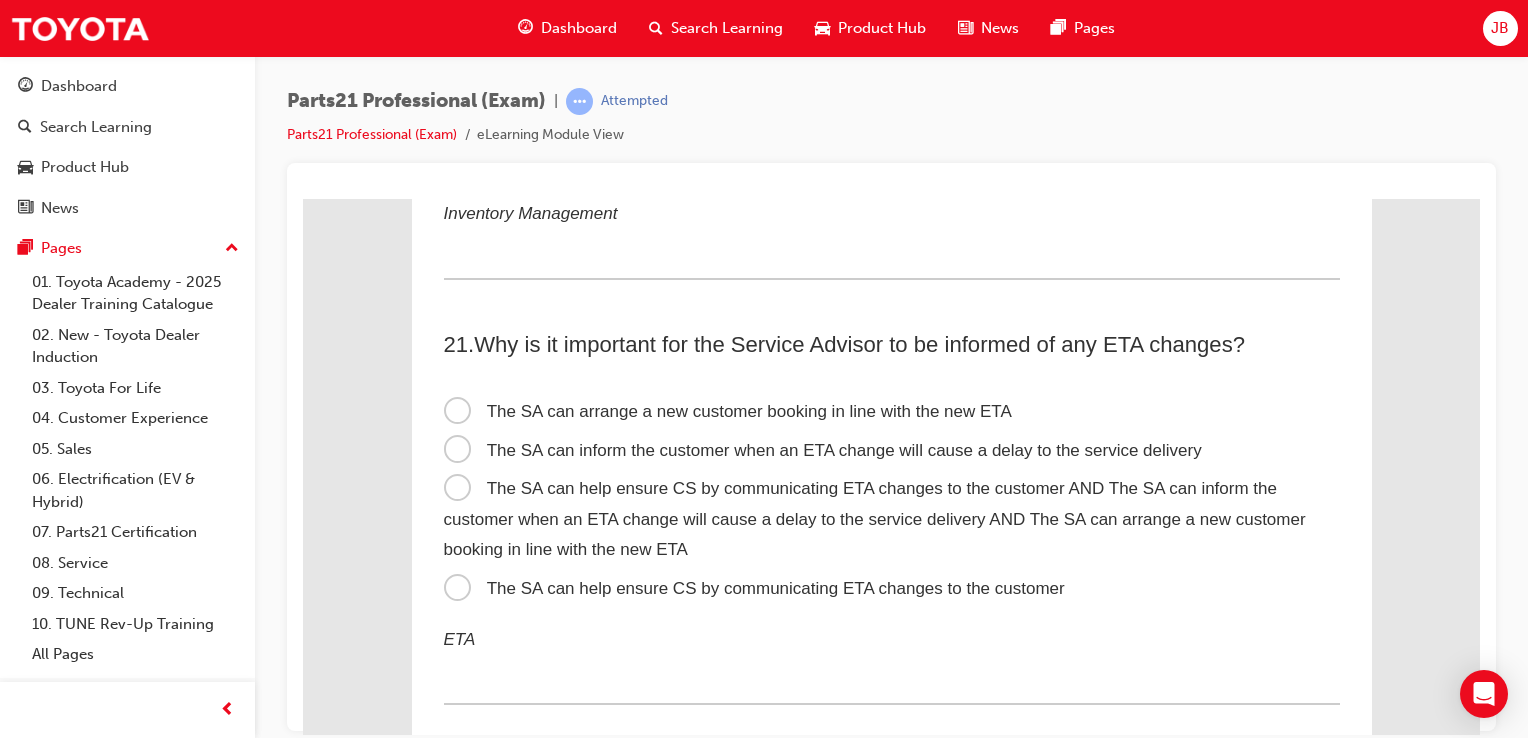 scroll, scrollTop: 7700, scrollLeft: 0, axis: vertical 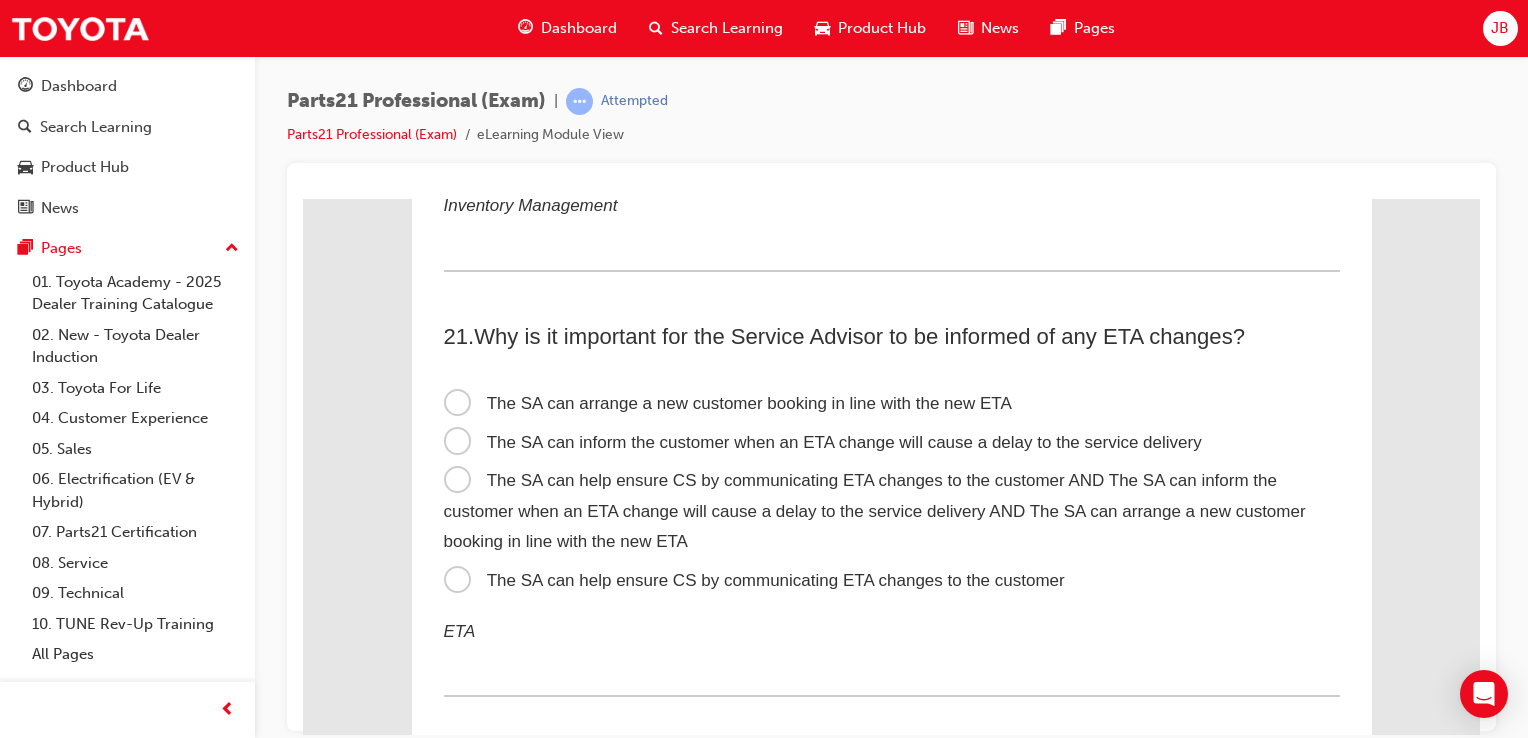 click on "The SA can arrange a new customer booking in line with the new ETA" at bounding box center [728, 402] 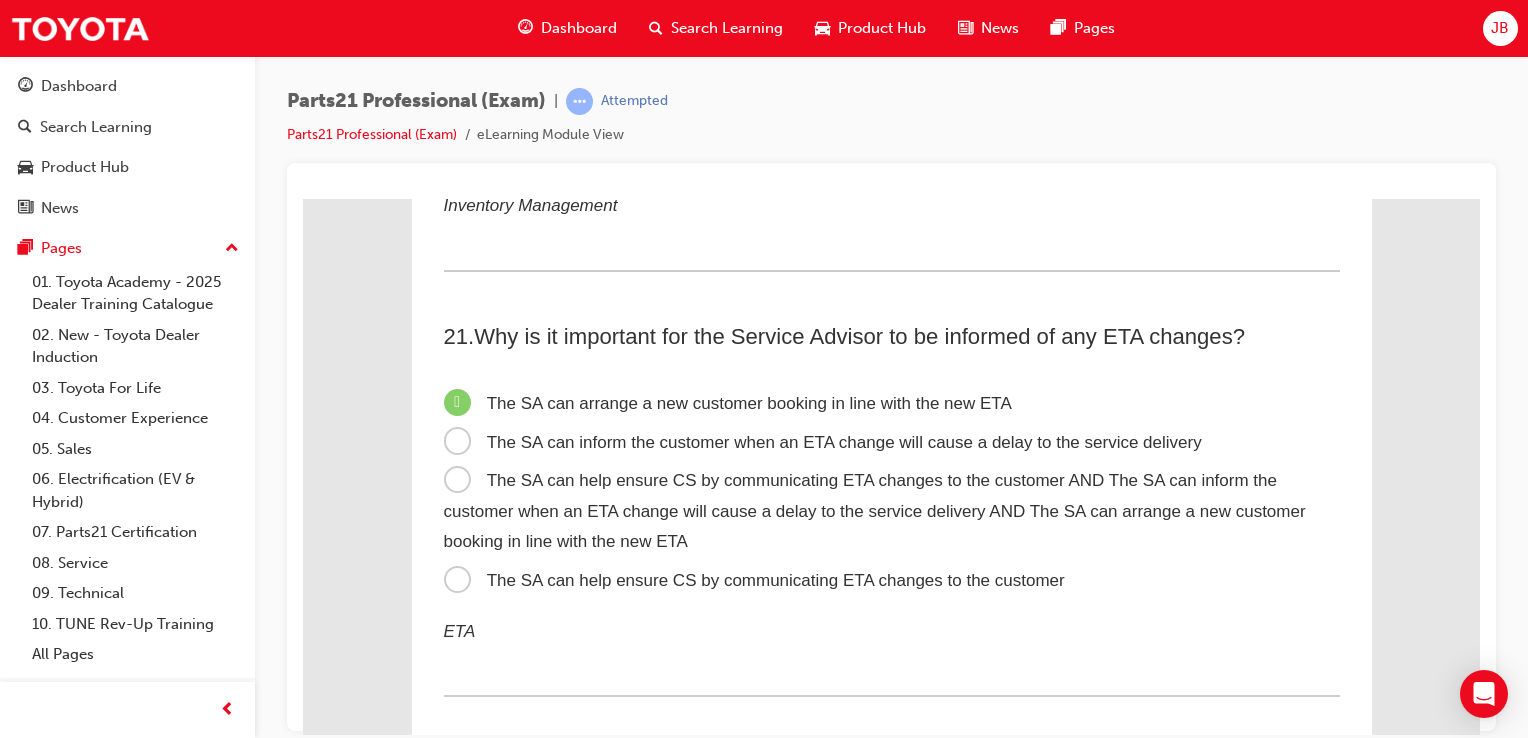 click on "The SA can help ensure CS by communicating ETA changes to the customer AND The SA can inform the customer when an ETA change will cause a delay to the service delivery AND The SA can arrange a new customer booking in line with the new ETA" at bounding box center (875, 510) 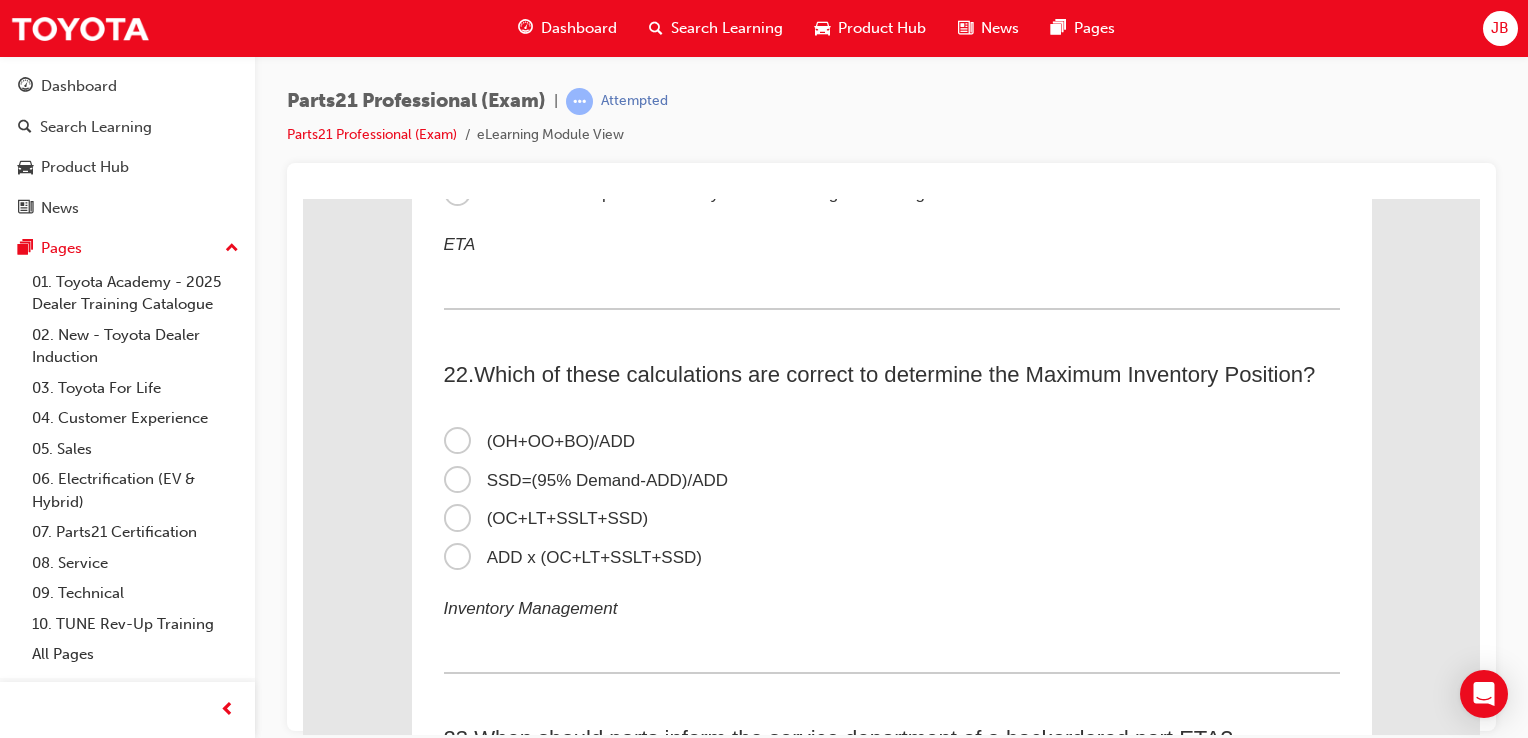 scroll, scrollTop: 8100, scrollLeft: 0, axis: vertical 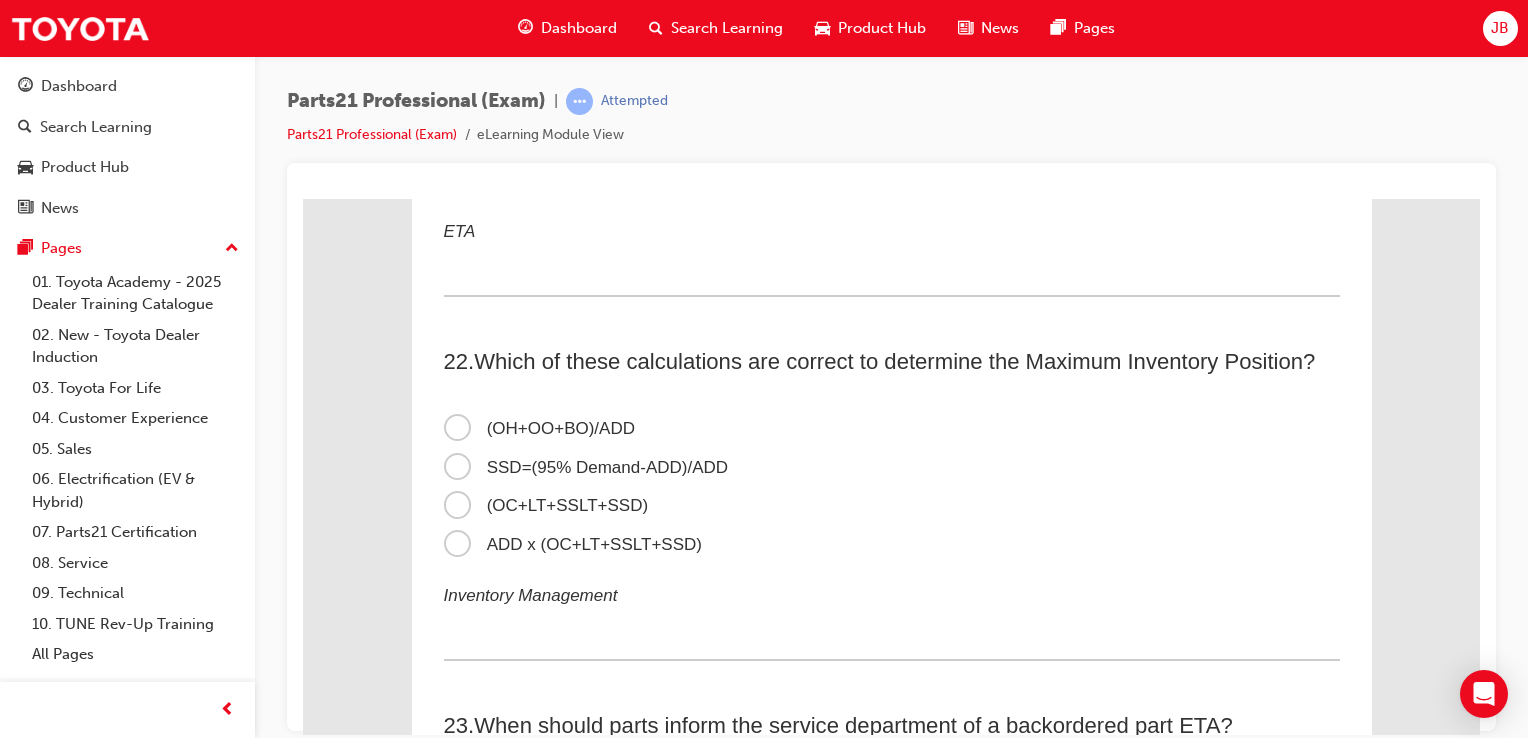 click on "ADD x (OC+LT+SSLT+SSD)" at bounding box center (573, 543) 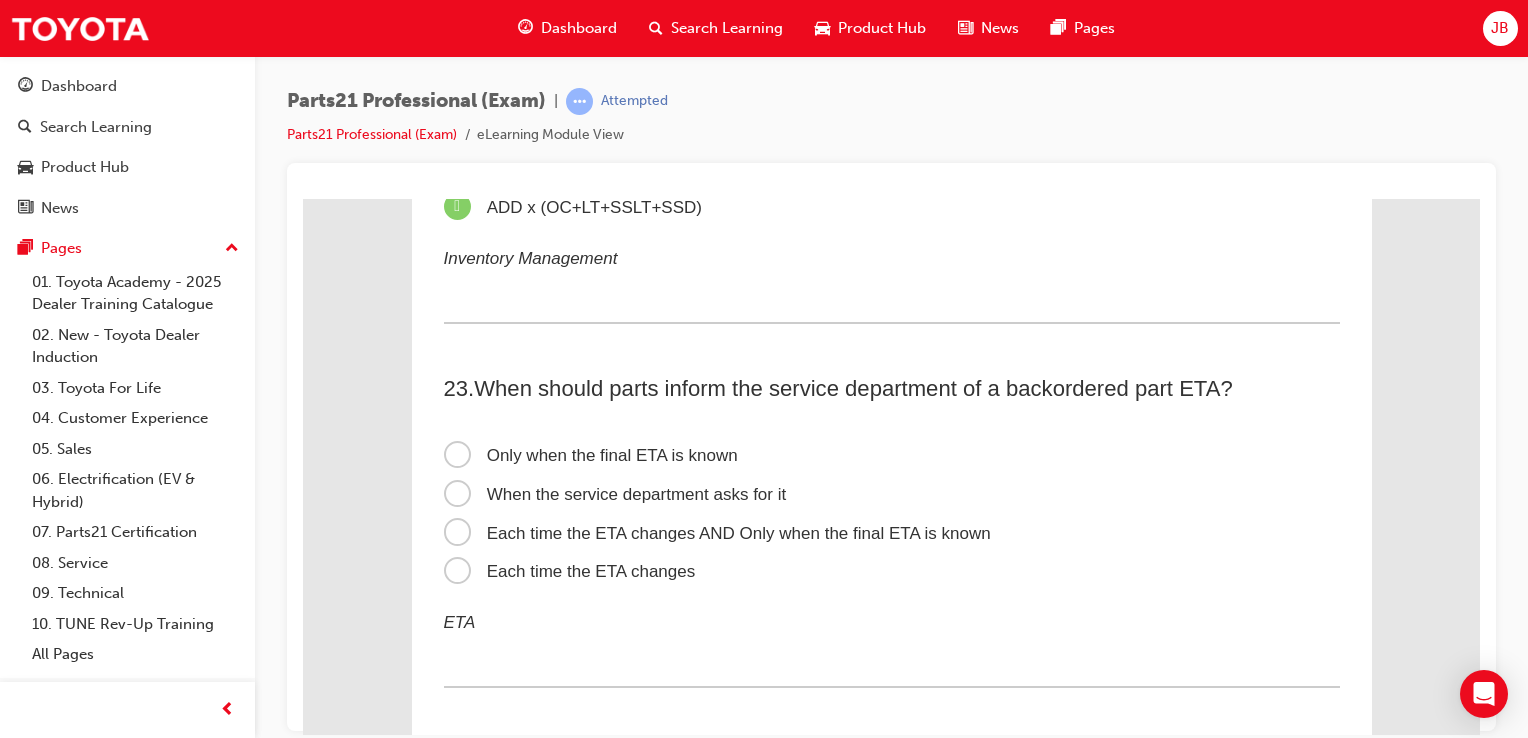 scroll, scrollTop: 8500, scrollLeft: 0, axis: vertical 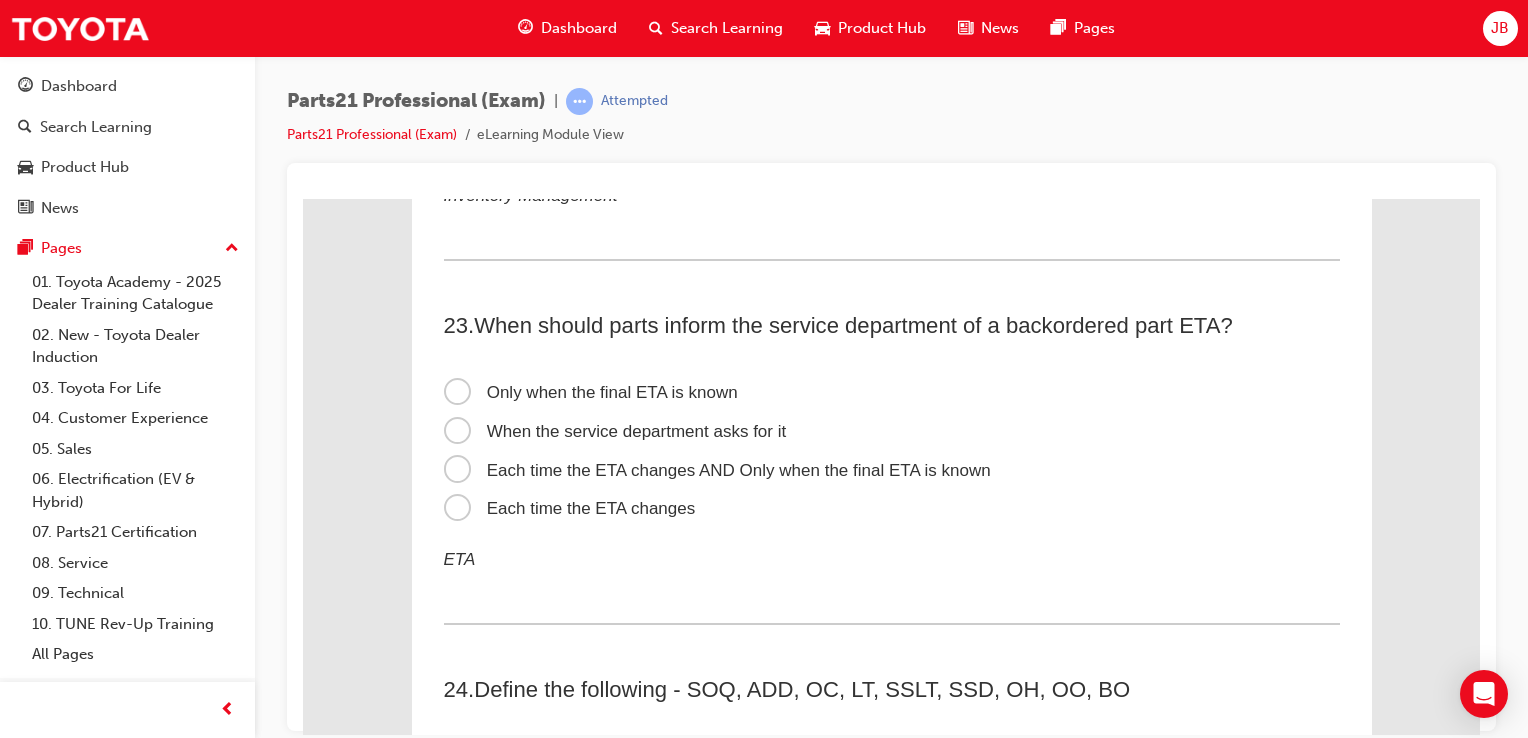 click on "Each time the ETA changes AND Only when the final ETA is known" at bounding box center [717, 469] 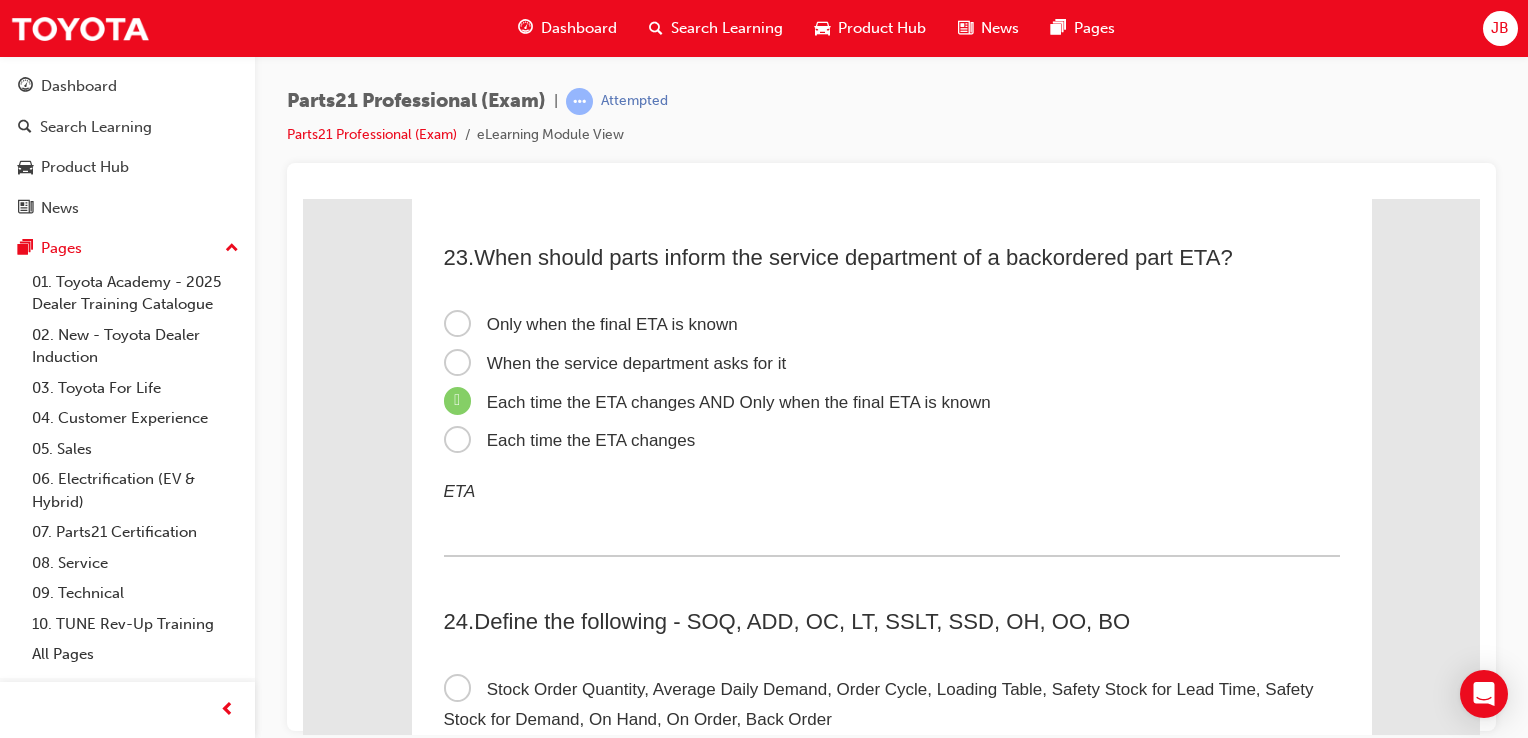scroll, scrollTop: 8900, scrollLeft: 0, axis: vertical 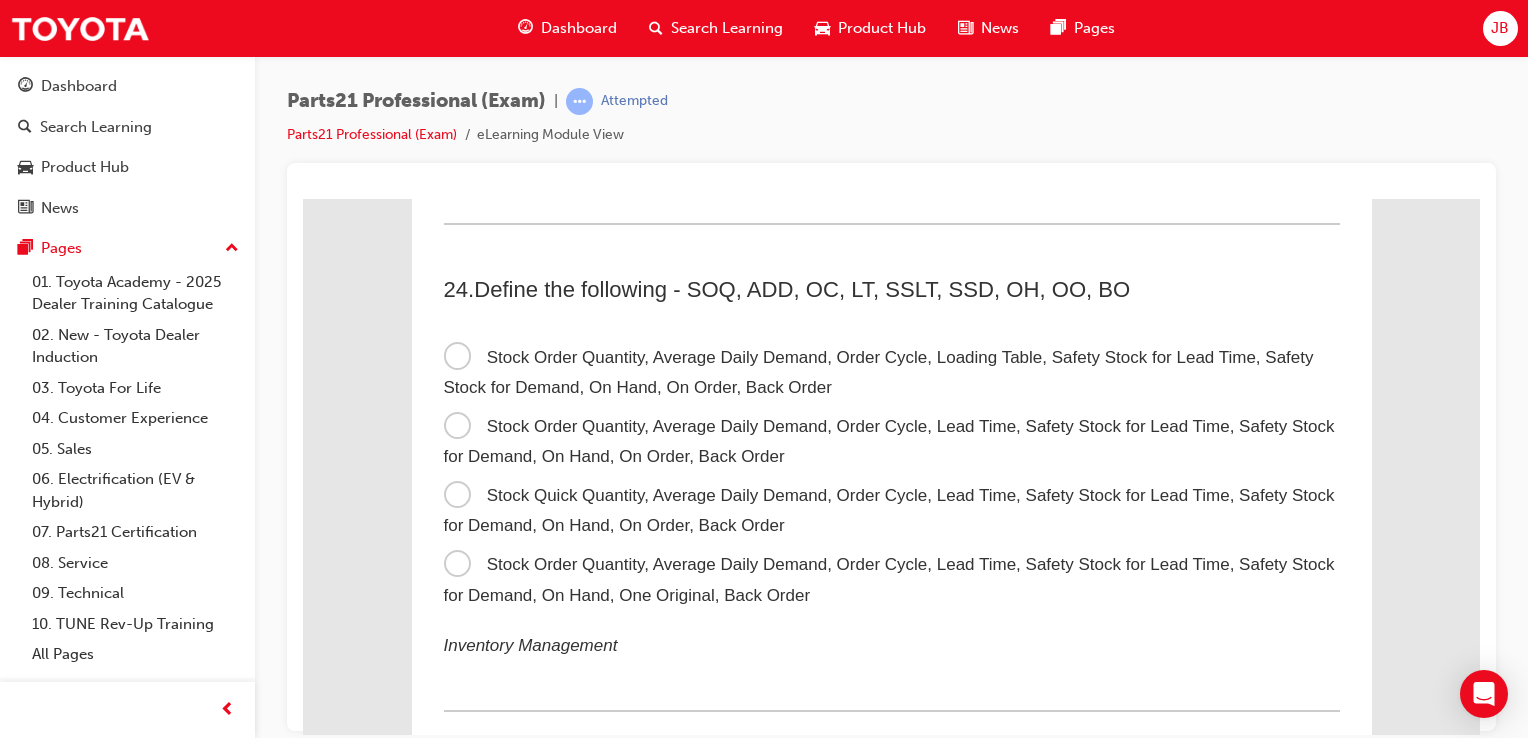 click on "Stock Order Quantity, Average Daily Demand, Order Cycle, Lead Time, Safety Stock for Lead Time, Safety Stock for Demand, On Hand, On Order, Back Order" at bounding box center [889, 441] 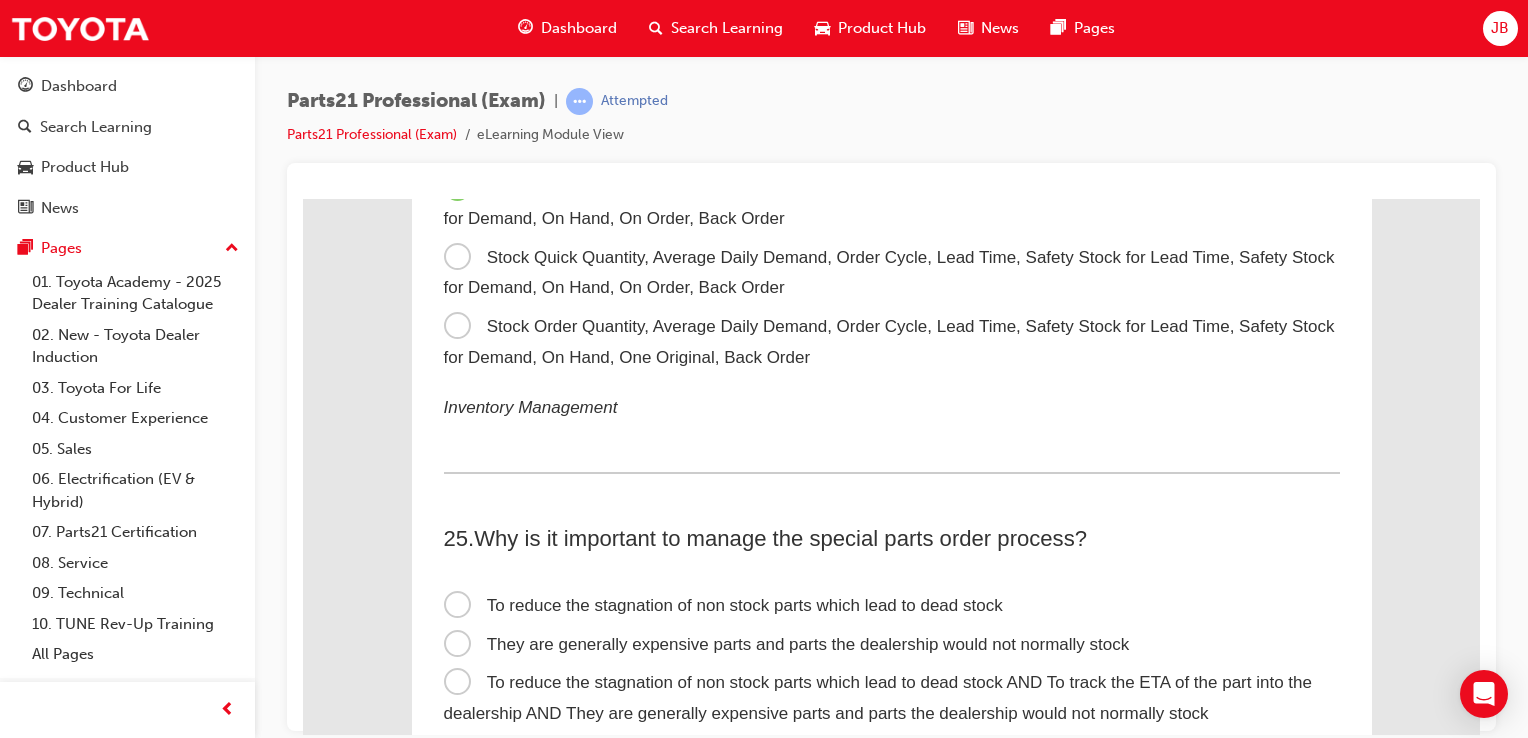 scroll, scrollTop: 9300, scrollLeft: 0, axis: vertical 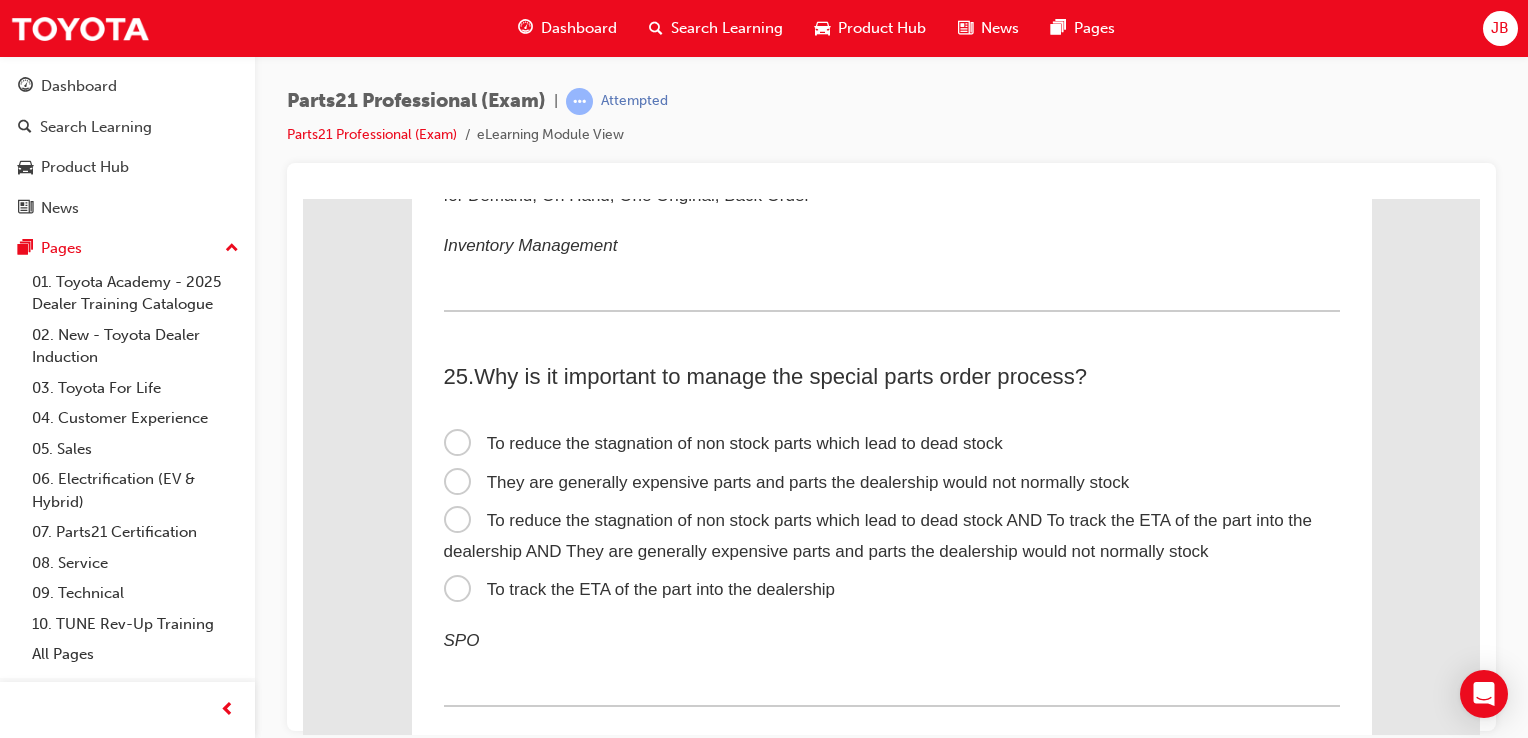 click on "To reduce the stagnation of non stock parts which lead to dead stock AND To track the ETA of the part into the dealership AND They are generally expensive parts and parts the dealership would not normally stock" at bounding box center [878, 535] 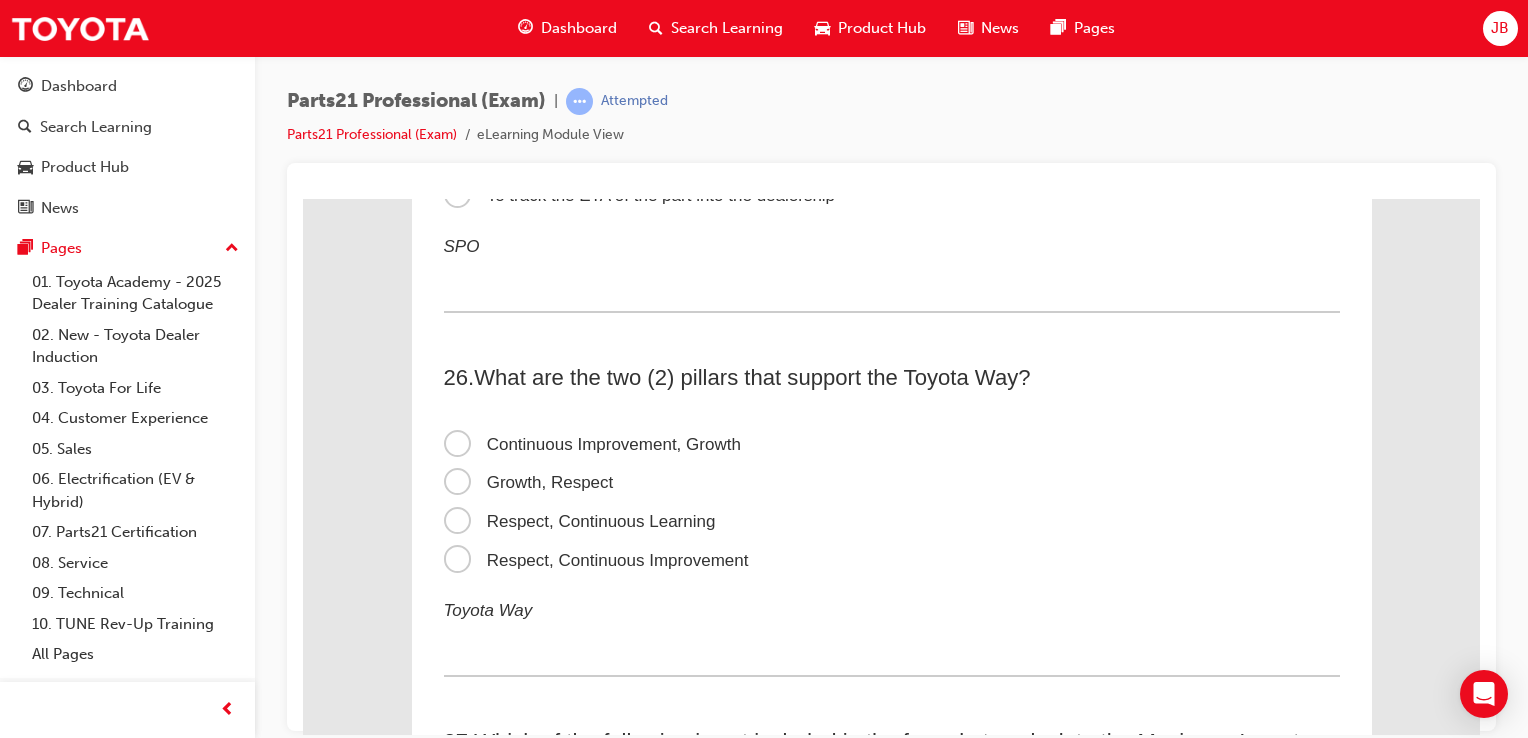 scroll, scrollTop: 9700, scrollLeft: 0, axis: vertical 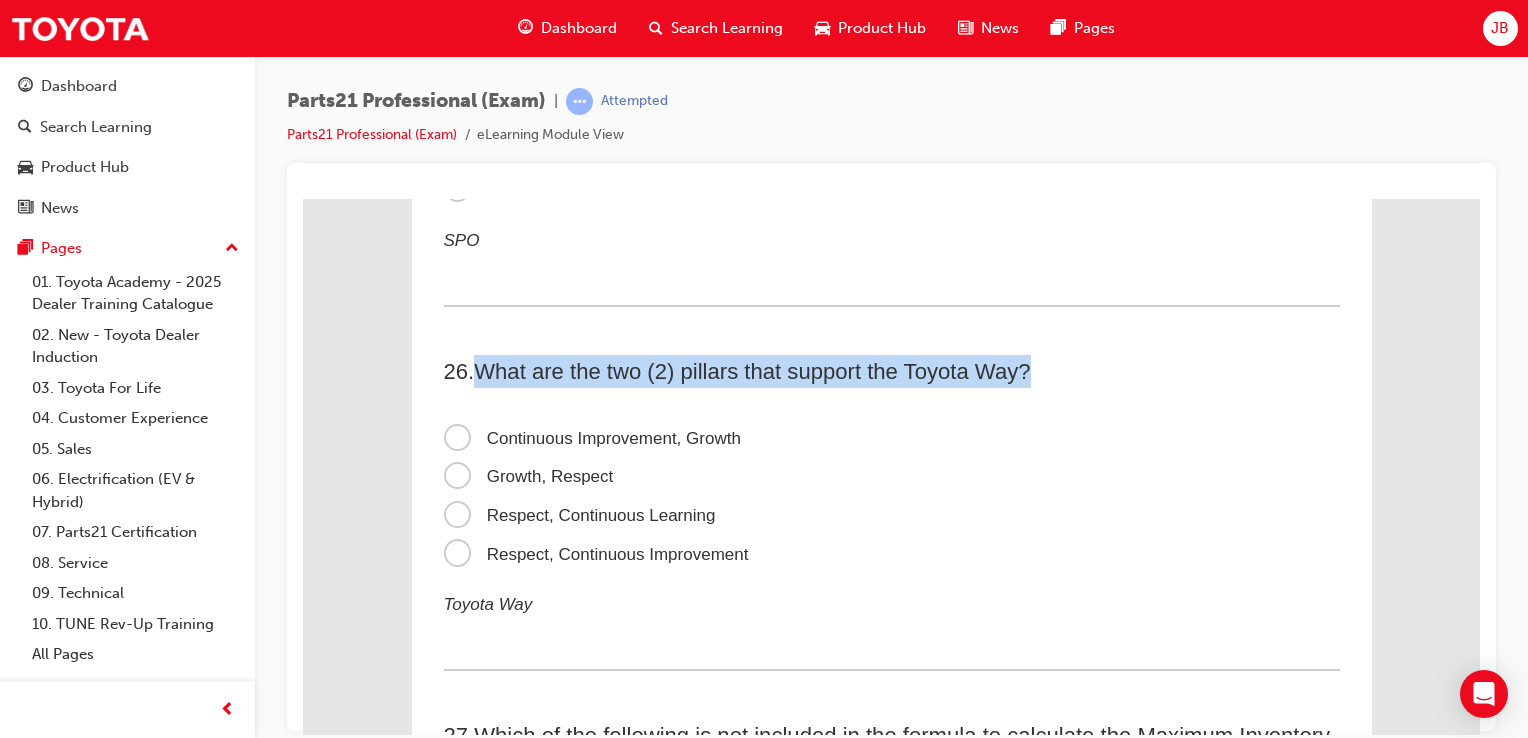 drag, startPoint x: 476, startPoint y: 389, endPoint x: 1030, endPoint y: 396, distance: 554.04425 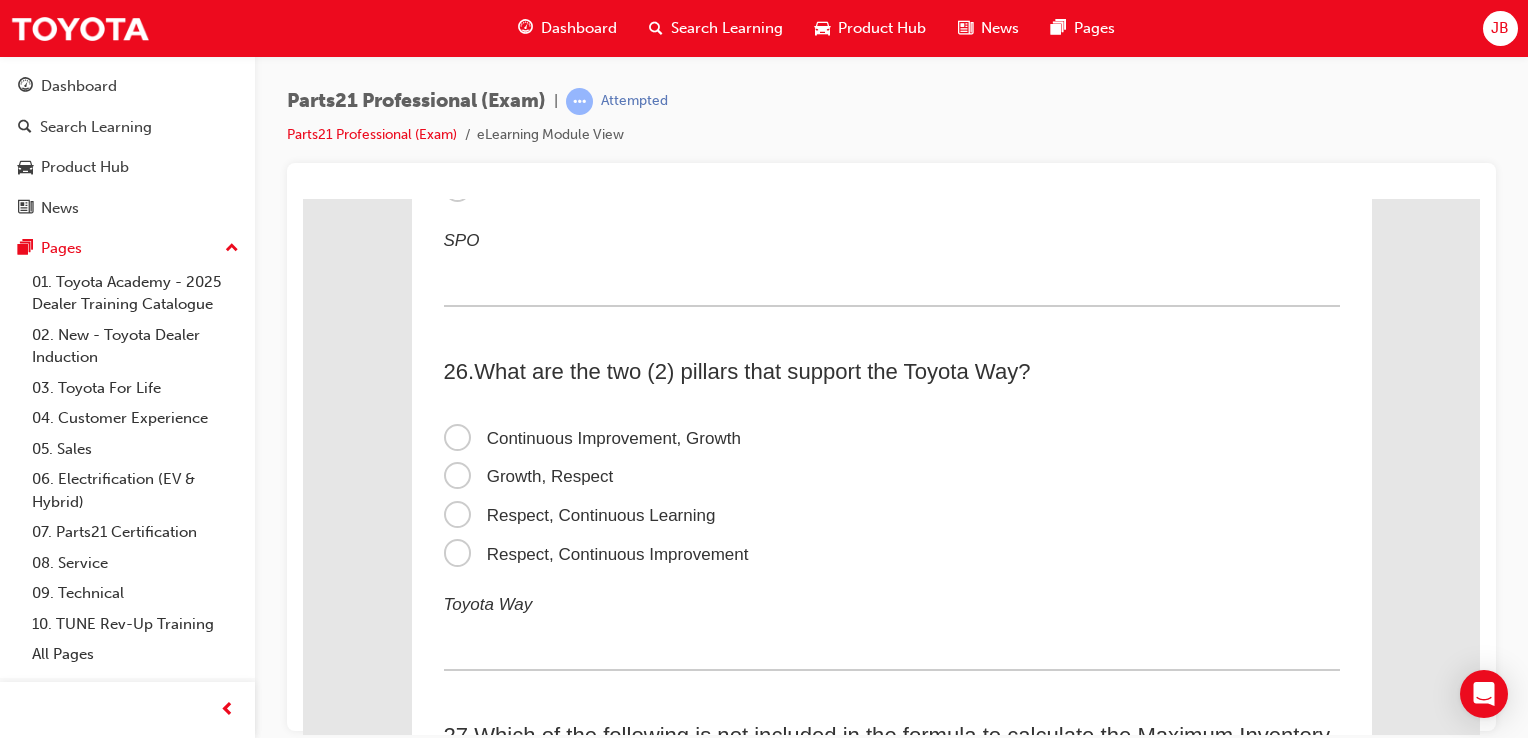 click on "Respect, Continuous Improvement" at bounding box center [596, 553] 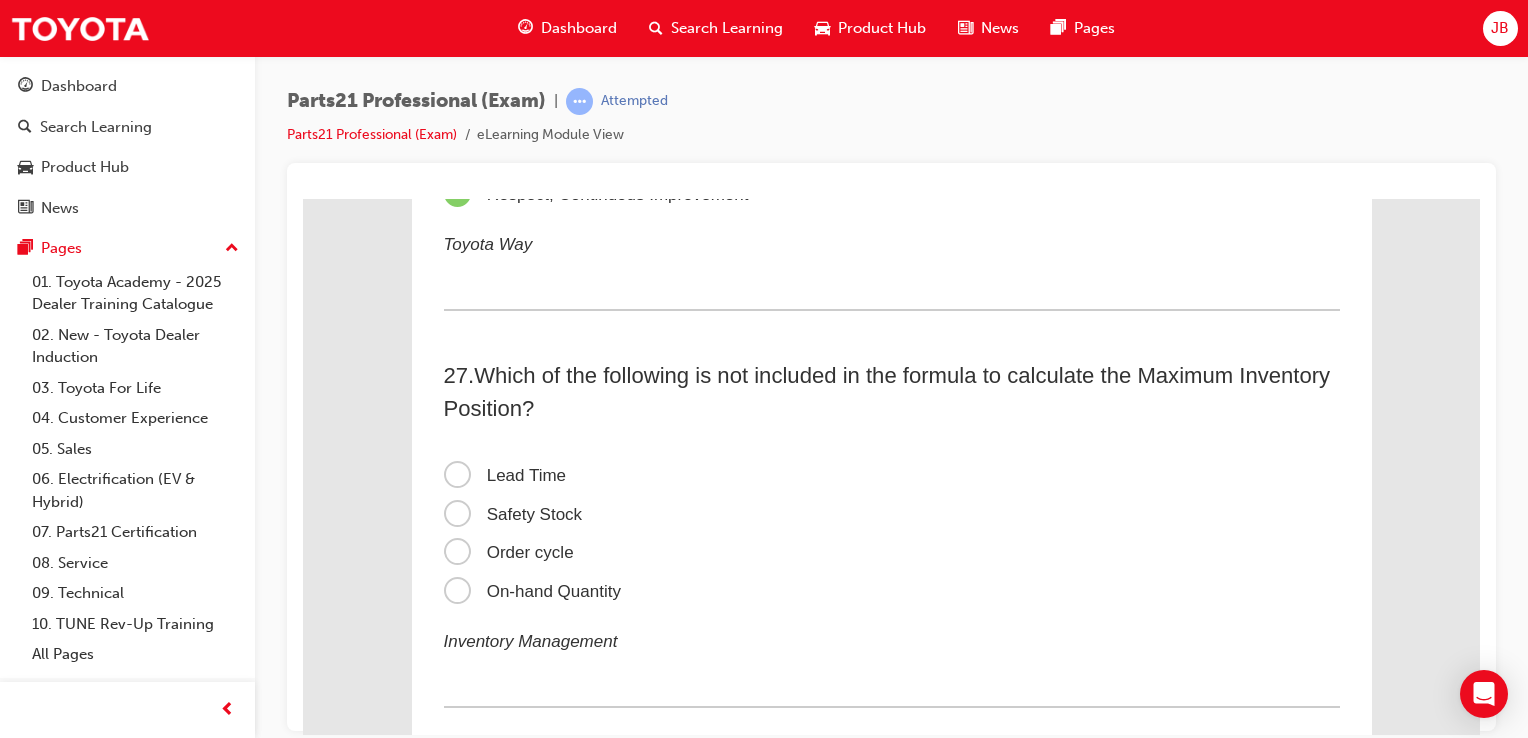 scroll, scrollTop: 10100, scrollLeft: 0, axis: vertical 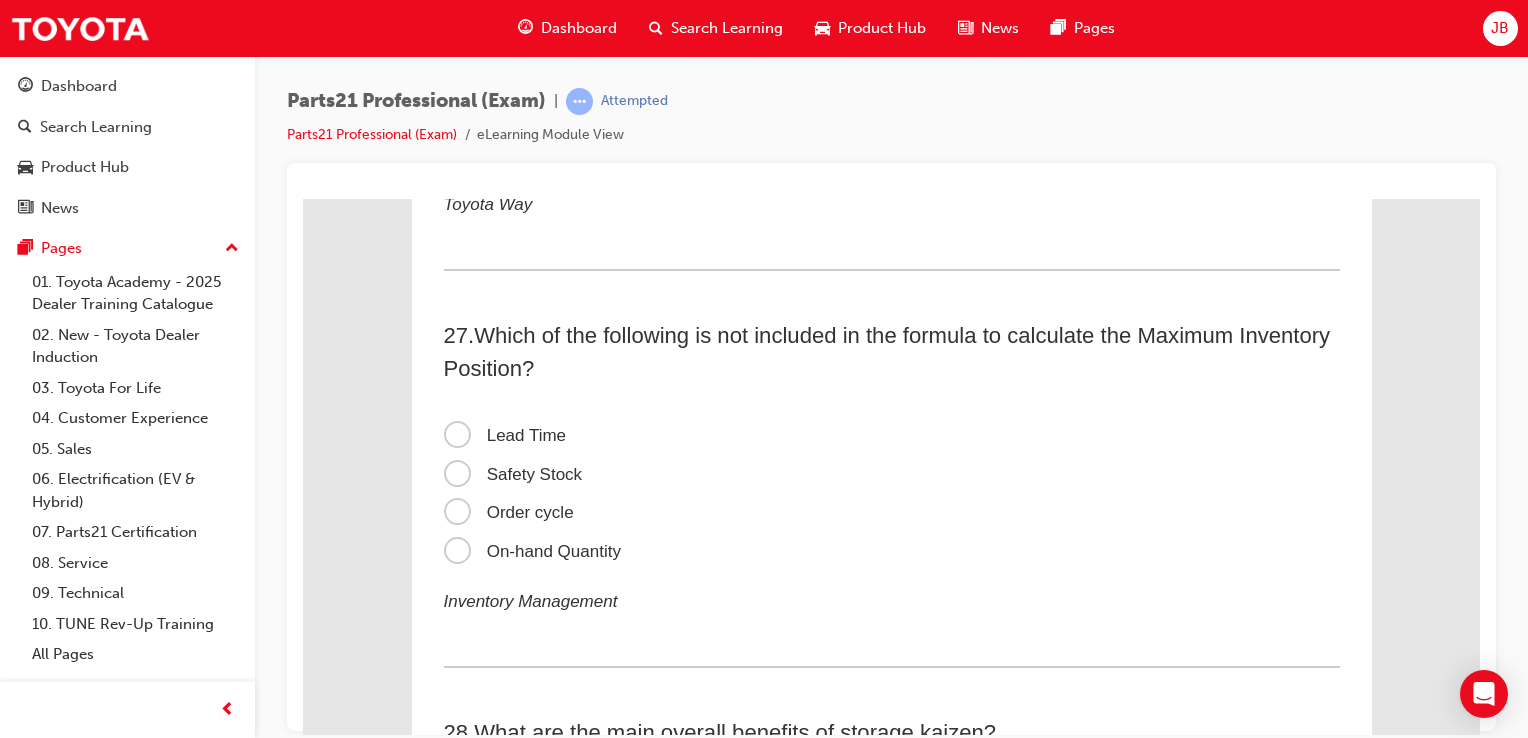 click on "On-hand Quantity" at bounding box center [532, 550] 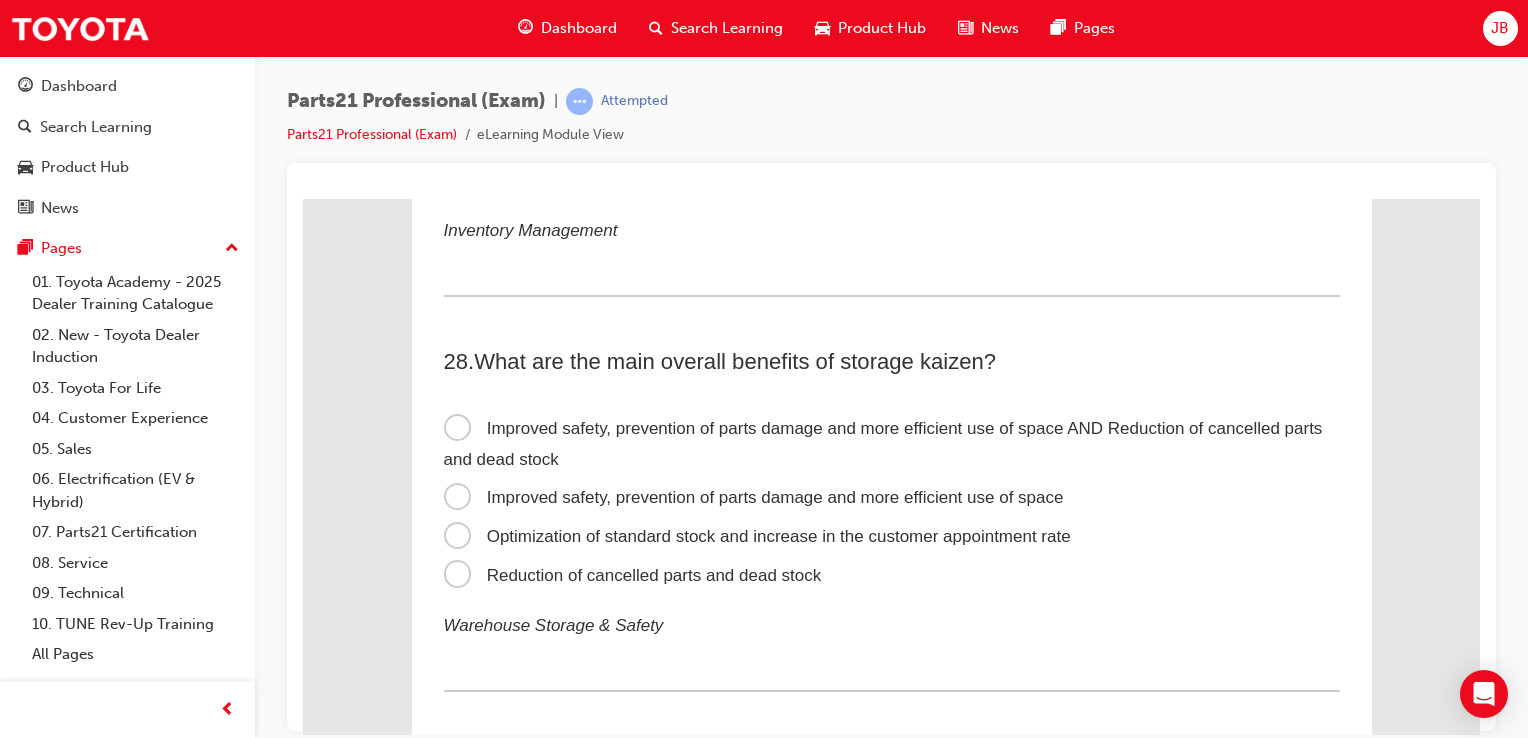 scroll, scrollTop: 10500, scrollLeft: 0, axis: vertical 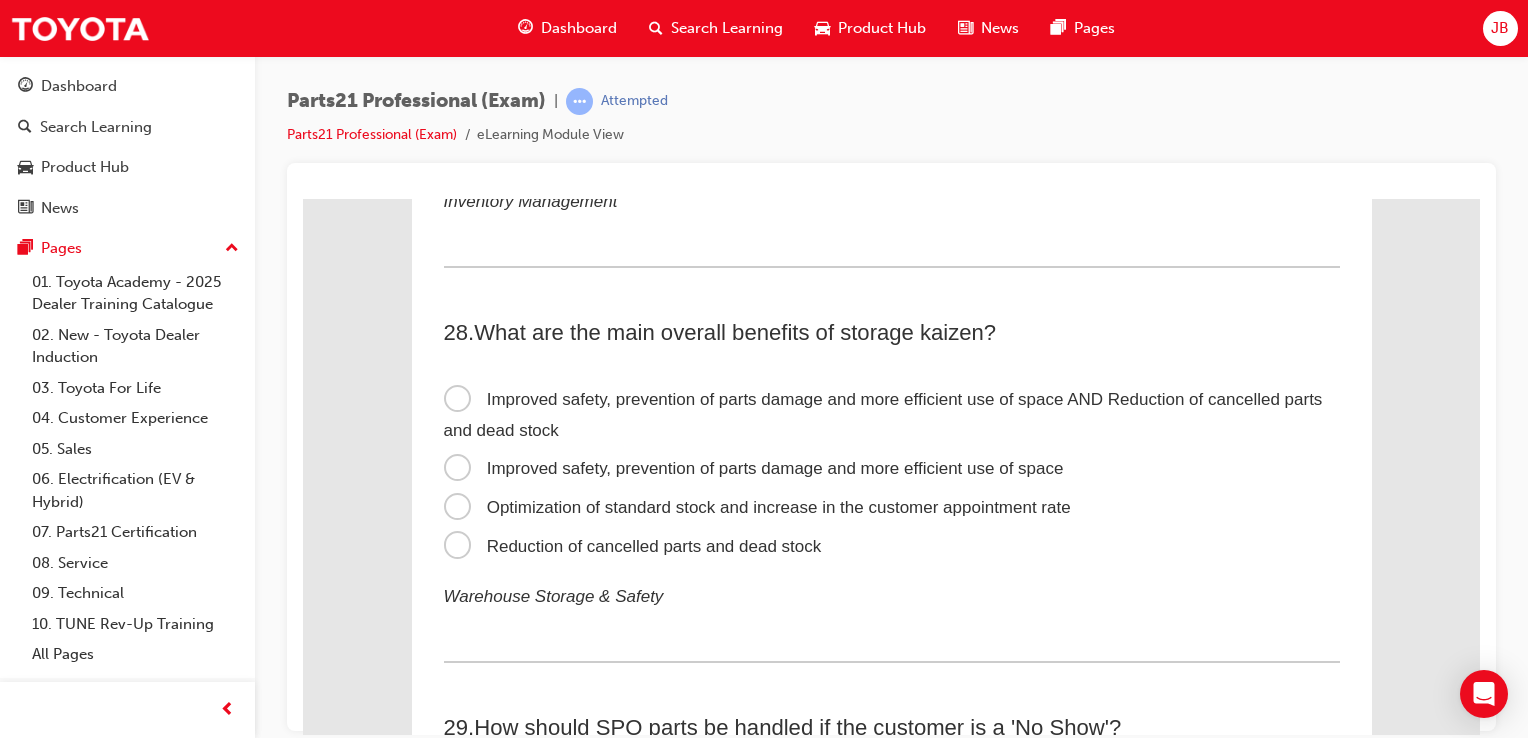click on "Improved safety, prevention of parts damage and more efficient use of space AND Reduction of cancelled parts and dead stock" at bounding box center (303, 198) 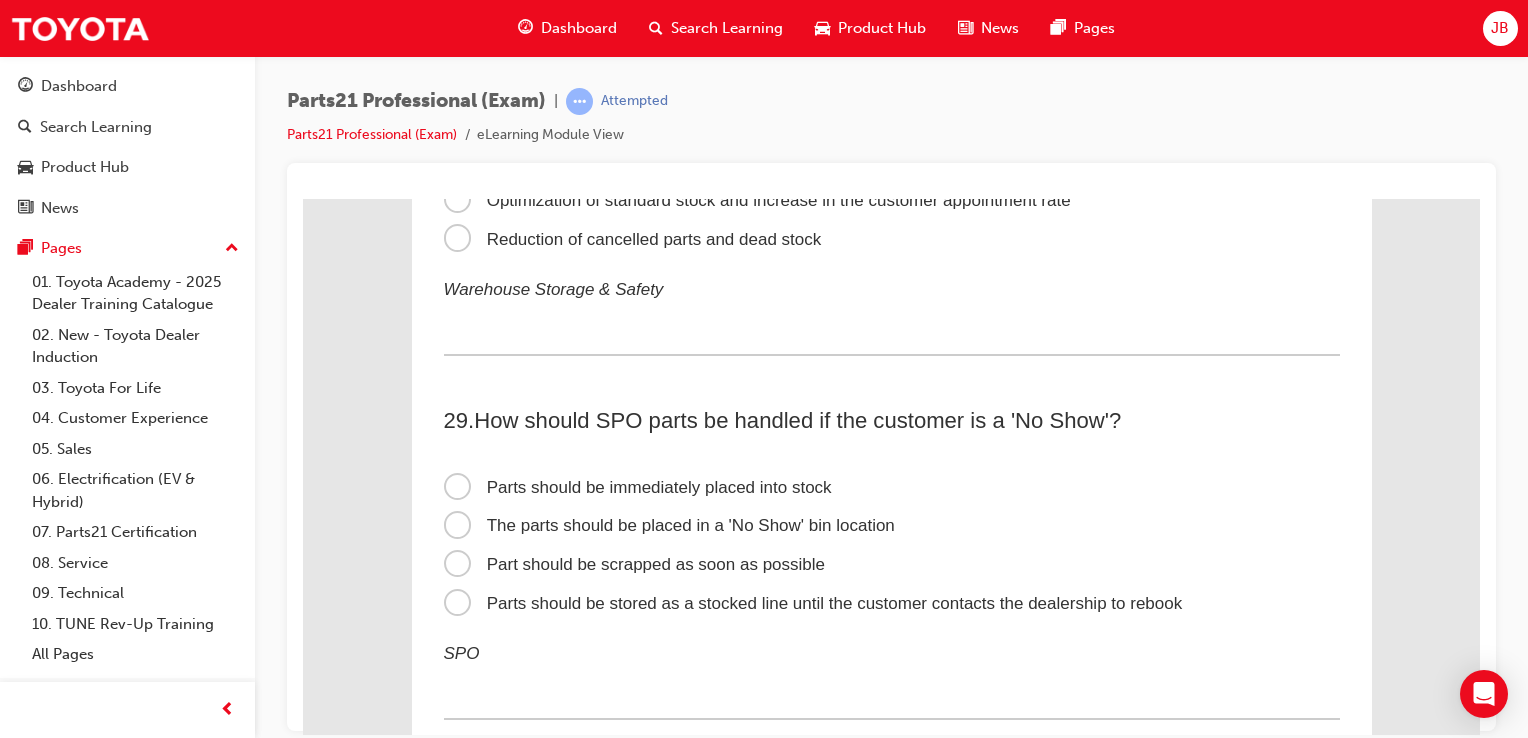 scroll, scrollTop: 10900, scrollLeft: 0, axis: vertical 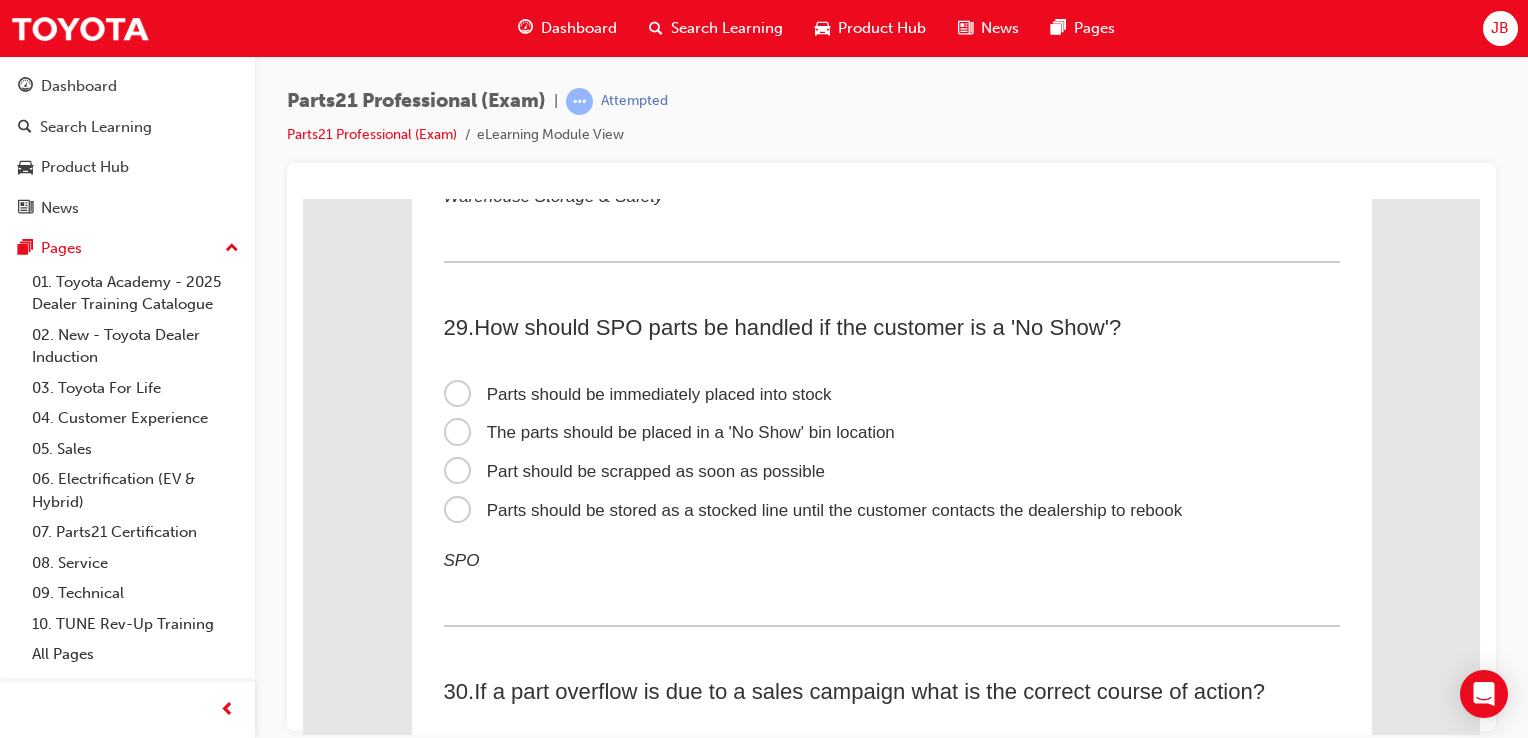 drag, startPoint x: 579, startPoint y: 536, endPoint x: 568, endPoint y: 548, distance: 16.27882 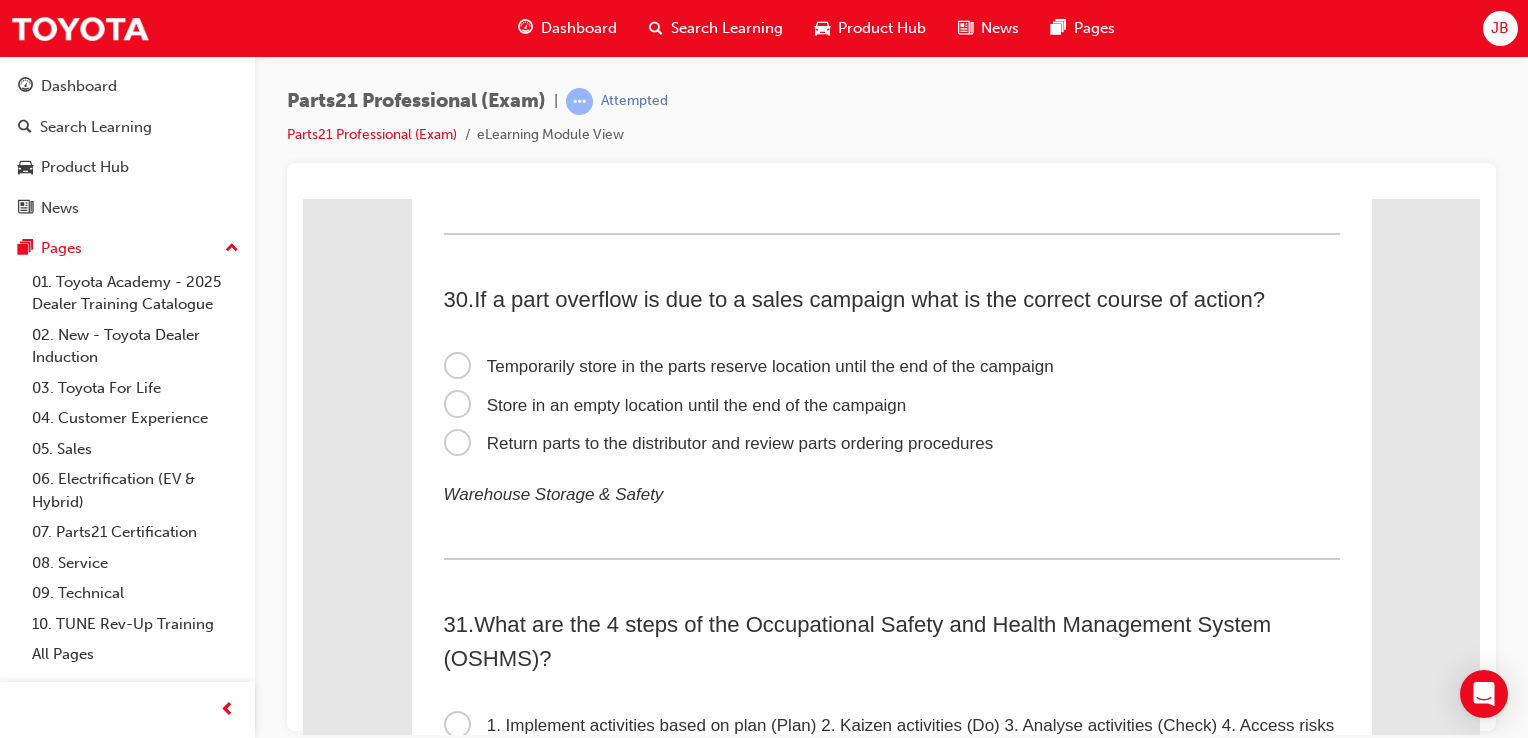 scroll, scrollTop: 11300, scrollLeft: 0, axis: vertical 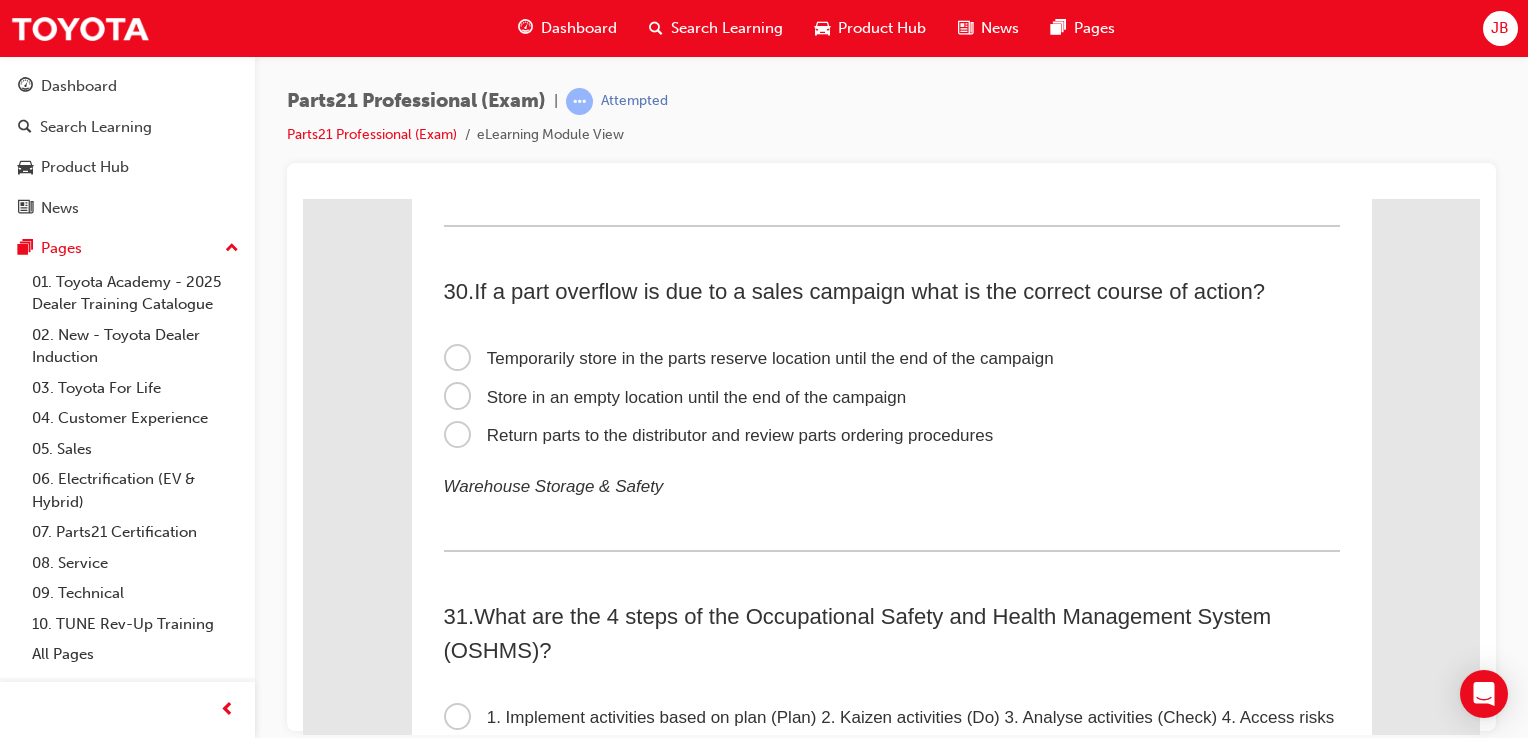 click on "Temporarily store in the parts reserve location until the end of the campaign" at bounding box center [749, 357] 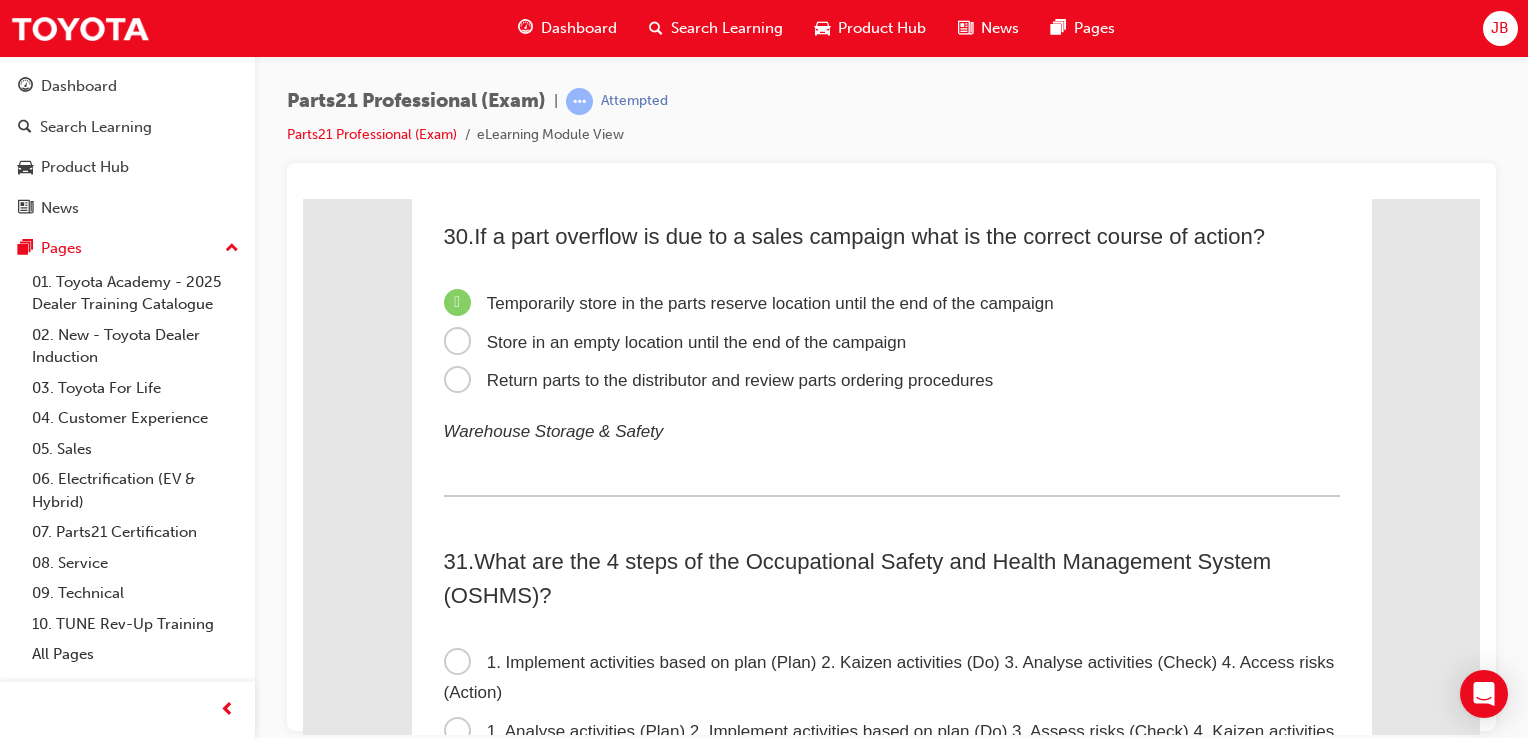 scroll, scrollTop: 11600, scrollLeft: 0, axis: vertical 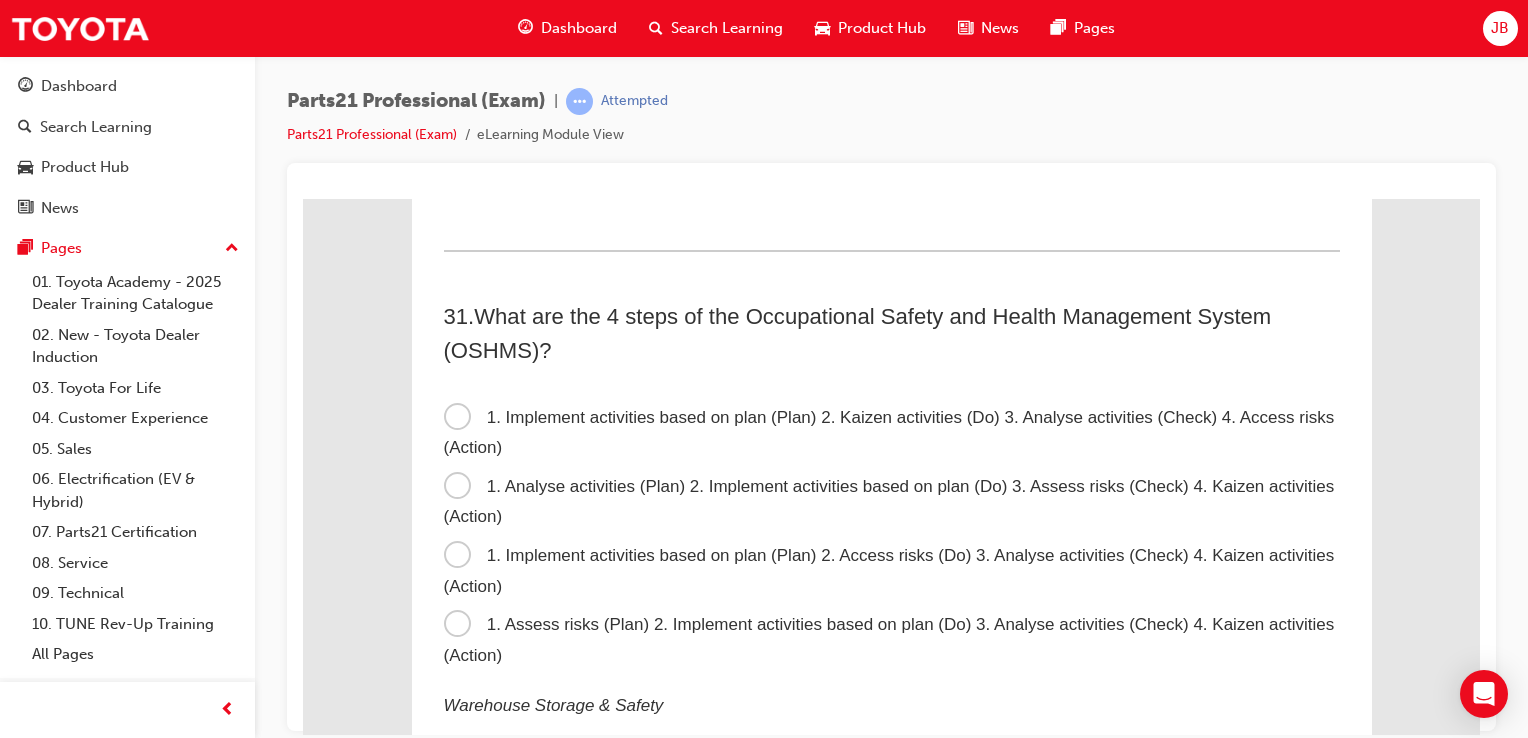 click on "What are the 4 steps of the Occupational Safety and Health Management System (OSHMS)?" at bounding box center (858, 332) 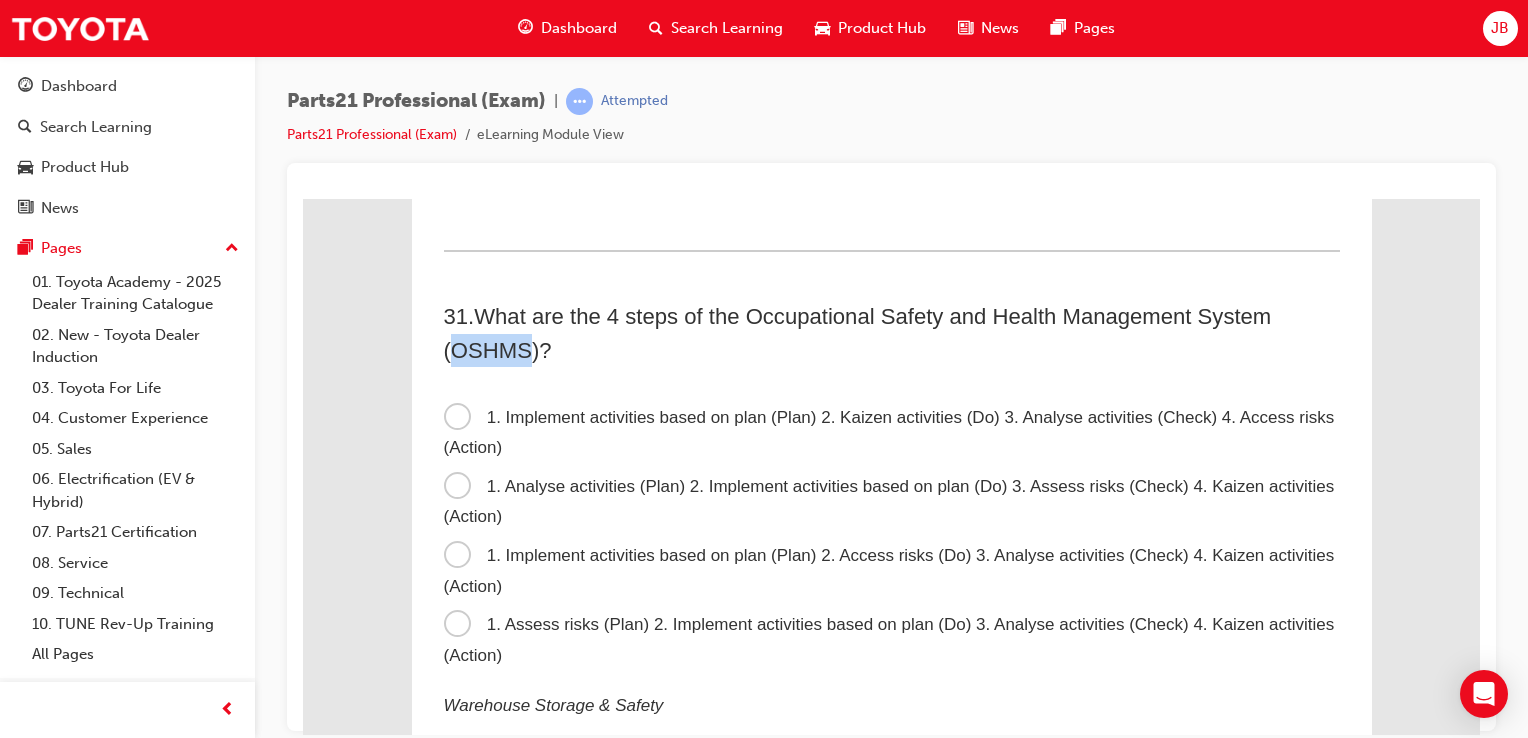 click on "What are the 4 steps of the Occupational Safety and Health Management System (OSHMS)?" at bounding box center [858, 332] 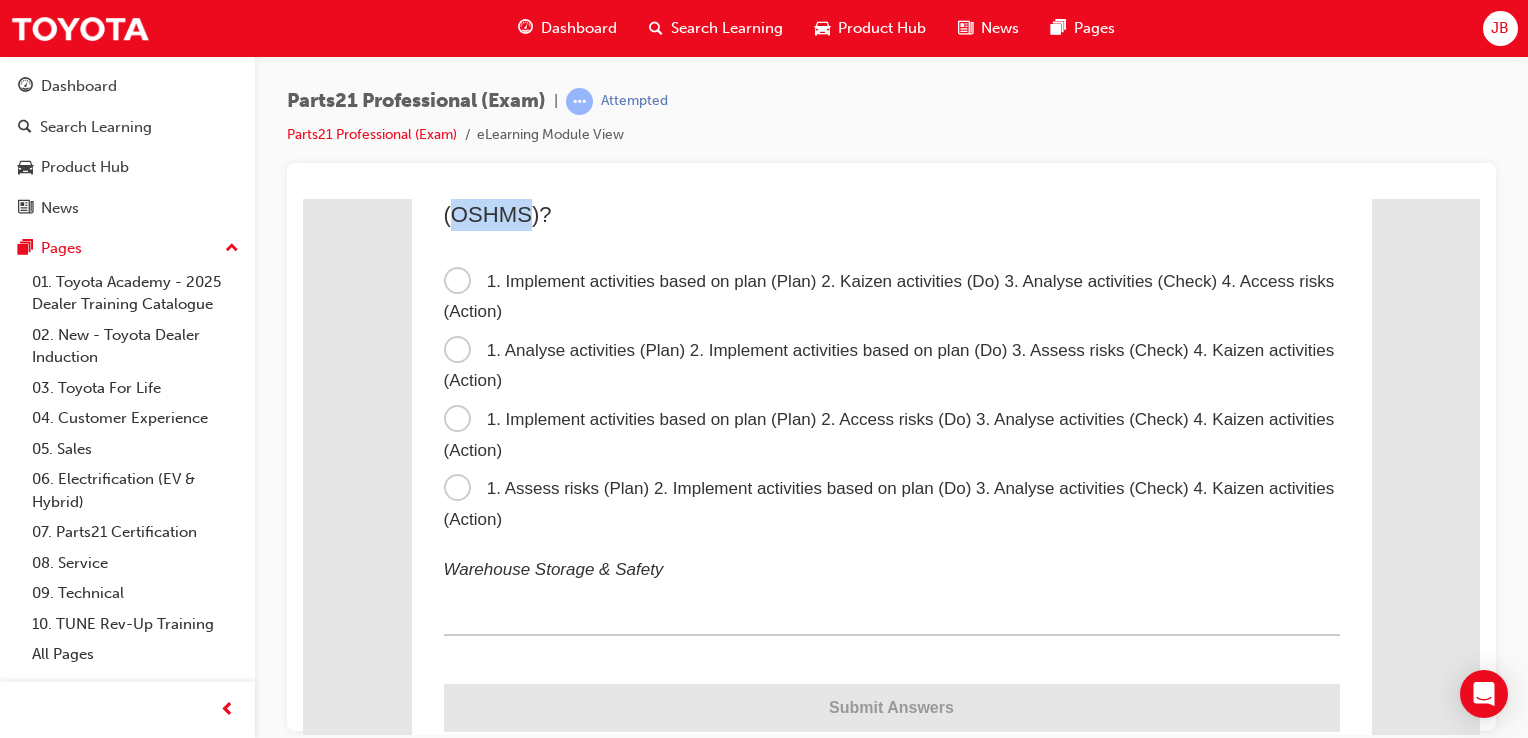 scroll, scrollTop: 11800, scrollLeft: 0, axis: vertical 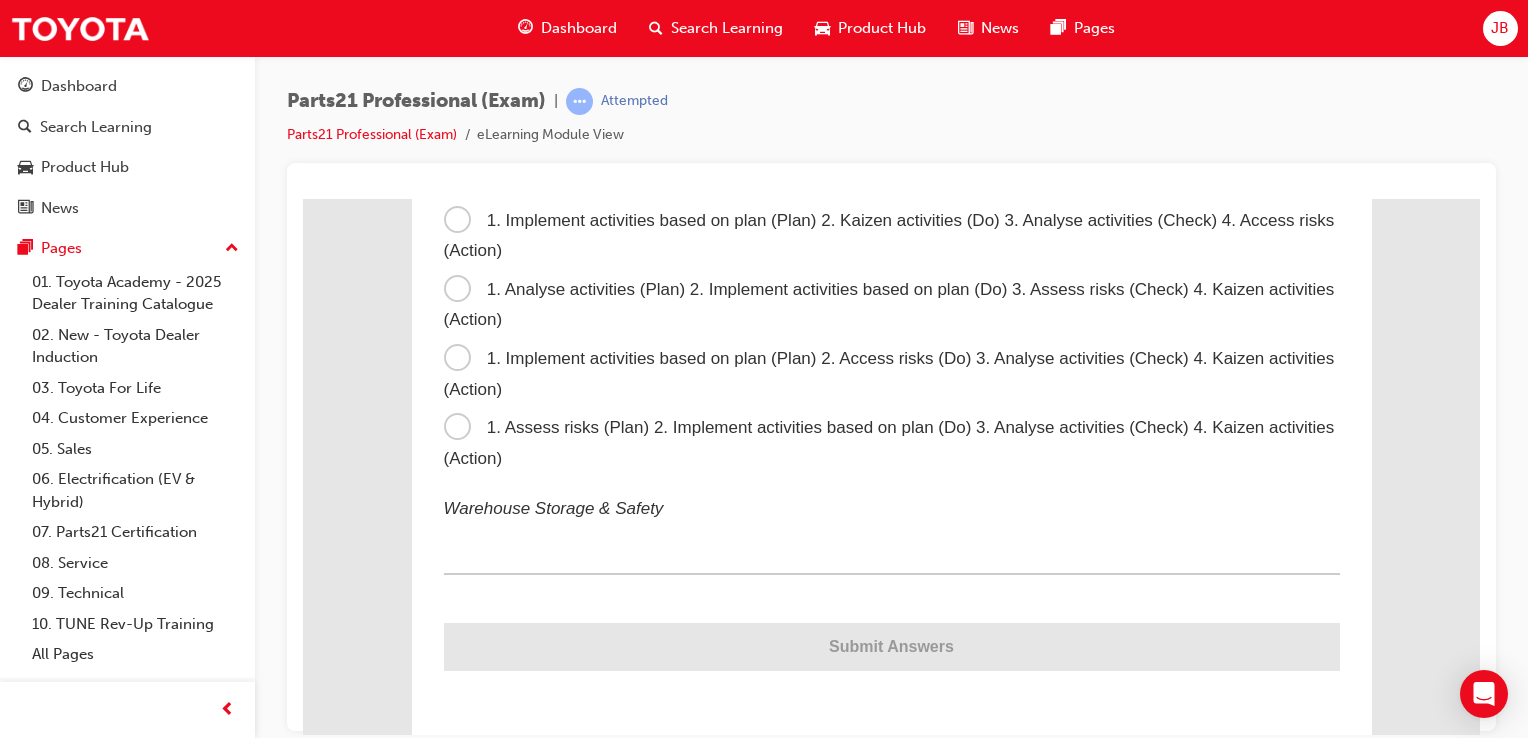 click on "1. Analyse activities (Plan) 2. Implement activities based on plan (Do) 3. Assess risks (Check) 4. Kaizen activities (Action)" at bounding box center (889, 304) 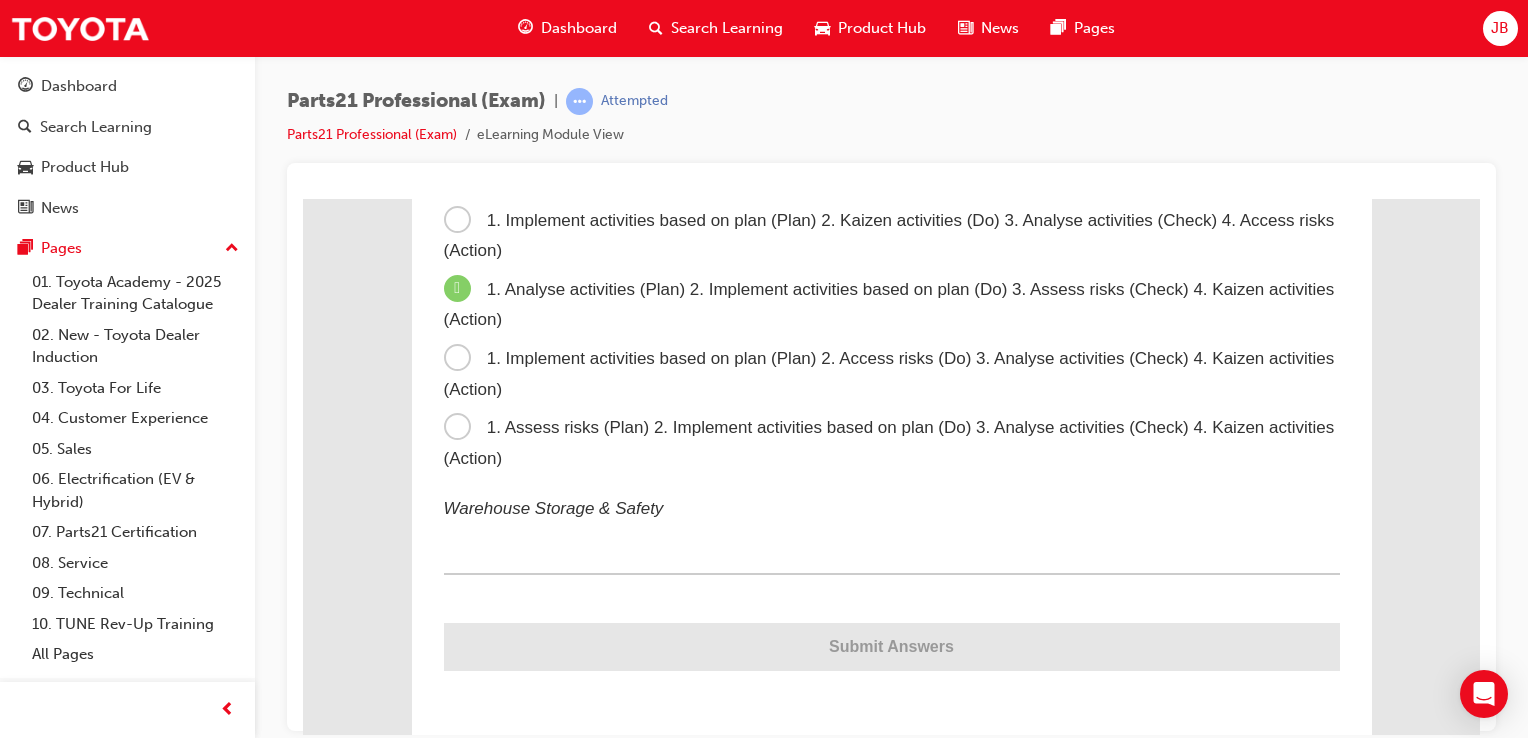 click on "1. Assess risks (Plan) 2. Implement activities based on plan (Do) 3. Analyse activities (Check) 4. Kaizen activities (Action)" at bounding box center [889, 442] 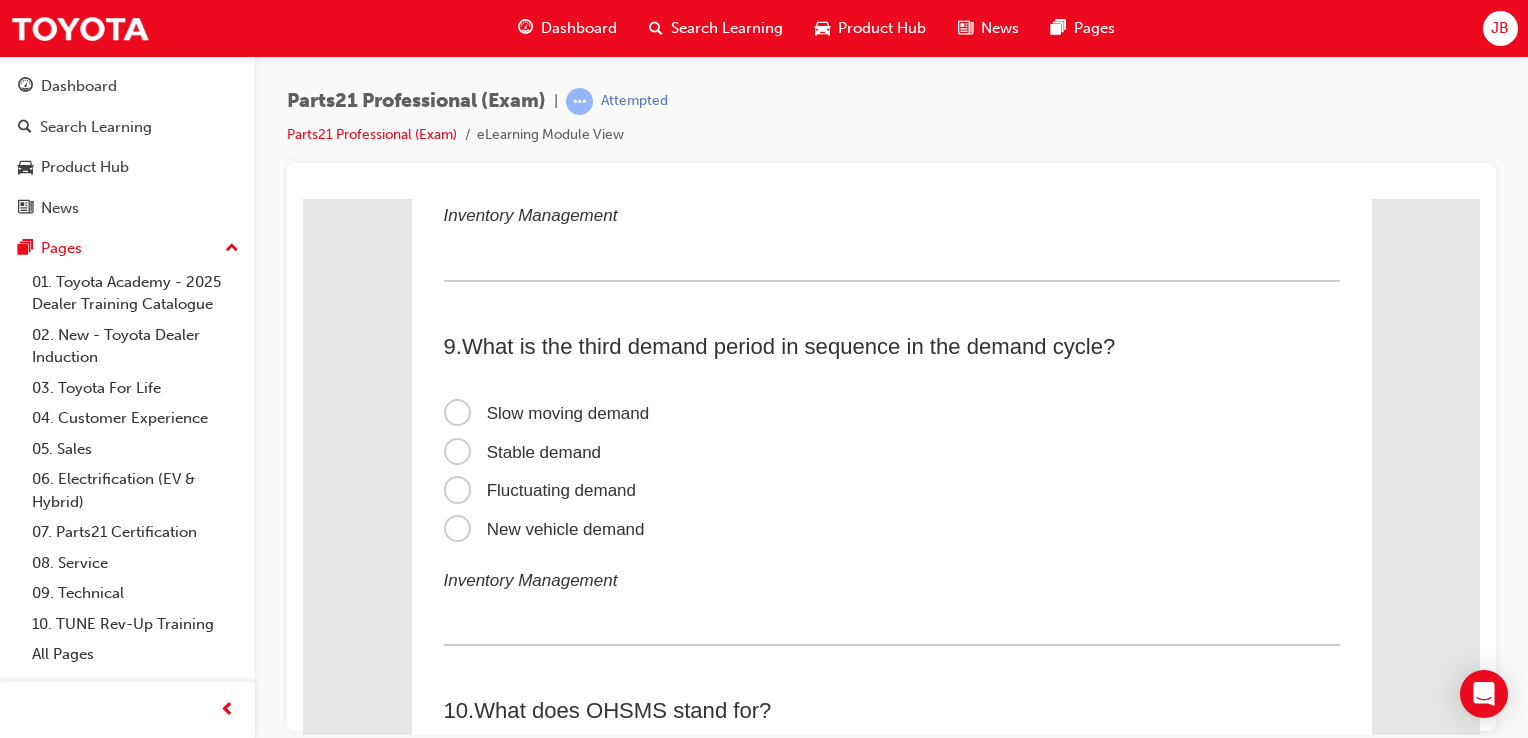 scroll, scrollTop: 3126, scrollLeft: 0, axis: vertical 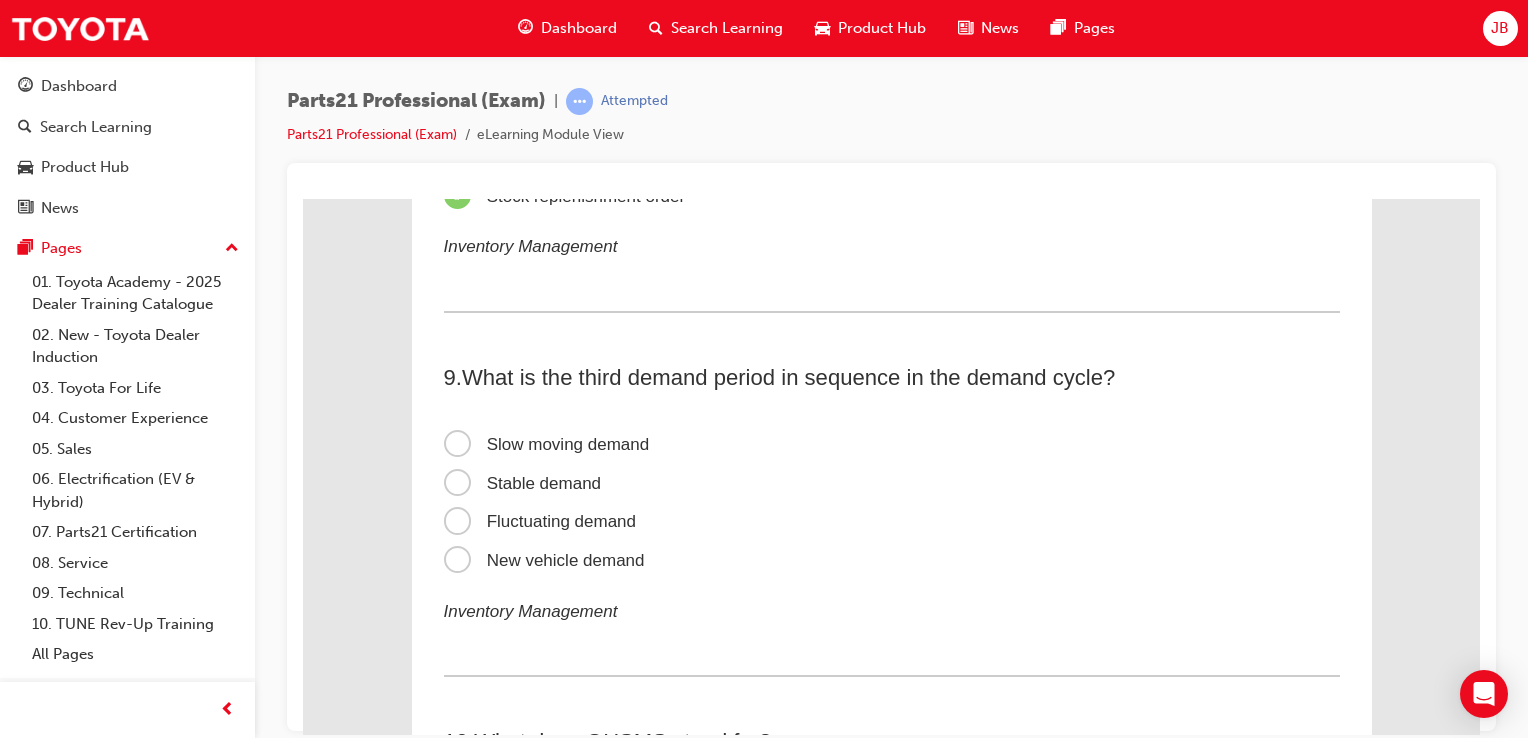 click on "Fluctuating demand" at bounding box center (540, 520) 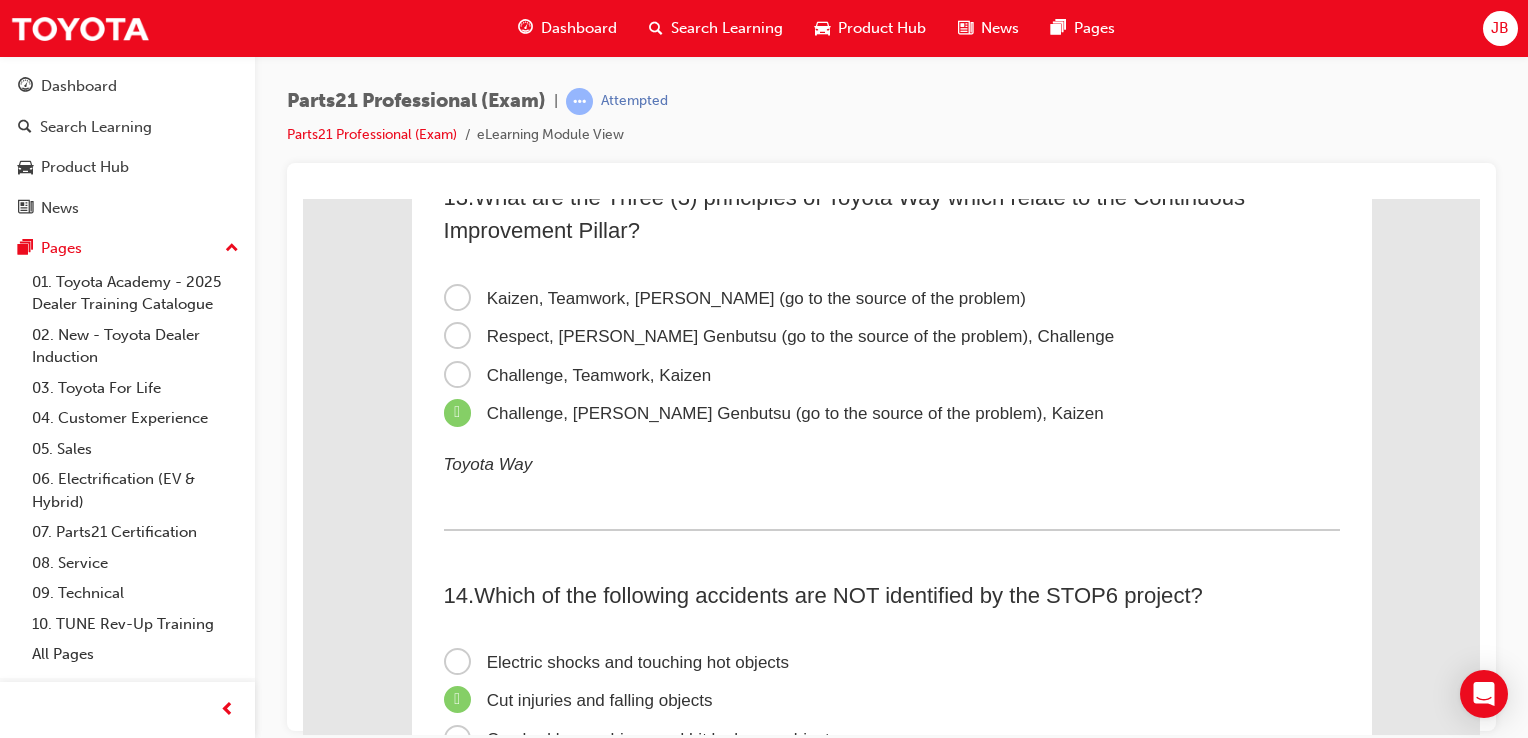scroll, scrollTop: 11826, scrollLeft: 0, axis: vertical 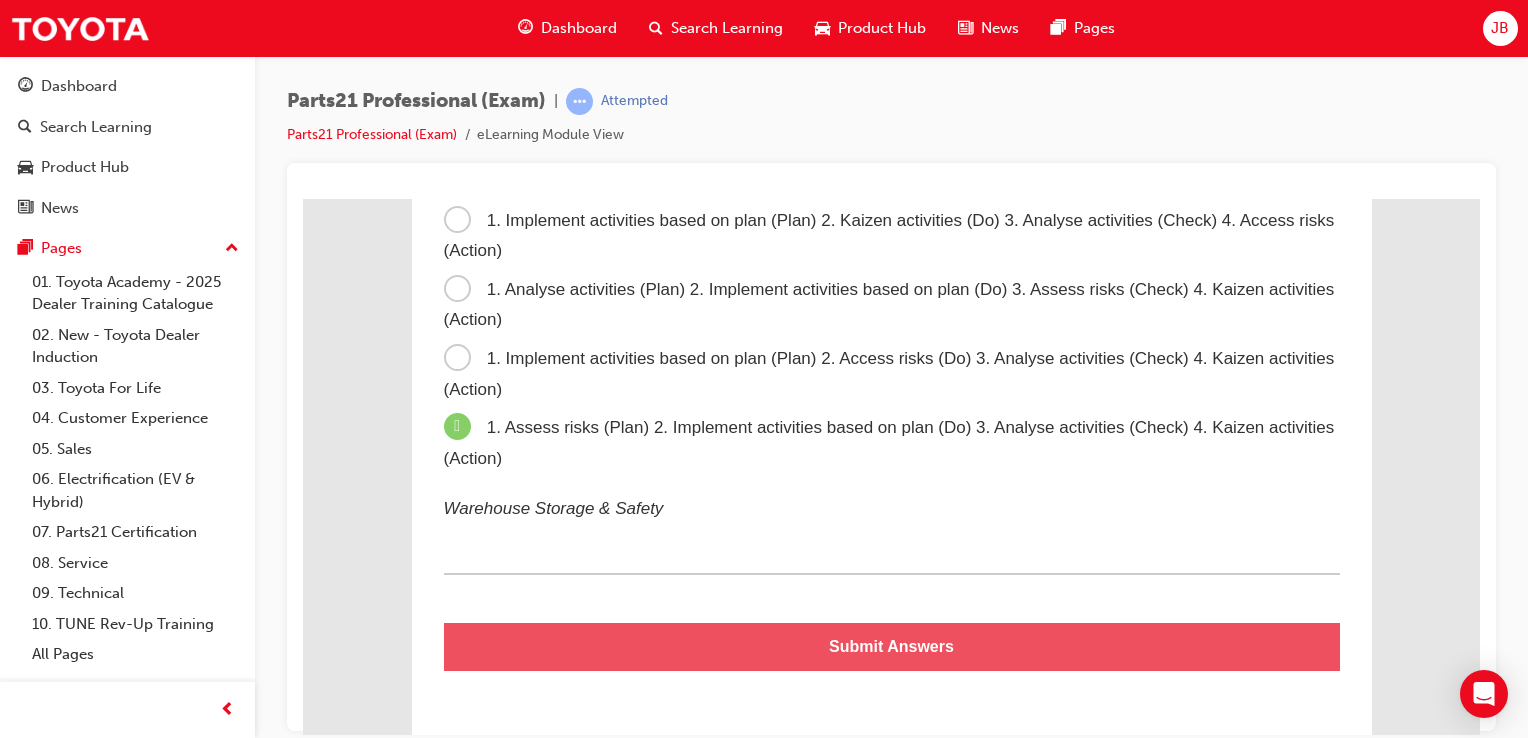 click on "Submit Answers" at bounding box center (892, 646) 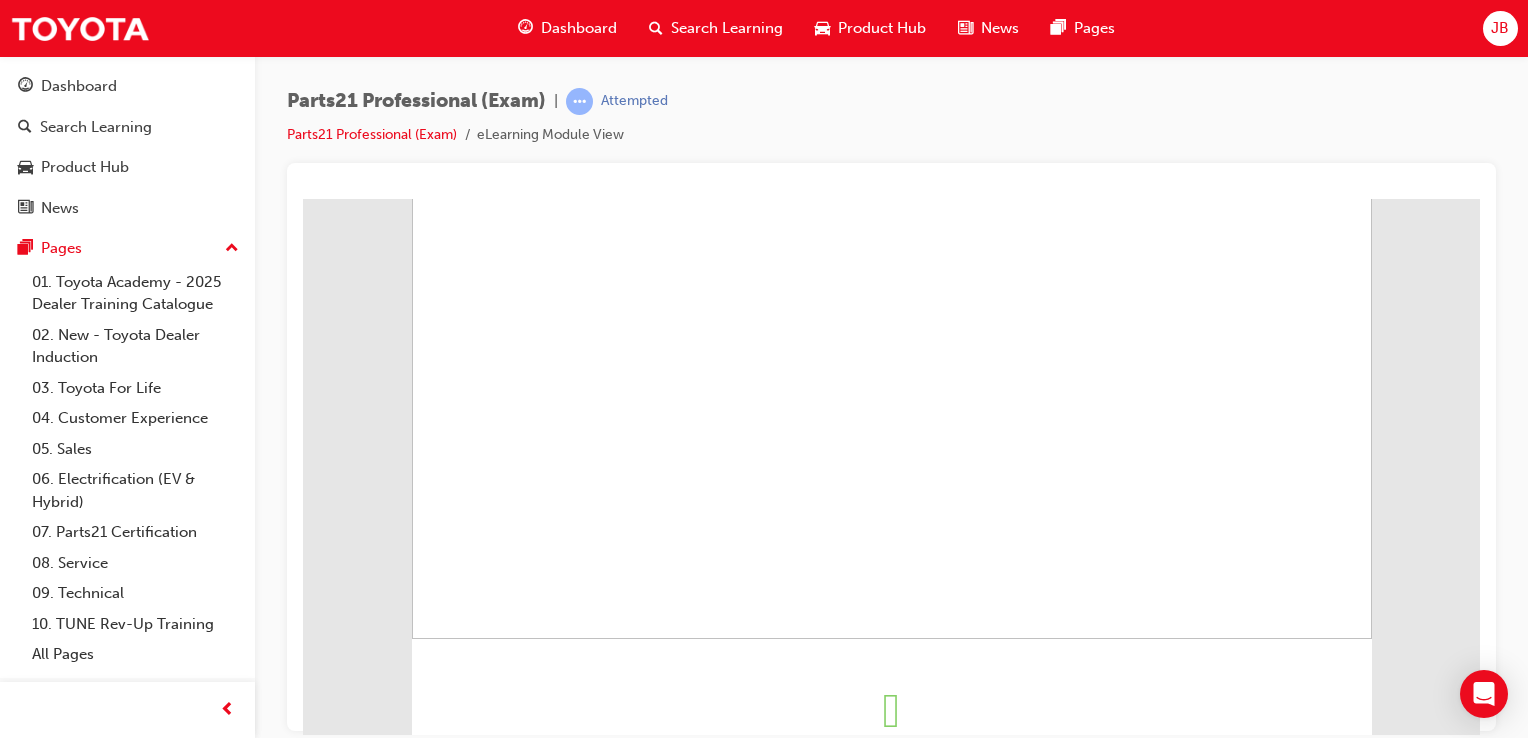 scroll, scrollTop: 119, scrollLeft: 0, axis: vertical 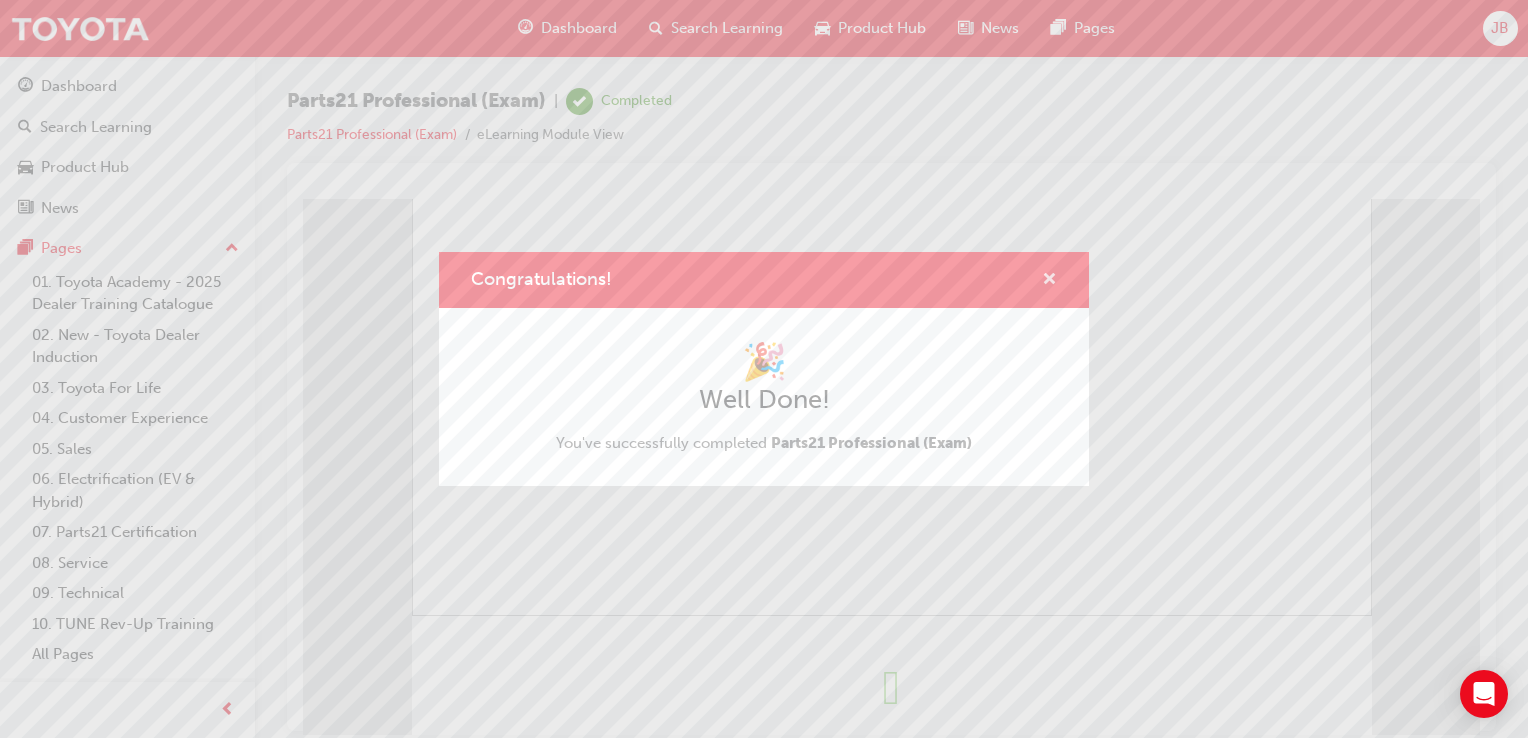click at bounding box center (1049, 281) 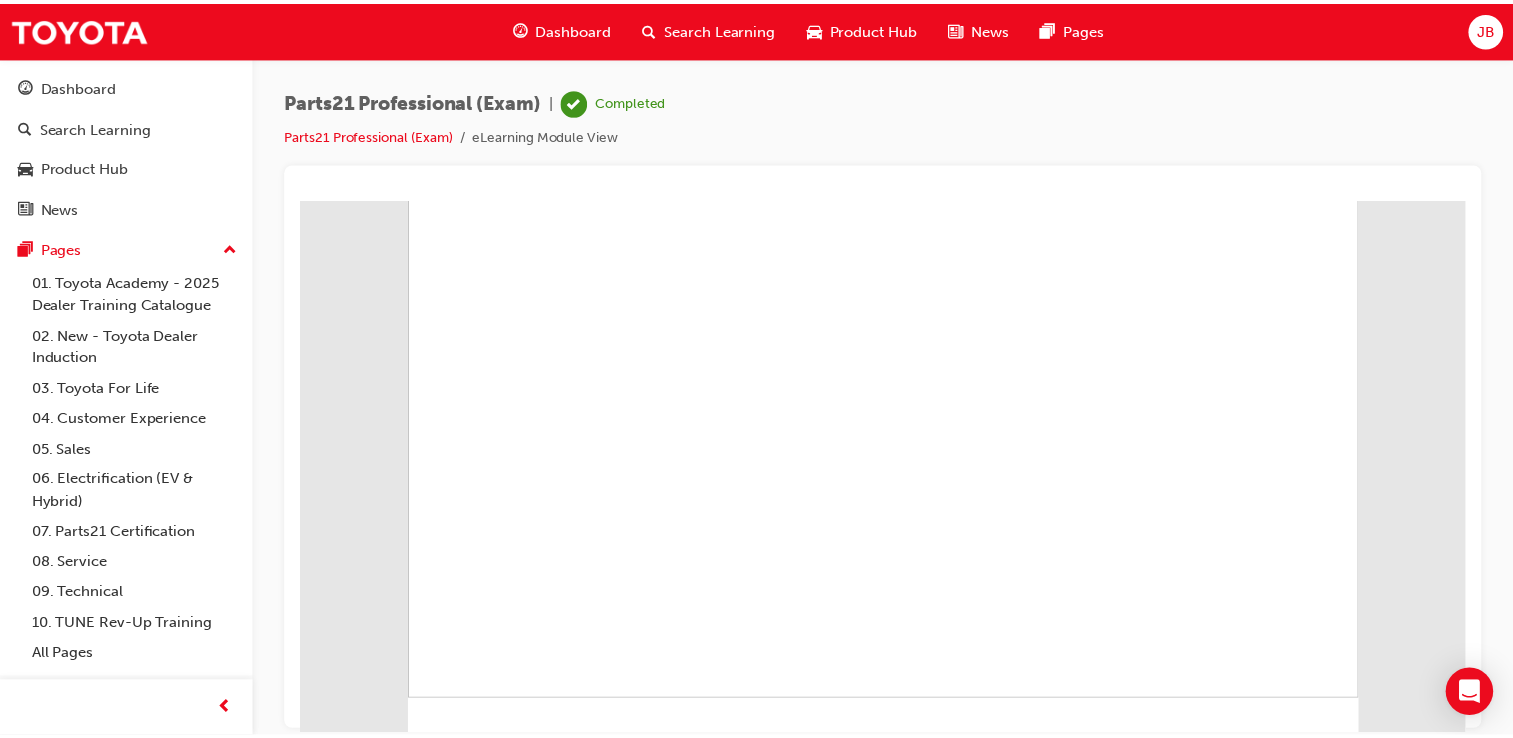 scroll, scrollTop: 119, scrollLeft: 0, axis: vertical 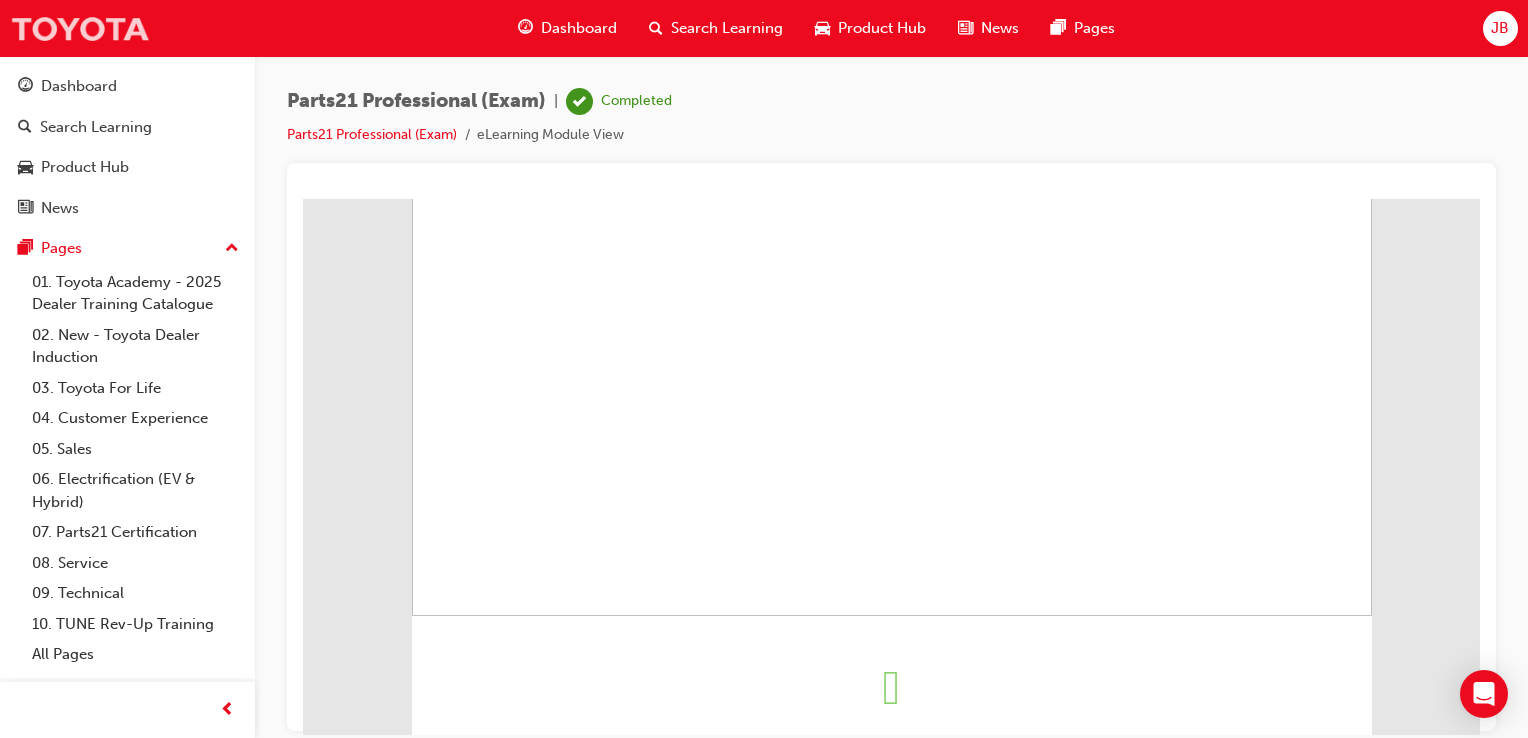click at bounding box center [80, 28] 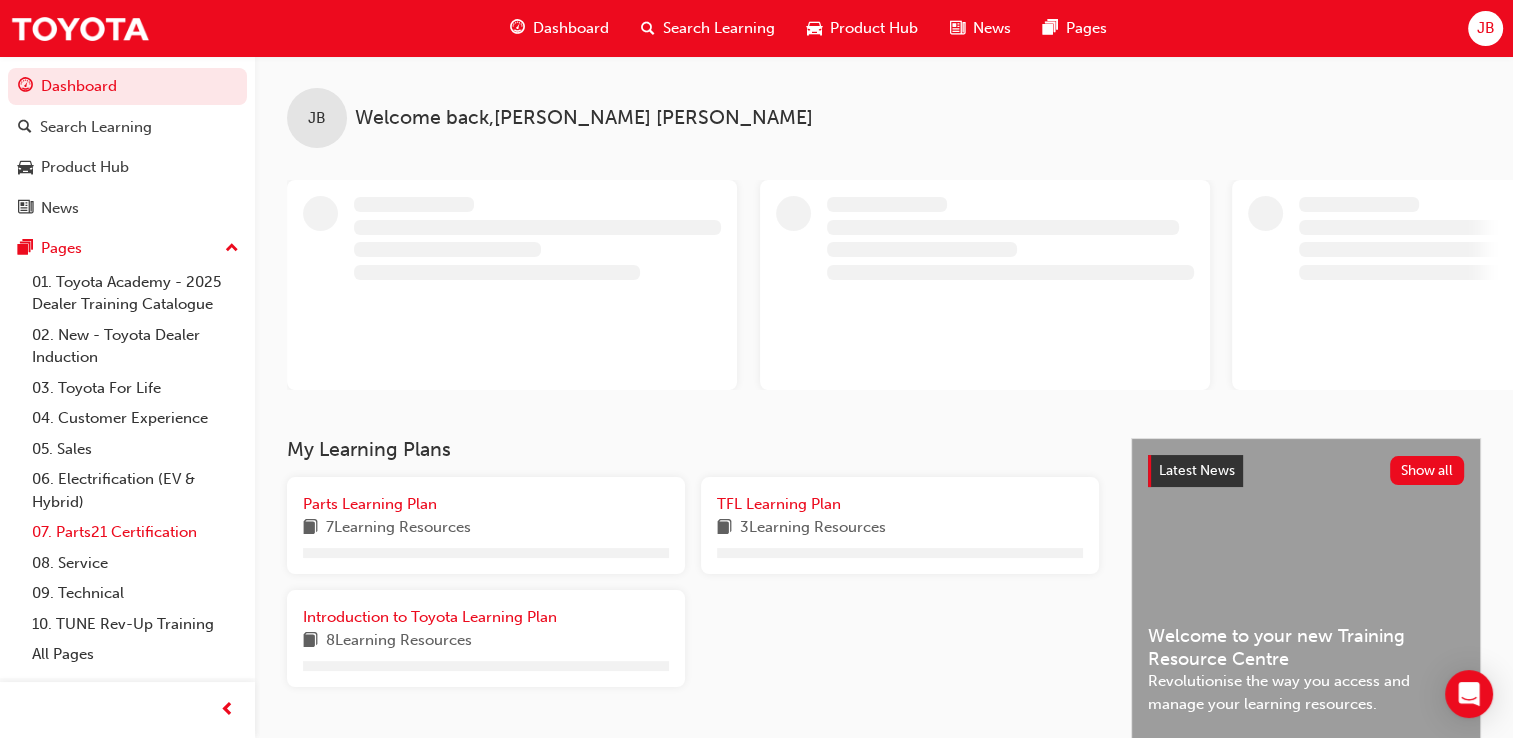 click on "07. Parts21 Certification" at bounding box center [135, 532] 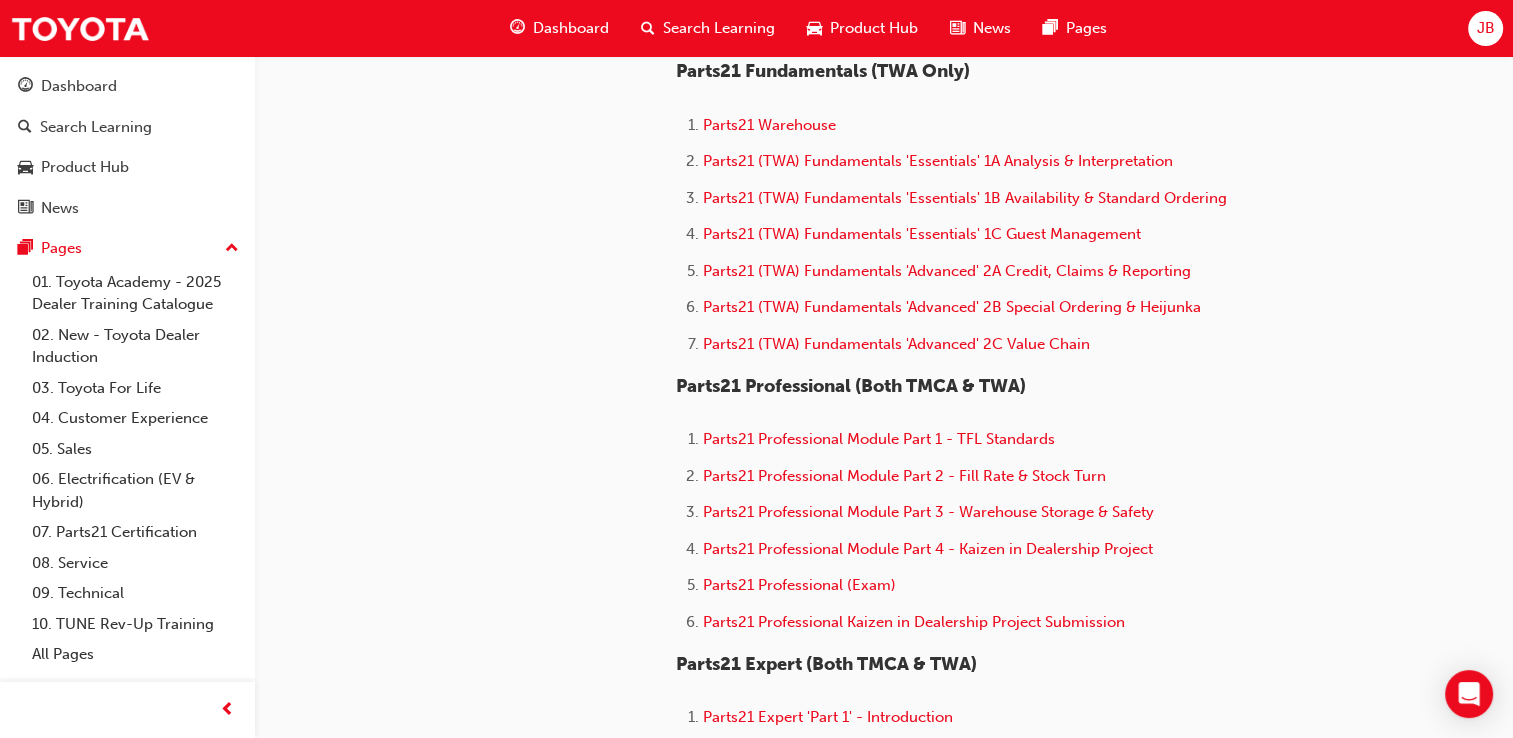 scroll, scrollTop: 1100, scrollLeft: 0, axis: vertical 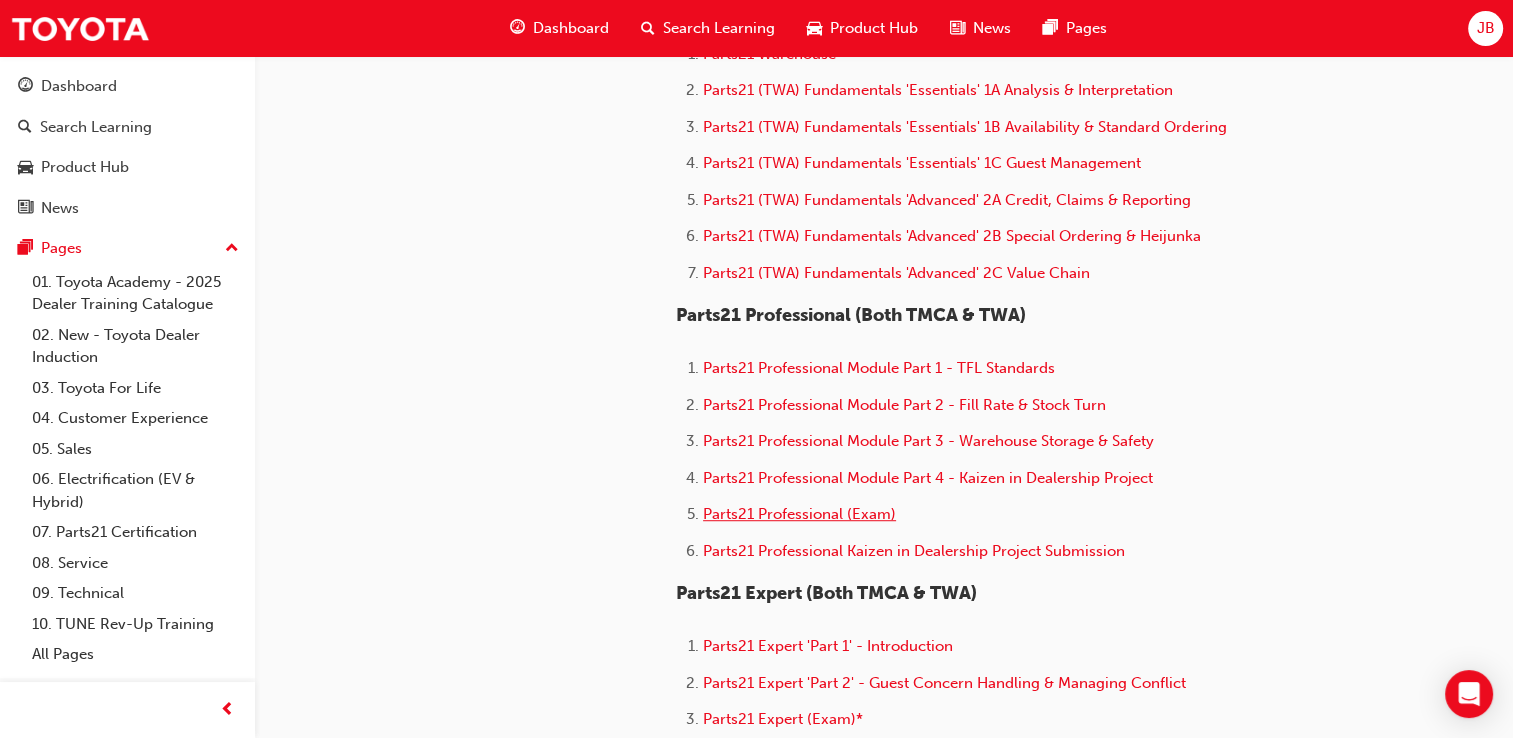 click on "Parts21 Professional (Exam)" at bounding box center [799, 514] 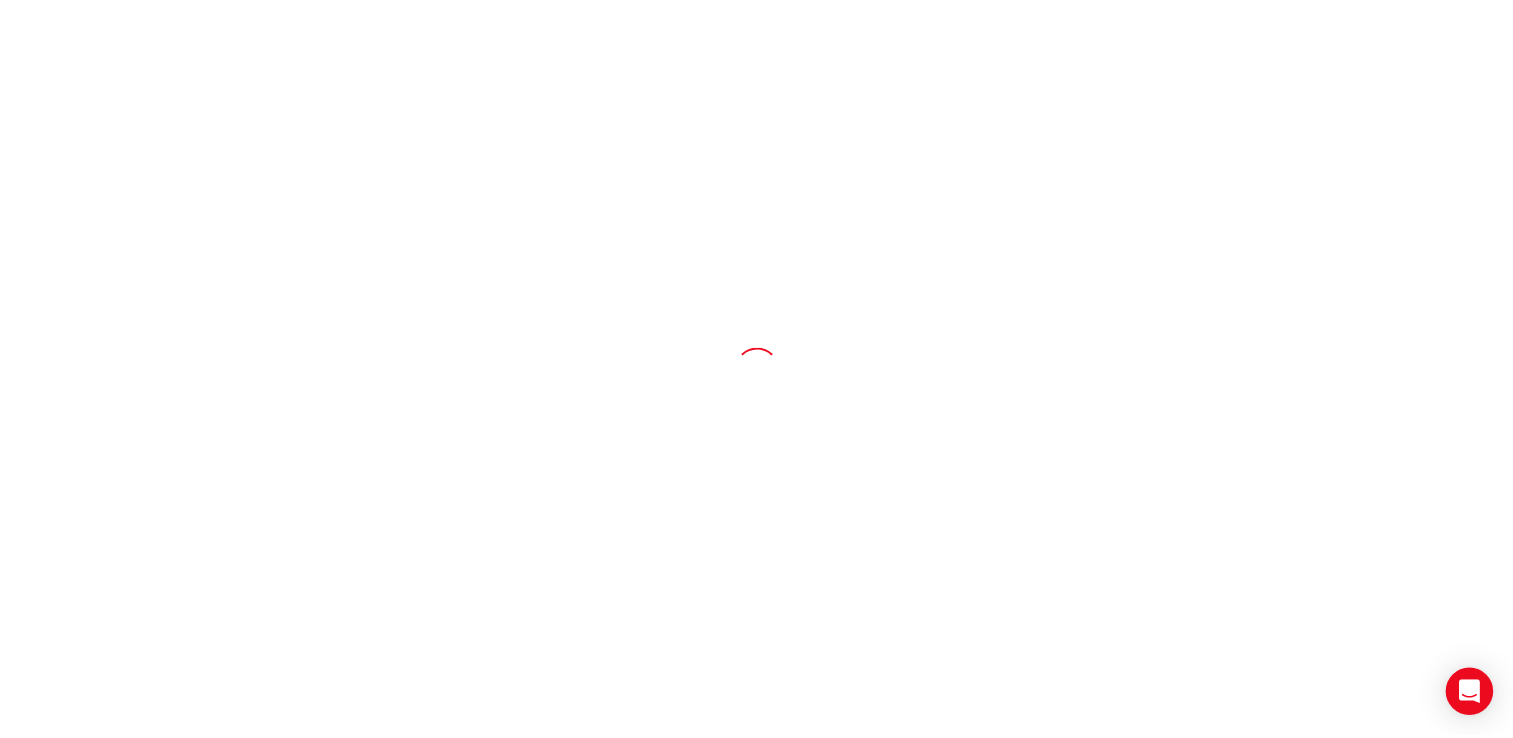 scroll, scrollTop: 0, scrollLeft: 0, axis: both 